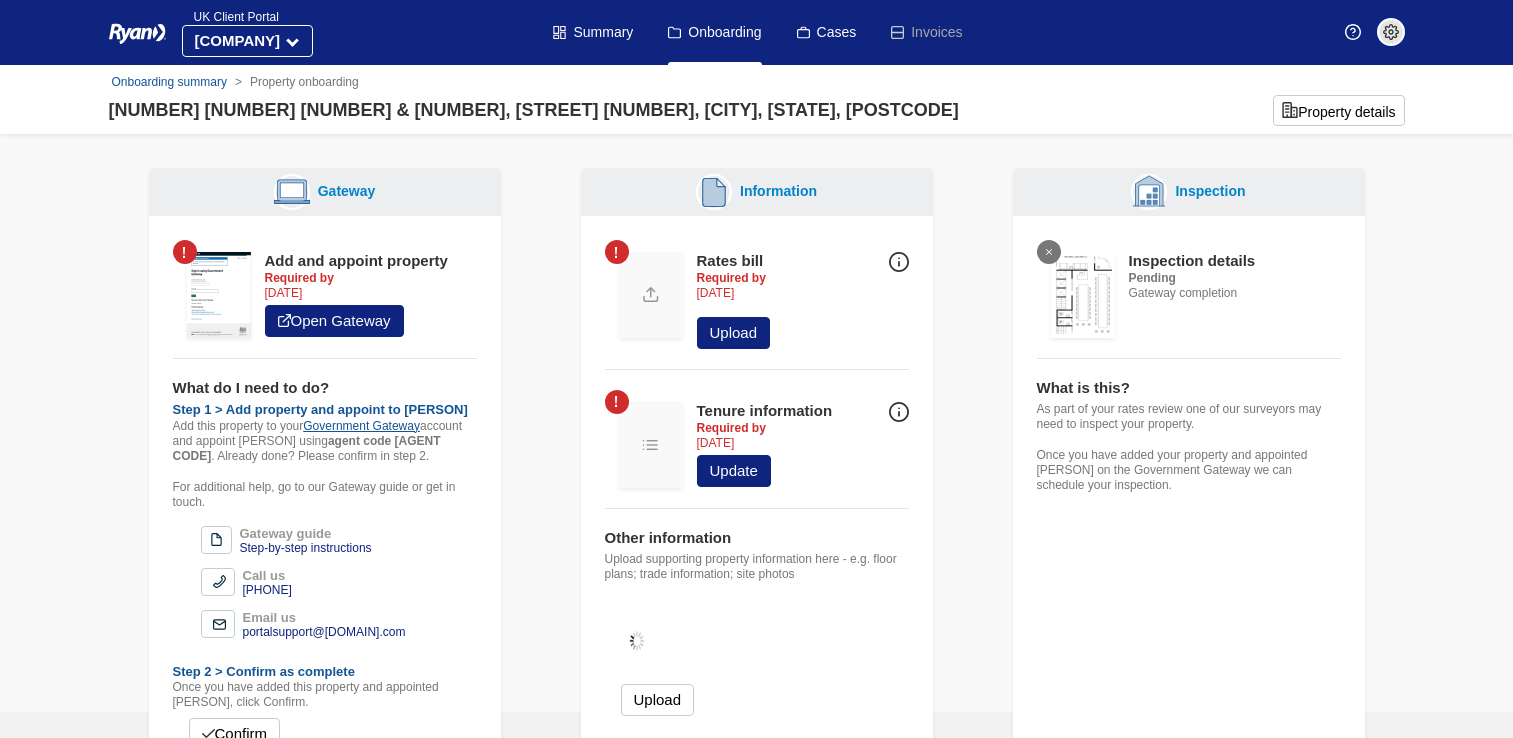 scroll, scrollTop: 0, scrollLeft: 0, axis: both 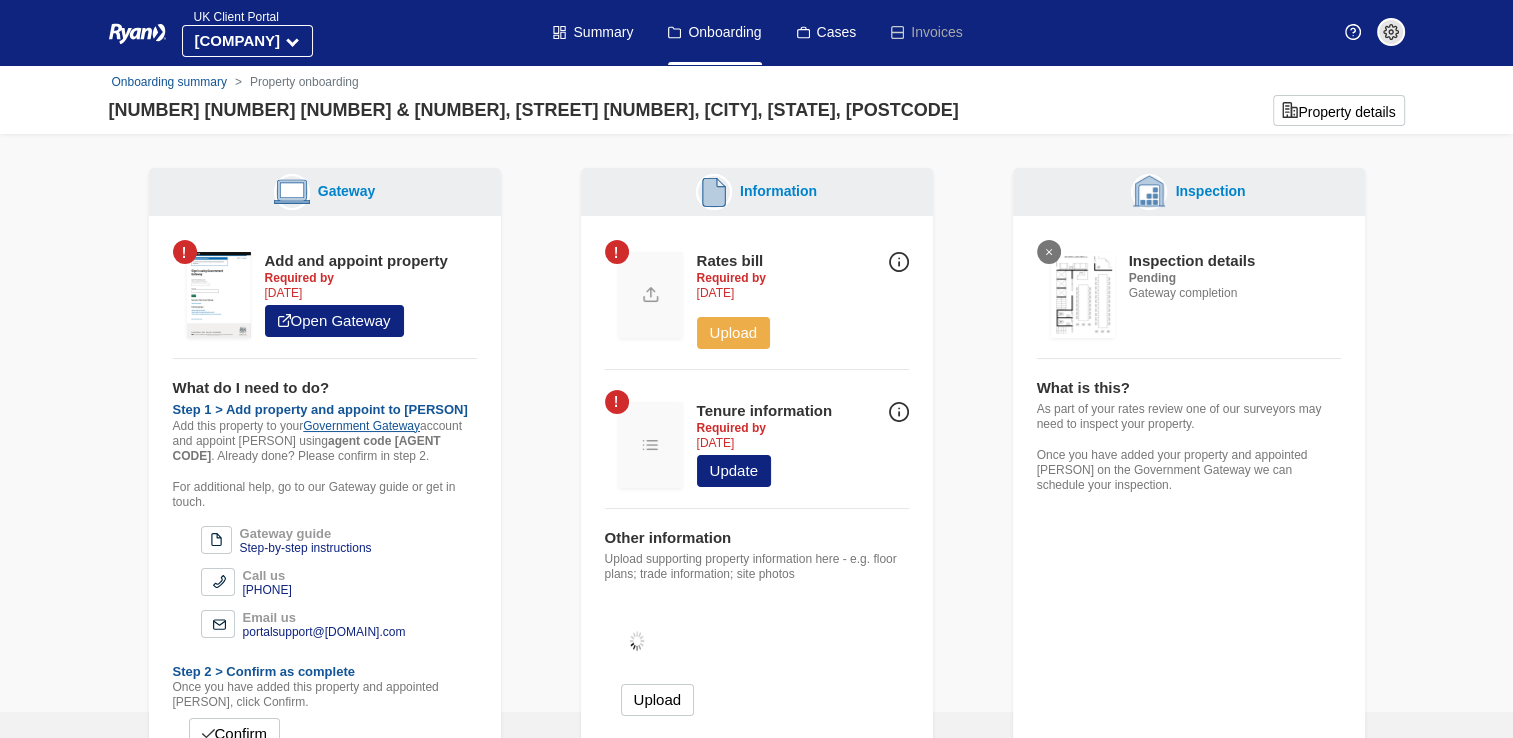 click on "Upload" at bounding box center [734, 333] 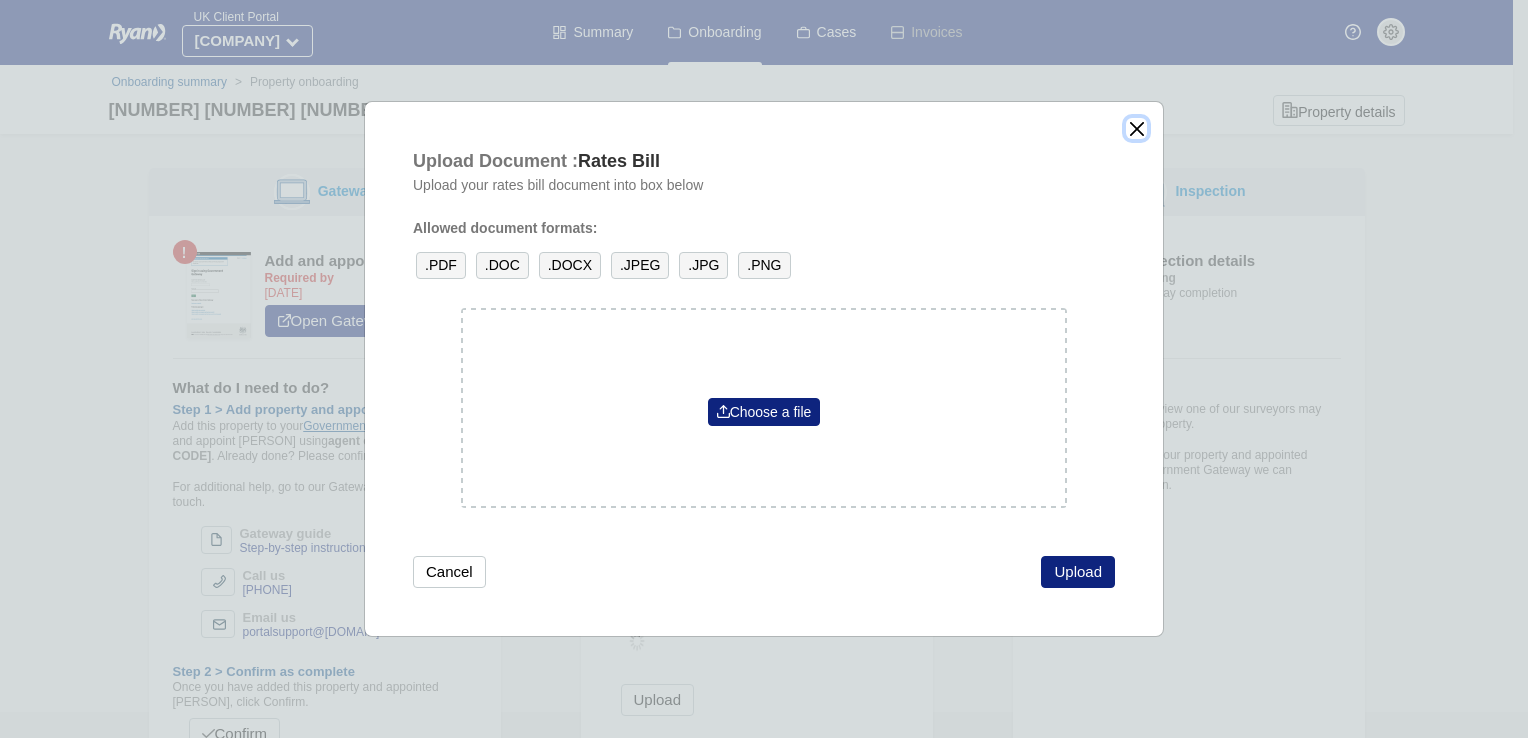 click at bounding box center (1136, 128) 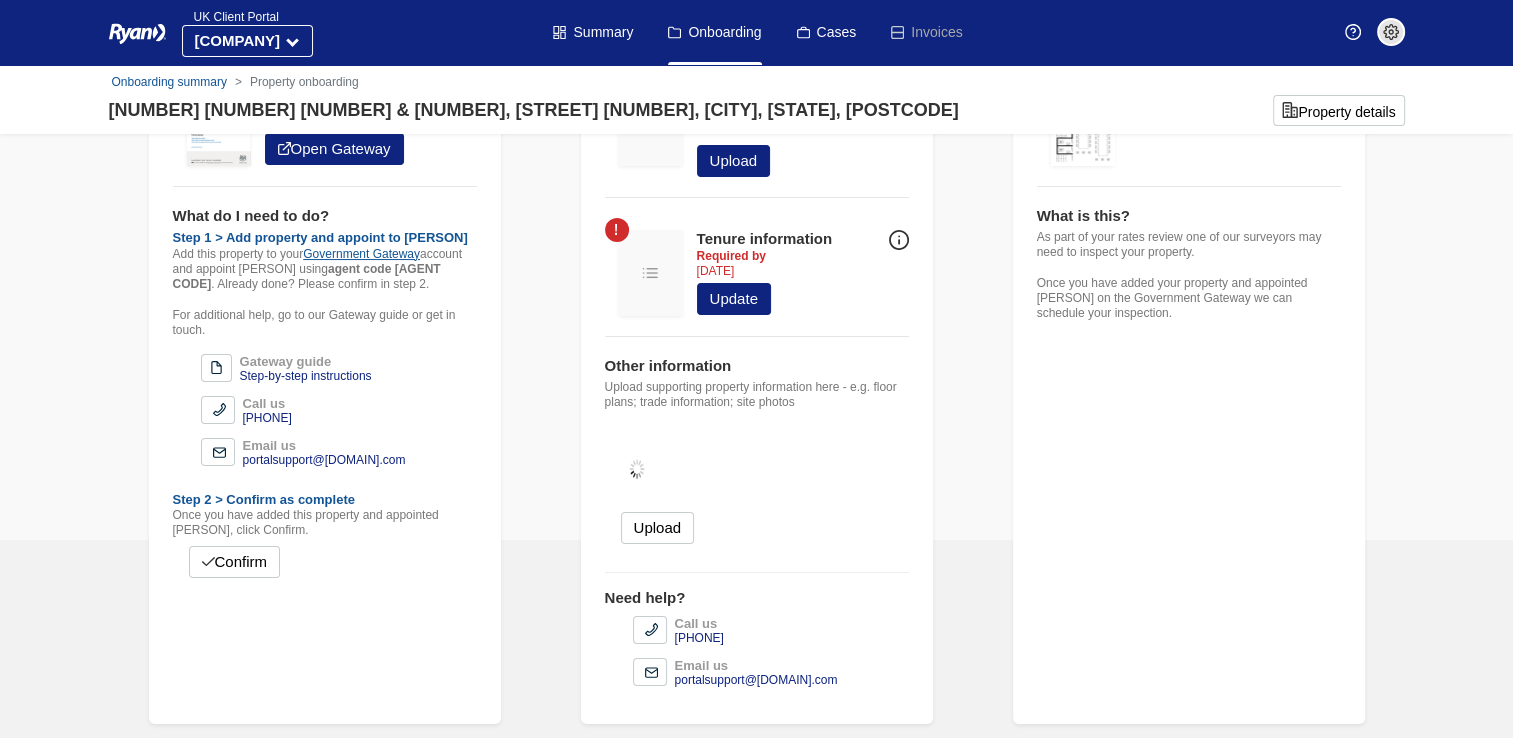 scroll, scrollTop: 0, scrollLeft: 0, axis: both 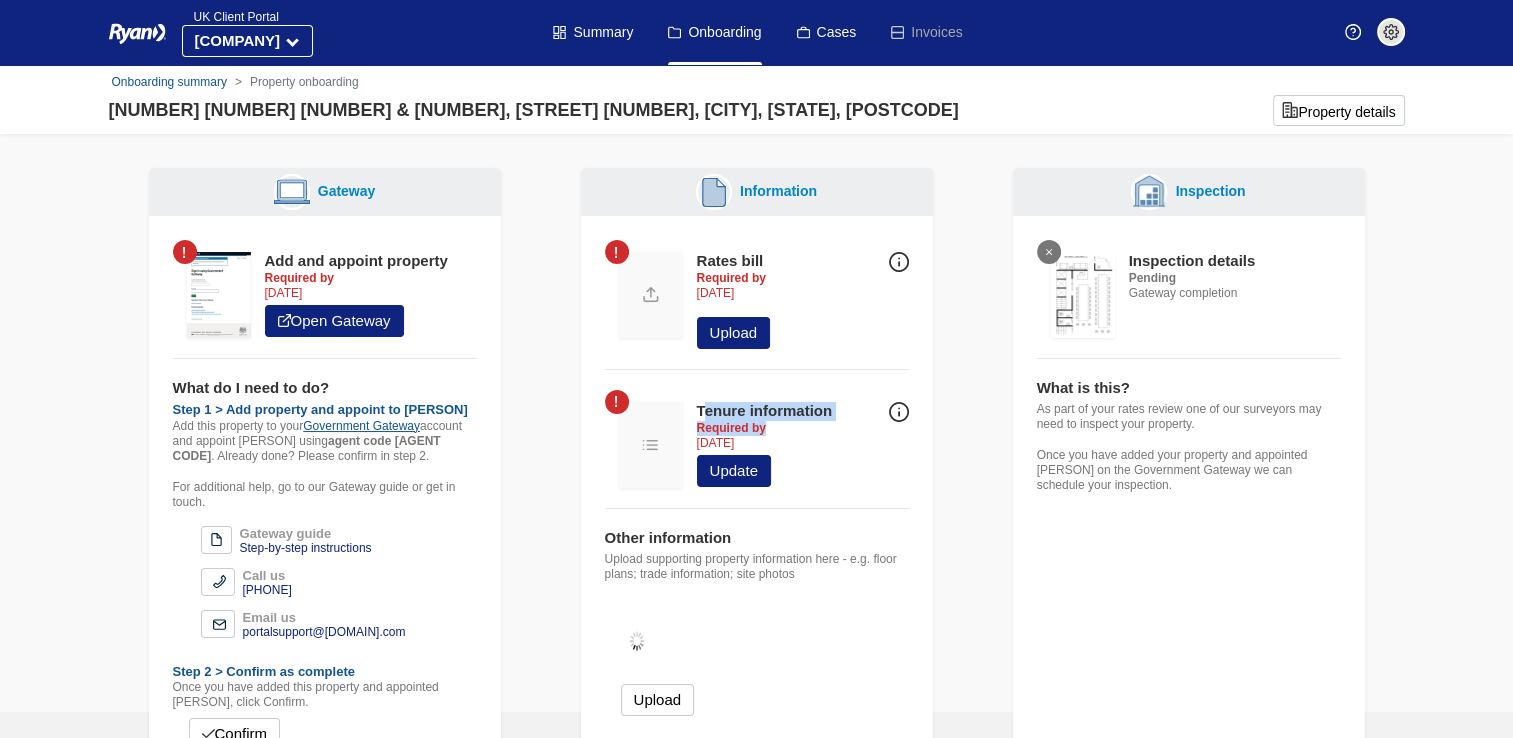 drag, startPoint x: 707, startPoint y: 410, endPoint x: 833, endPoint y: 429, distance: 127.424484 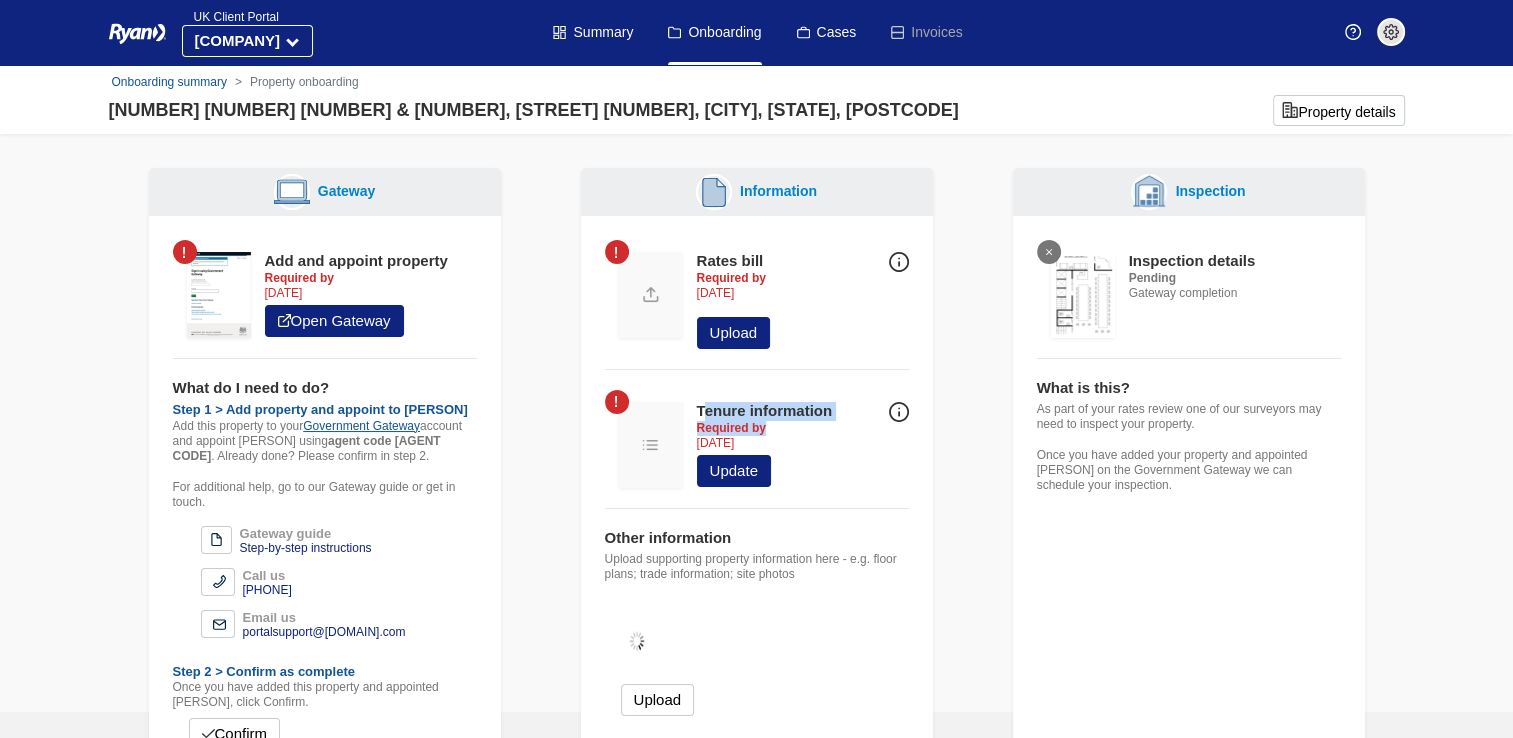 click on "Tenure information
Required by
31 Jul 2025
Update" at bounding box center (757, 449) 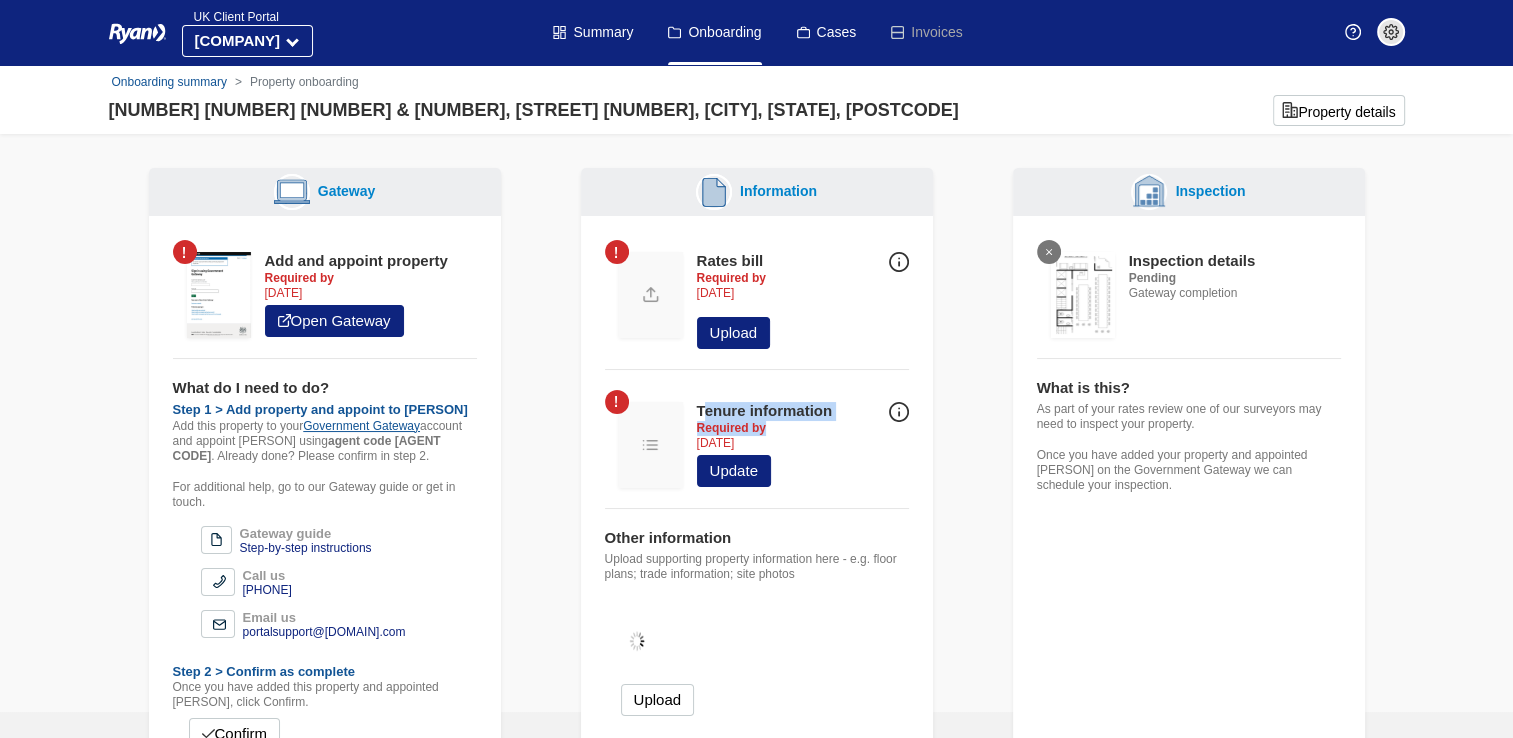 click on "Tenure information
Required by
31 Jul 2025
Update" at bounding box center (757, 449) 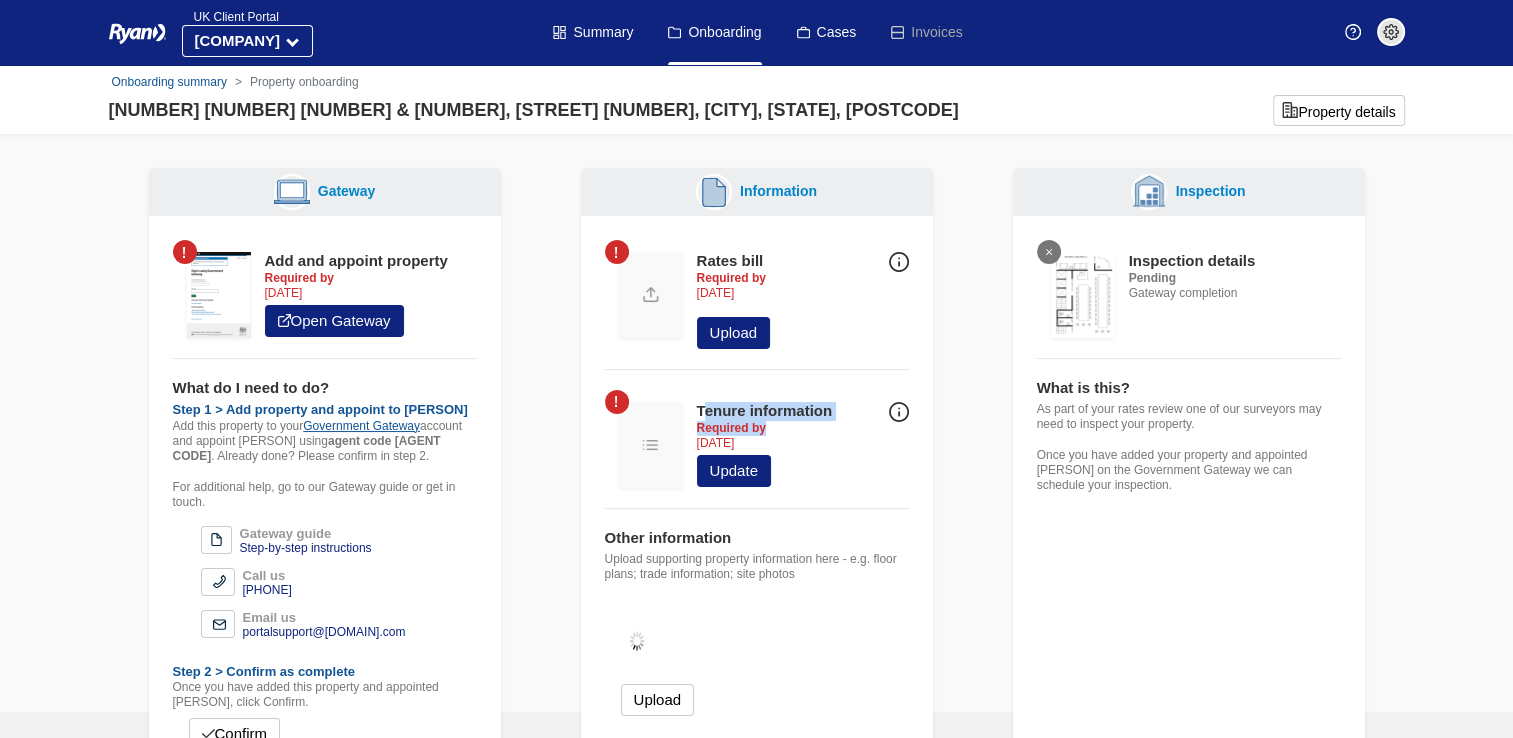 click on "Tenure information
Required by
31 Jul 2025
Update" at bounding box center [757, 449] 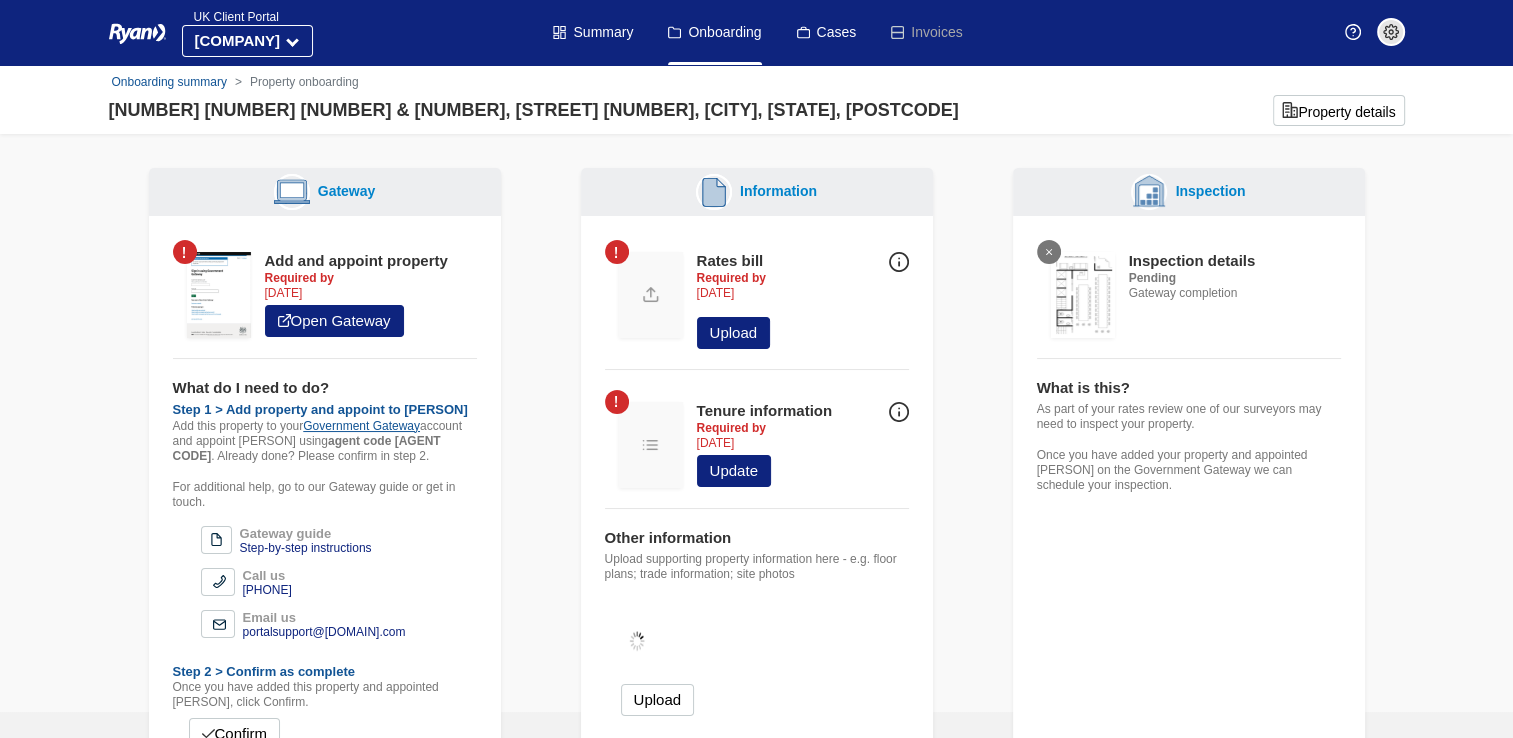 click at bounding box center [899, 412] 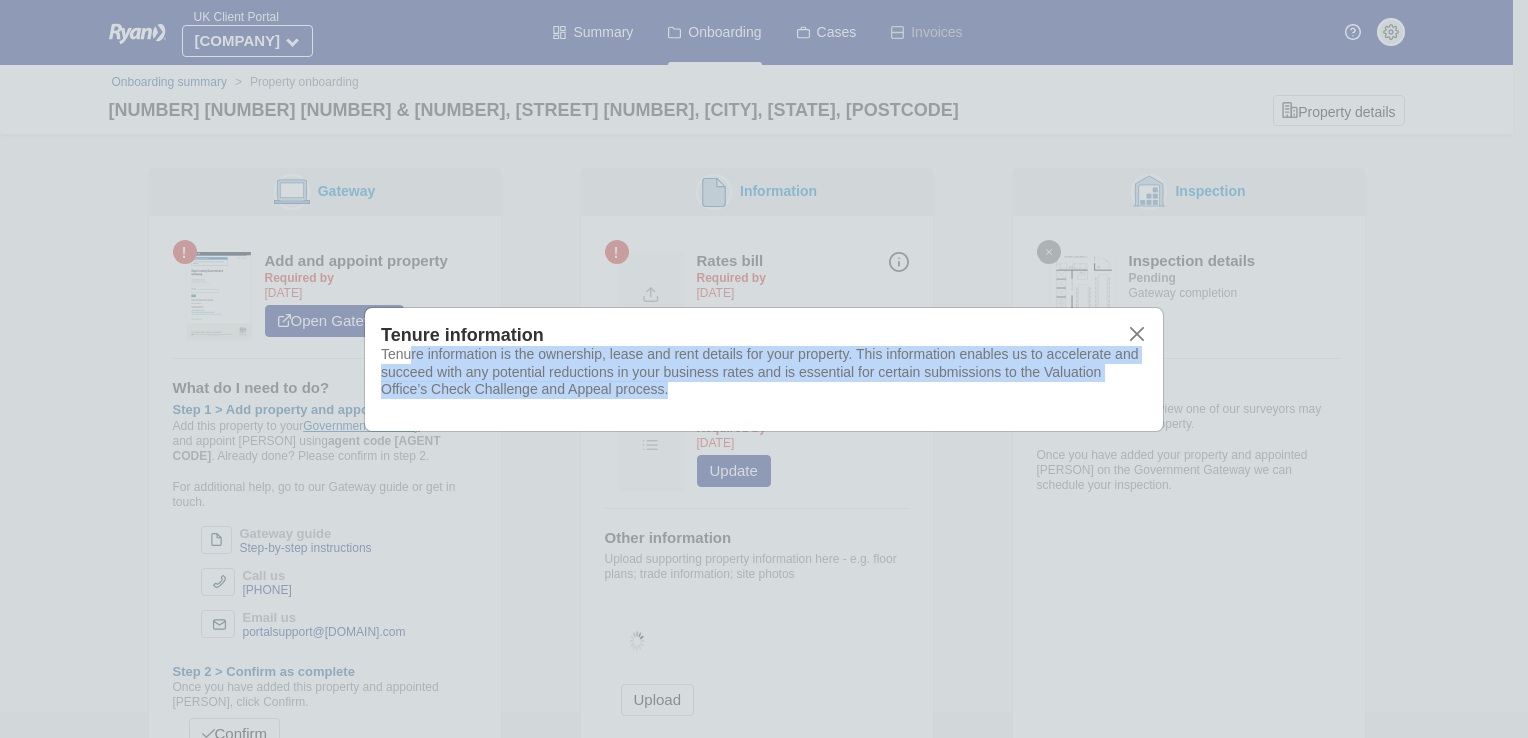 drag, startPoint x: 408, startPoint y: 357, endPoint x: 1015, endPoint y: 406, distance: 608.97455 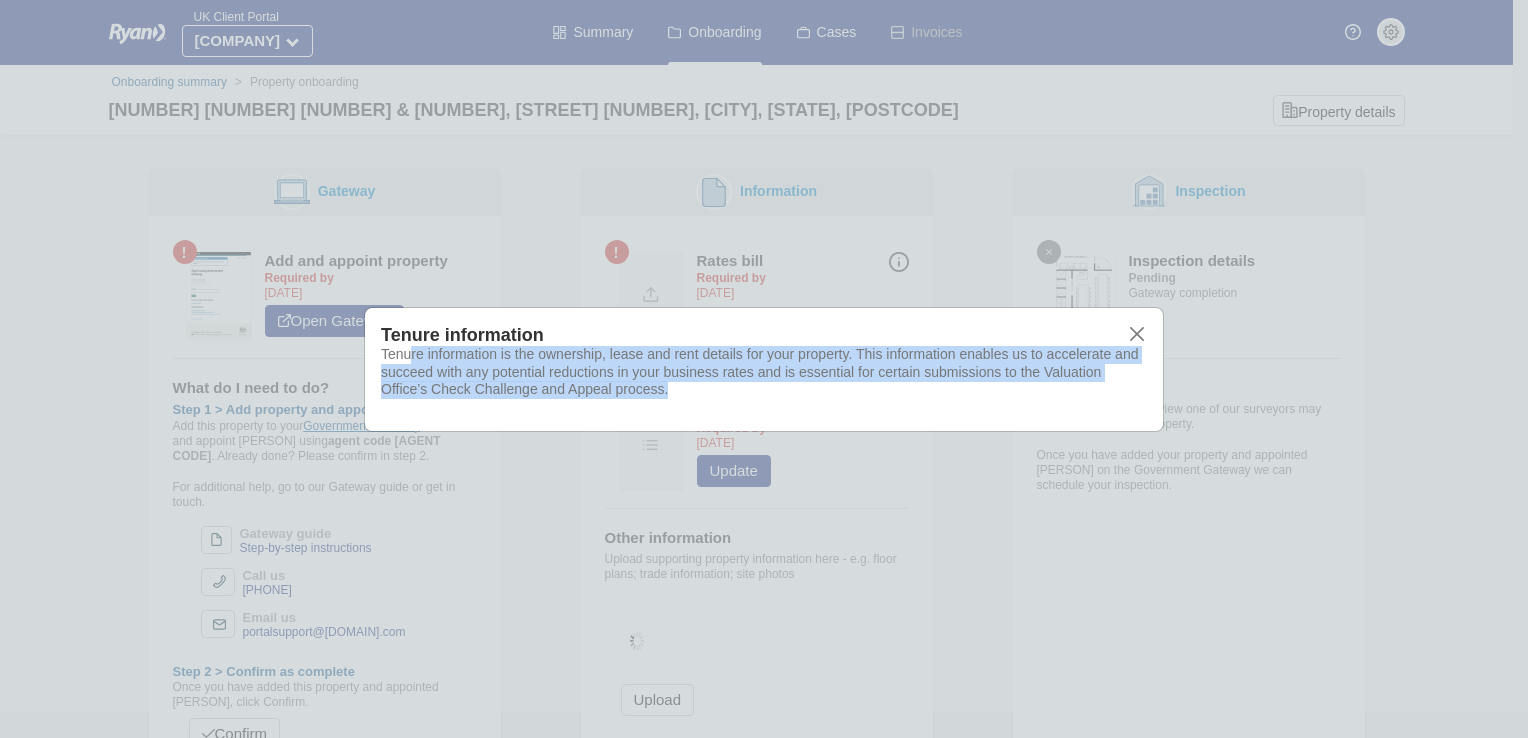 click on "Tenure information
Tenure information is the ownership, lease and rent details for your property. This information enables us to accelerate and succeed with any potential reductions in your business rates and is essential for certain submissions to the Valuation Office’s Check Challenge and Appeal process." at bounding box center [764, 369] 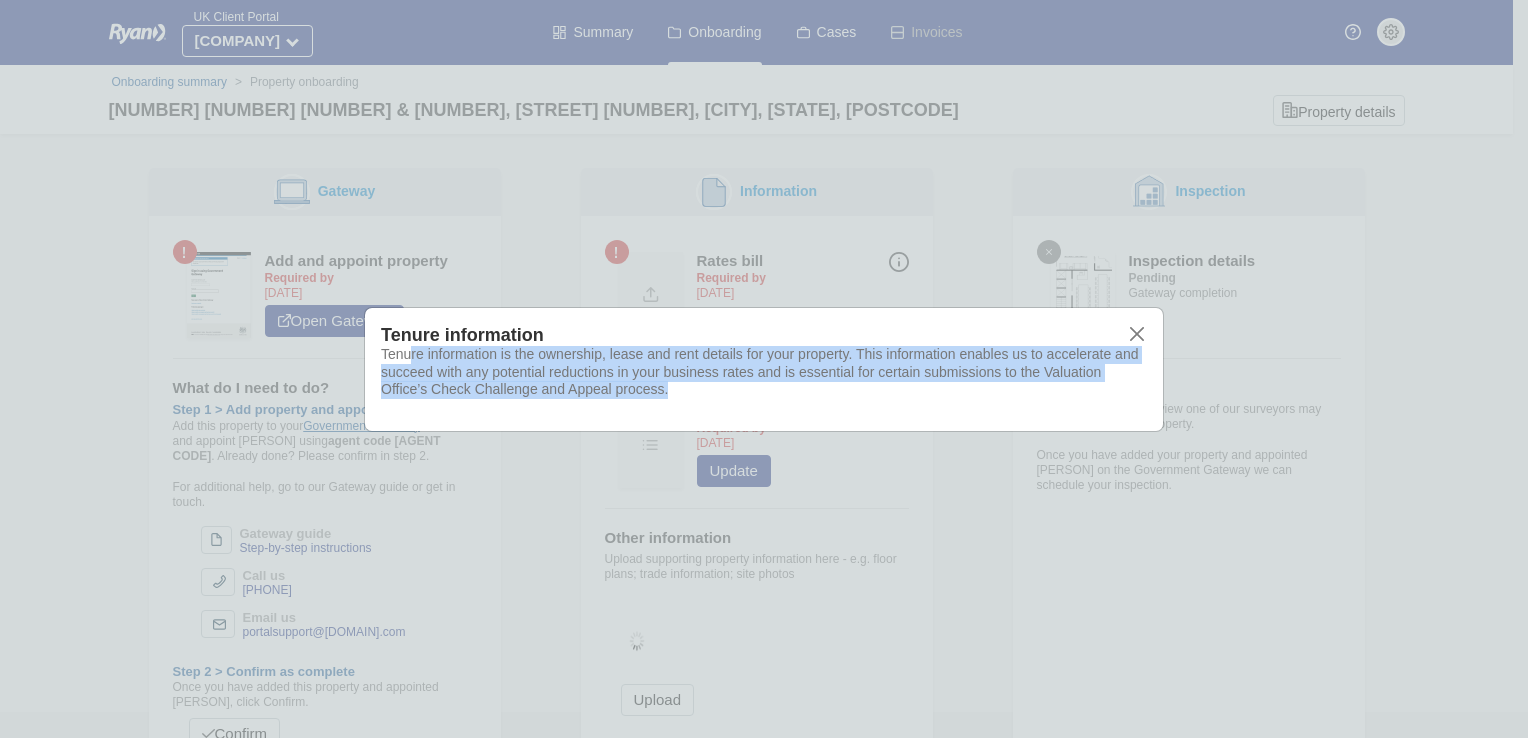 drag, startPoint x: 1015, startPoint y: 406, endPoint x: 953, endPoint y: 389, distance: 64.288414 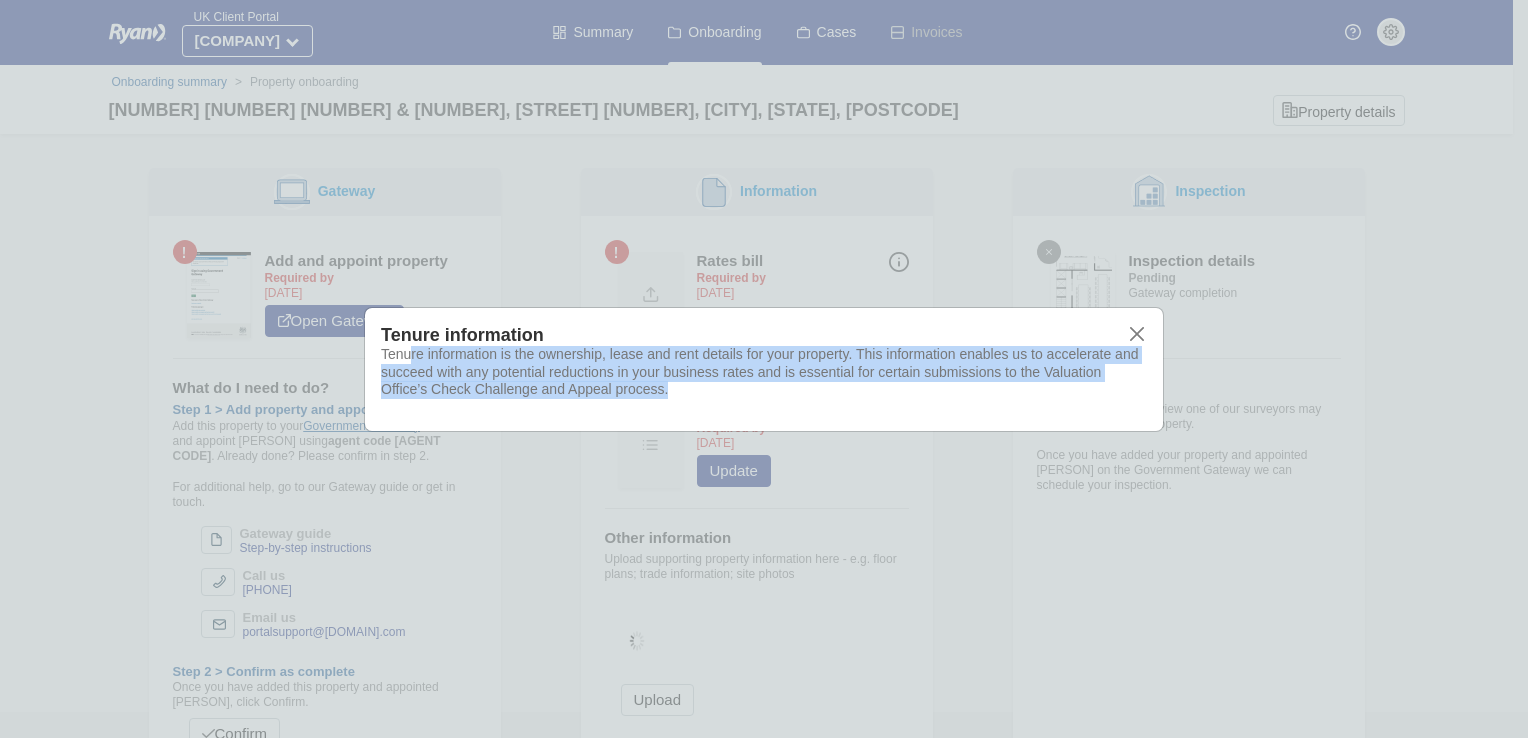 click on "Tenure information is the ownership, lease and rent details for your property. This information enables us to accelerate and succeed with any potential reductions in your business rates and is essential for certain submissions to the Valuation Office’s Check Challenge and Appeal process." at bounding box center [764, 372] 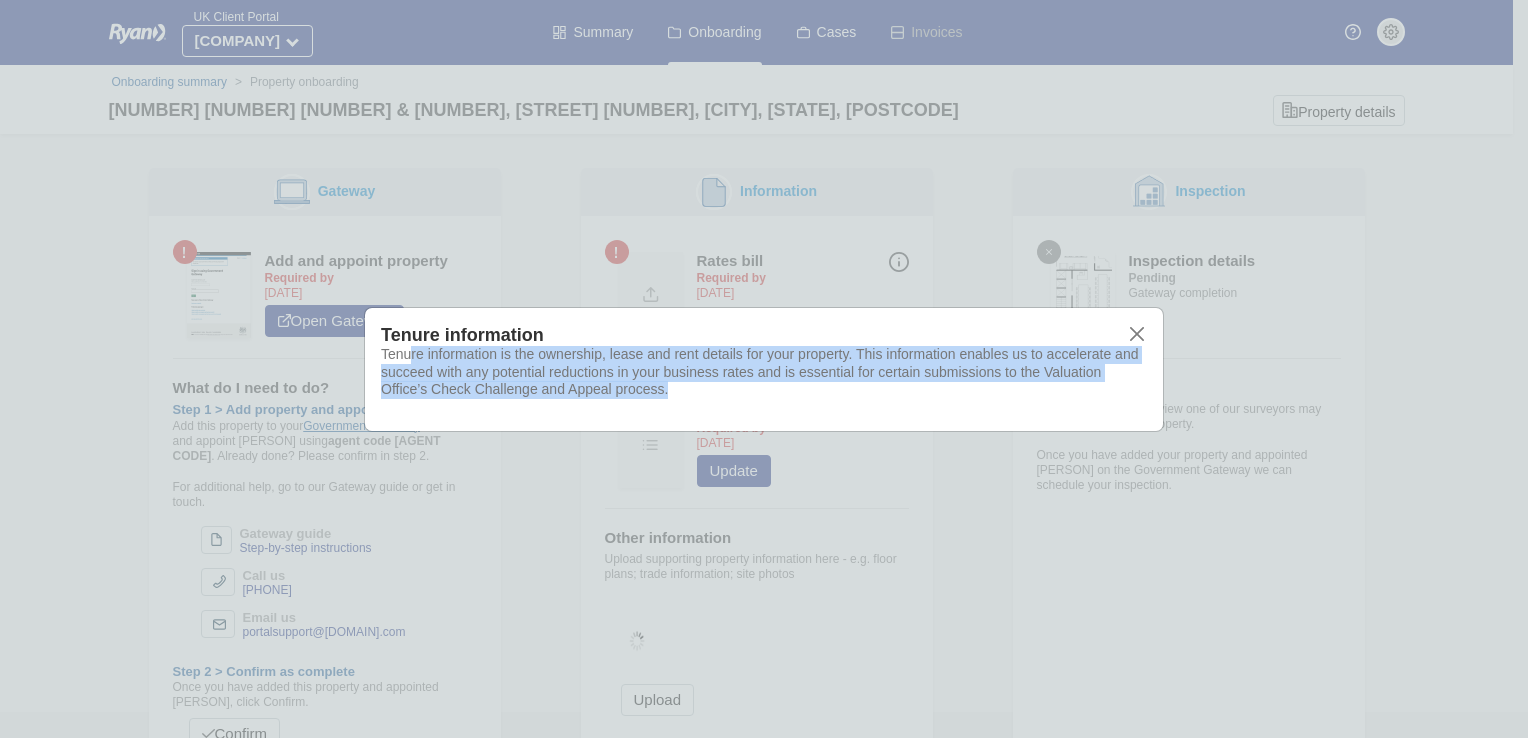 click on "Tenure information is the ownership, lease and rent details for your property. This information enables us to accelerate and succeed with any potential reductions in your business rates and is essential for certain submissions to the Valuation Office’s Check Challenge and Appeal process." at bounding box center (764, 372) 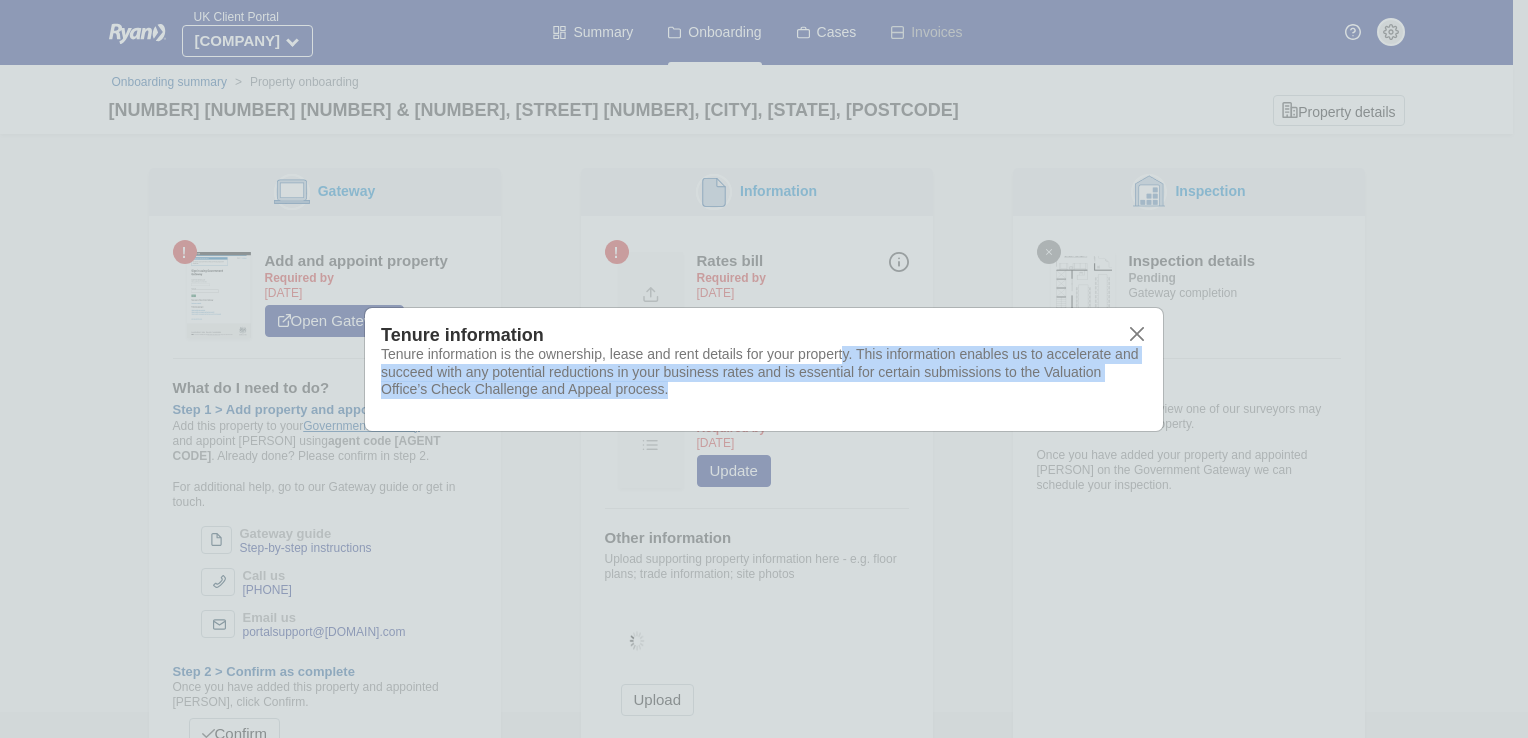 drag, startPoint x: 840, startPoint y: 355, endPoint x: 1080, endPoint y: 398, distance: 243.82166 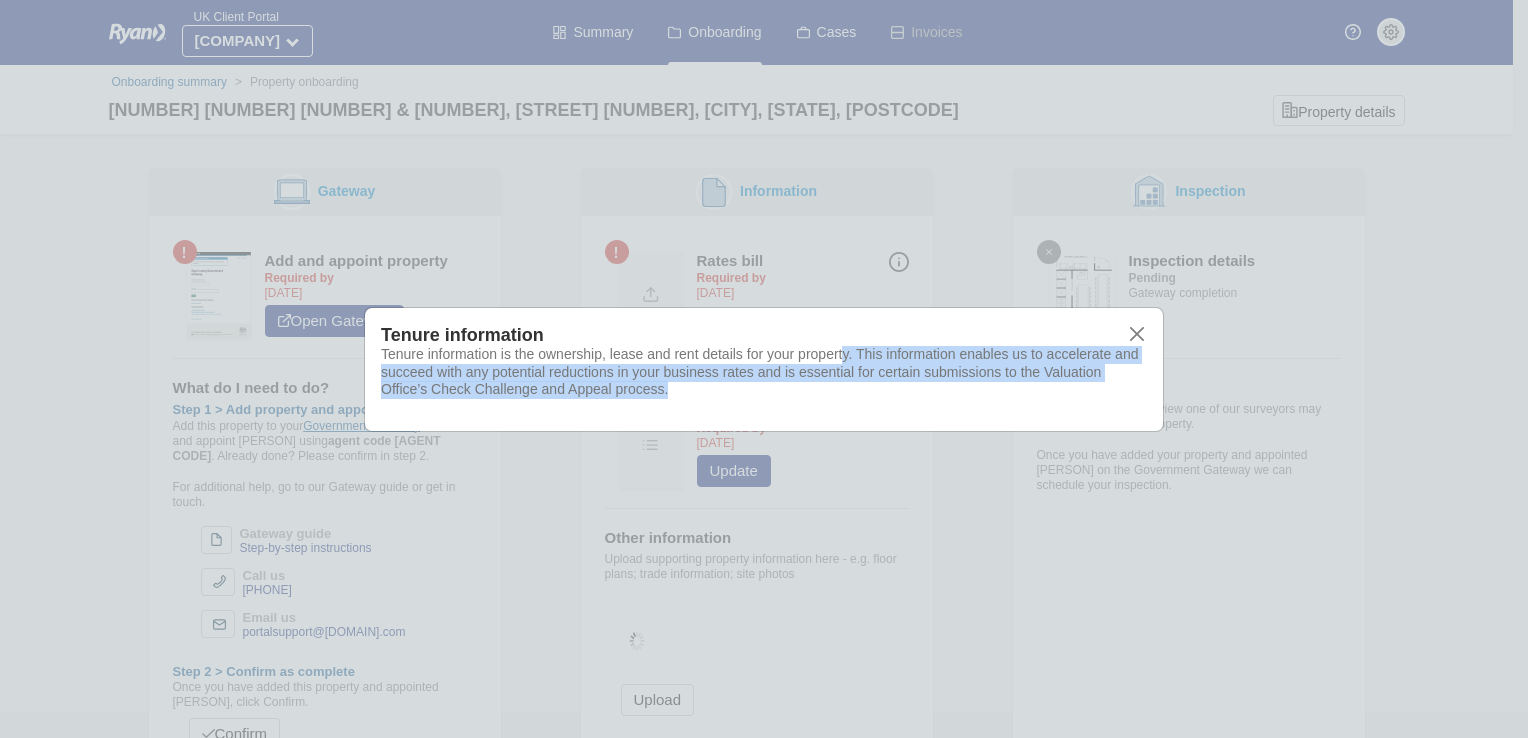 click on "Tenure information
Tenure information is the ownership, lease and rent details for your property. This information enables us to accelerate and succeed with any potential reductions in your business rates and is essential for certain submissions to the Valuation Office’s Check Challenge and Appeal process." at bounding box center (764, 369) 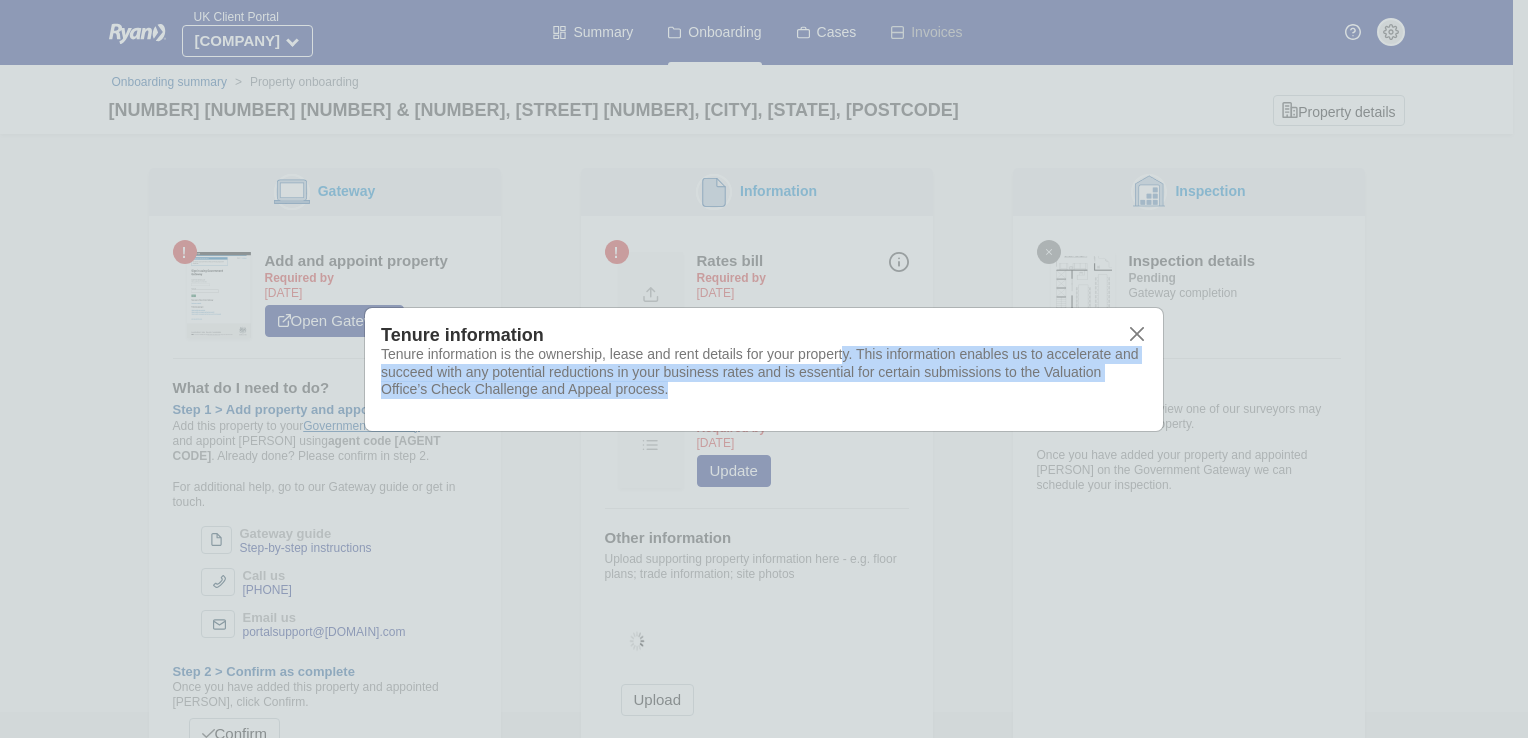 click on "Tenure information
Tenure information is the ownership, lease and rent details for your property. This information enables us to accelerate and succeed with any potential reductions in your business rates and is essential for certain submissions to the Valuation Office’s Check Challenge and Appeal process." at bounding box center [764, 369] 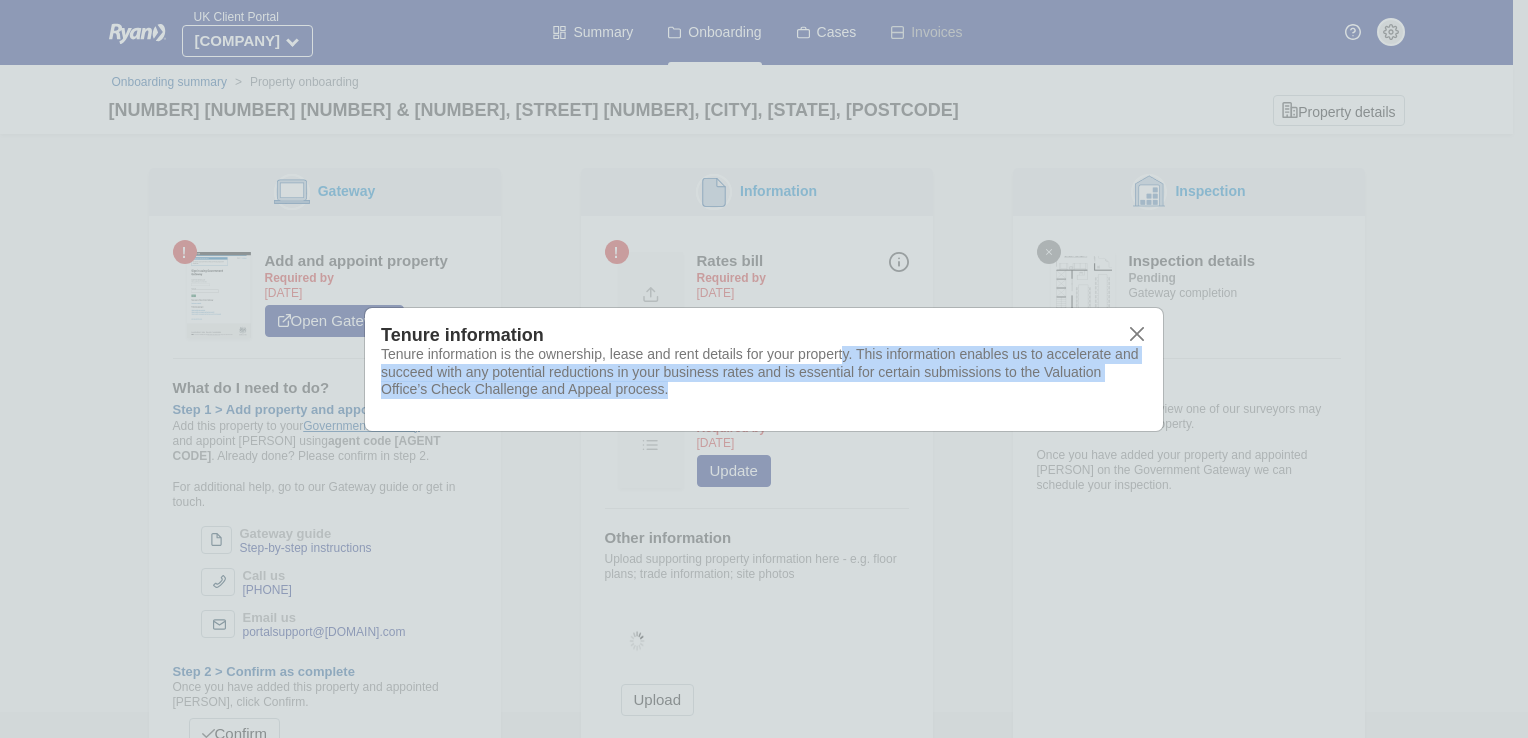 click on "Tenure information
Tenure information is the ownership, lease and rent details for your property. This information enables us to accelerate and succeed with any potential reductions in your business rates and is essential for certain submissions to the Valuation Office’s Check Challenge and Appeal process." at bounding box center [764, 369] 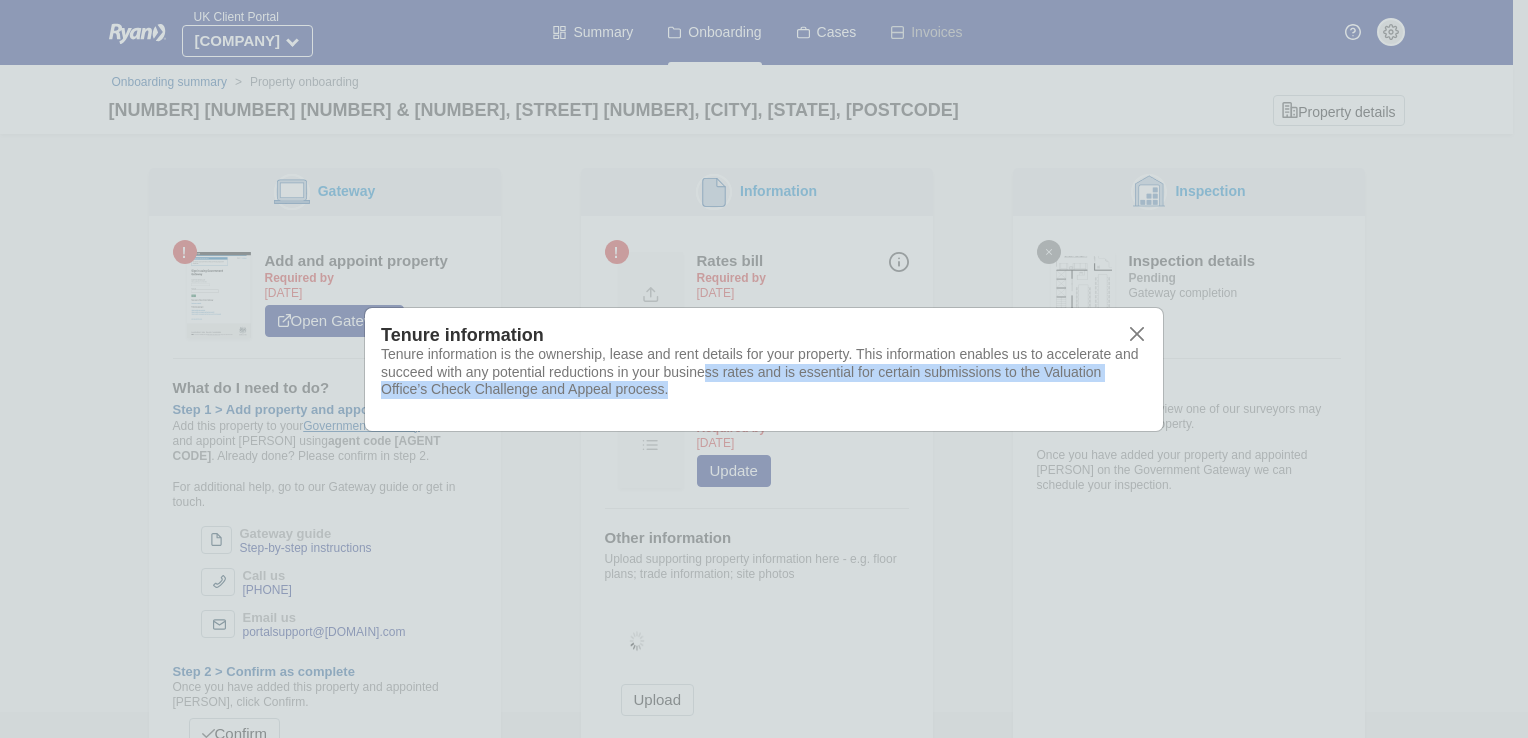 drag, startPoint x: 702, startPoint y: 375, endPoint x: 1041, endPoint y: 410, distance: 340.802 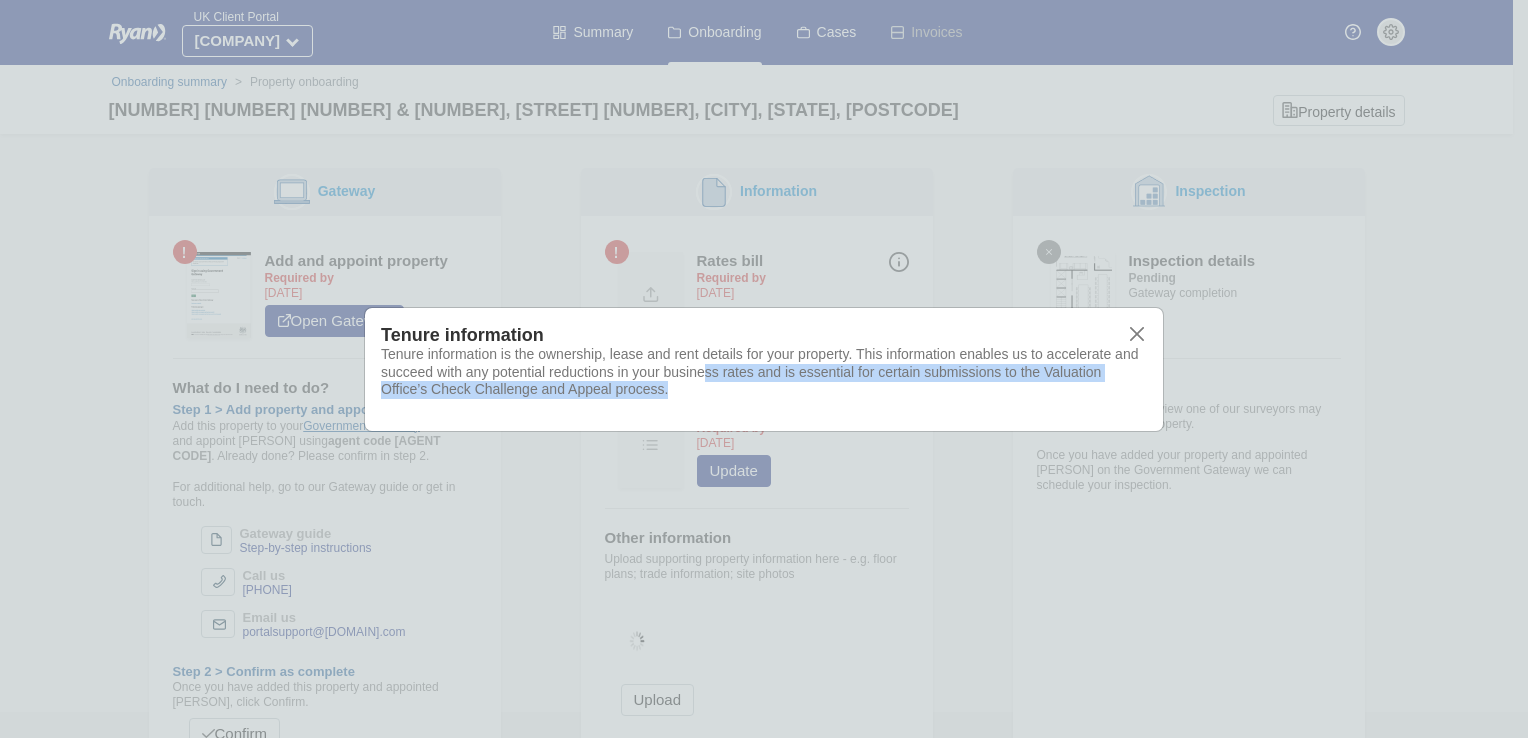click on "Tenure information
Tenure information is the ownership, lease and rent details for your property. This information enables us to accelerate and succeed with any potential reductions in your business rates and is essential for certain submissions to the Valuation Office’s Check Challenge and Appeal process." at bounding box center [764, 369] 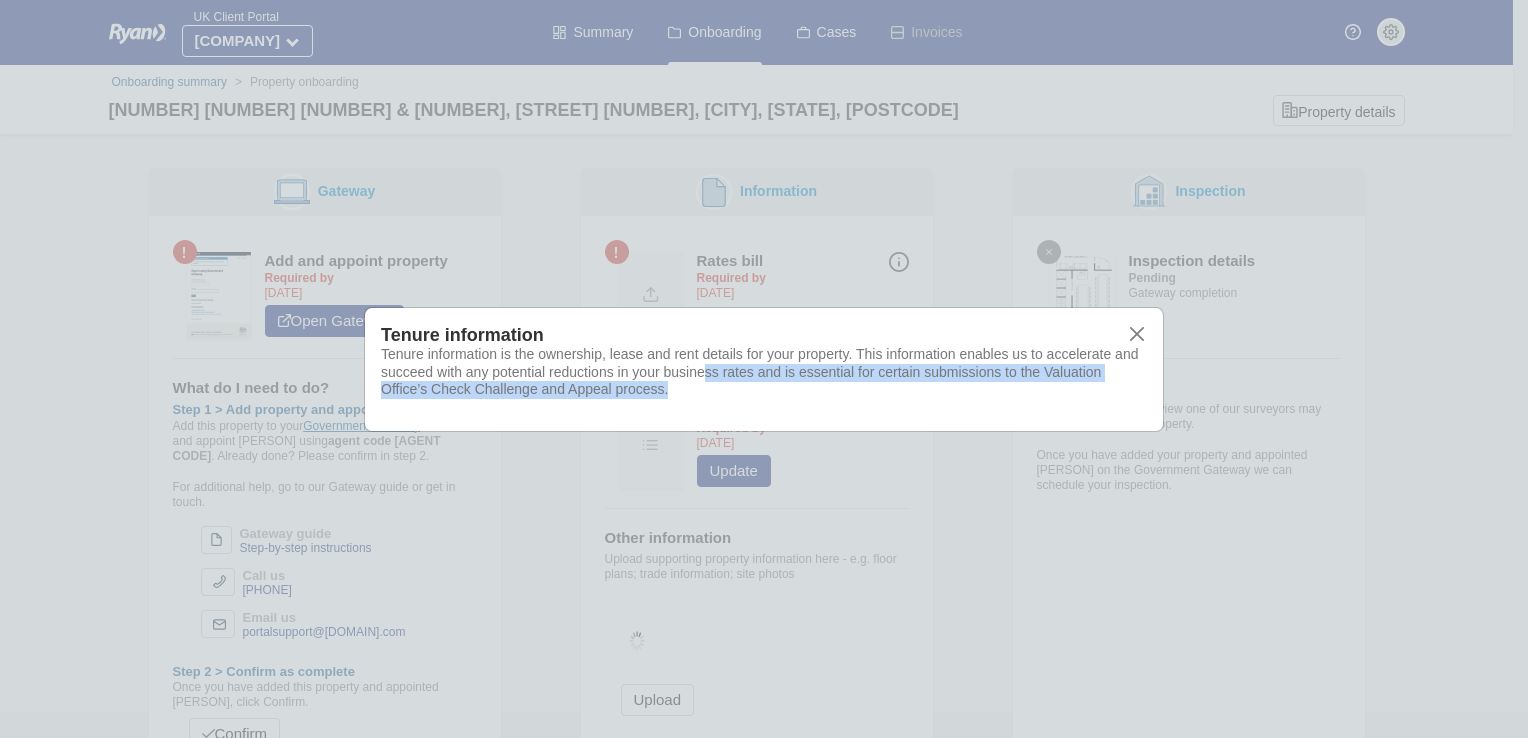 click on "Tenure information
Tenure information is the ownership, lease and rent details for your property. This information enables us to accelerate and succeed with any potential reductions in your business rates and is essential for certain submissions to the Valuation Office’s Check Challenge and Appeal process." at bounding box center (764, 369) 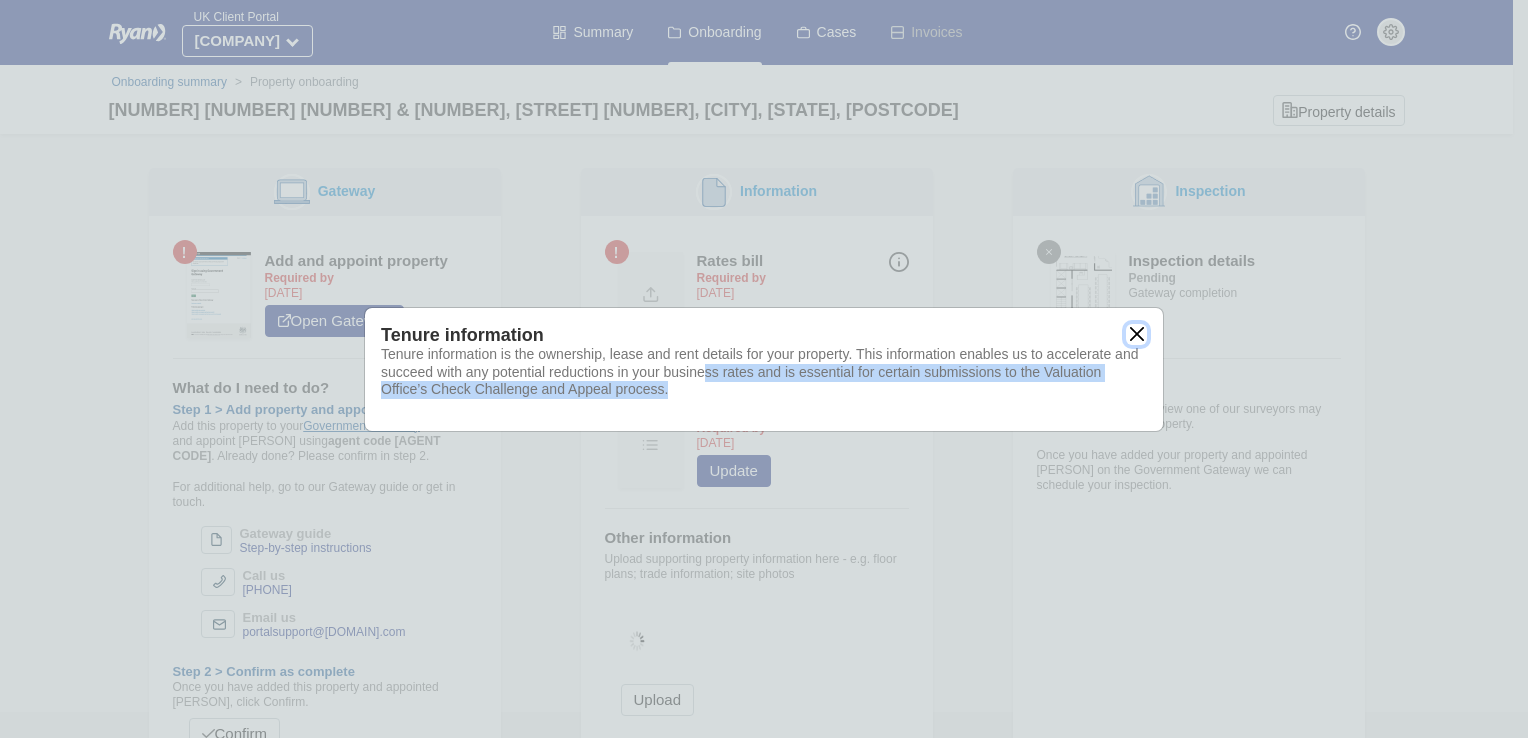 click at bounding box center (1136, 334) 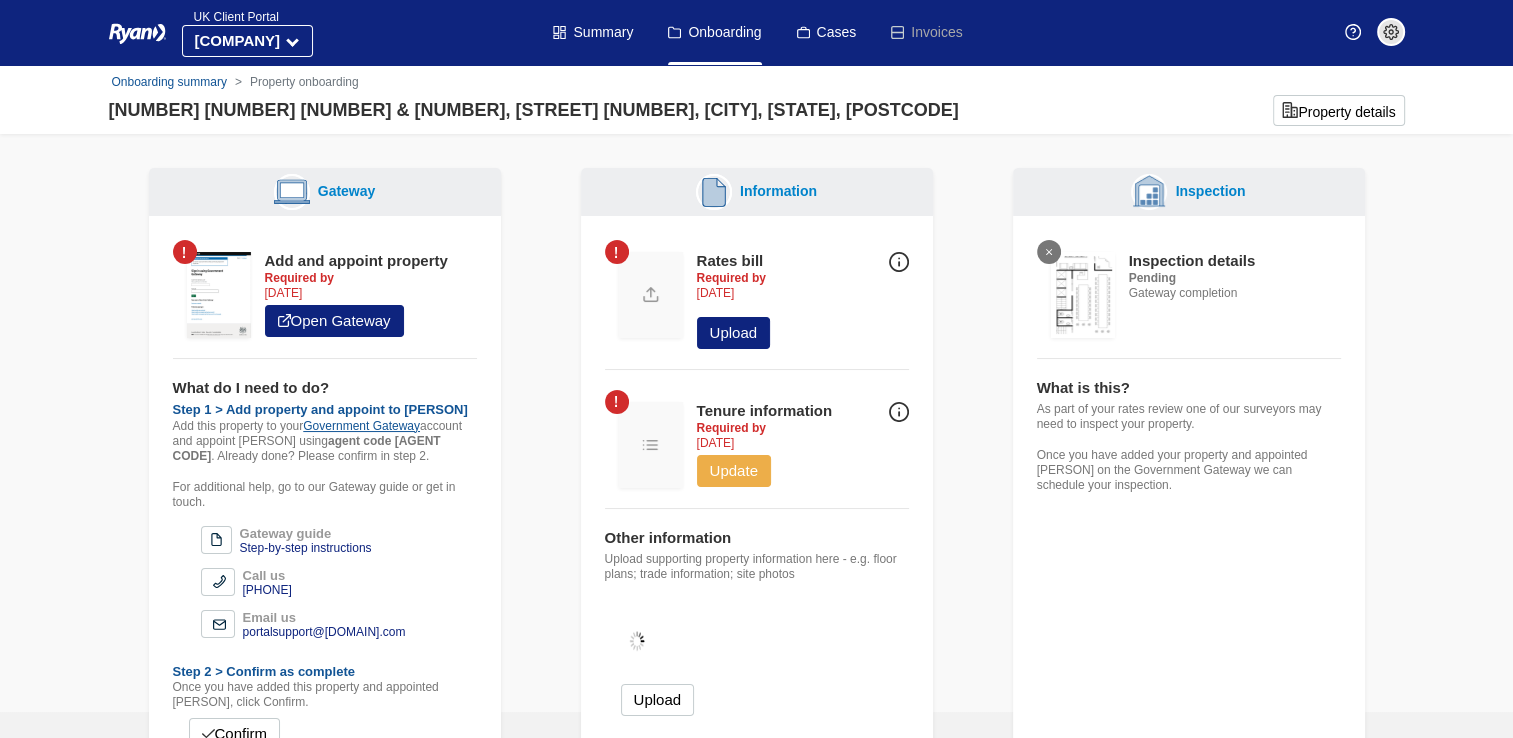 click on "Update" at bounding box center [734, 471] 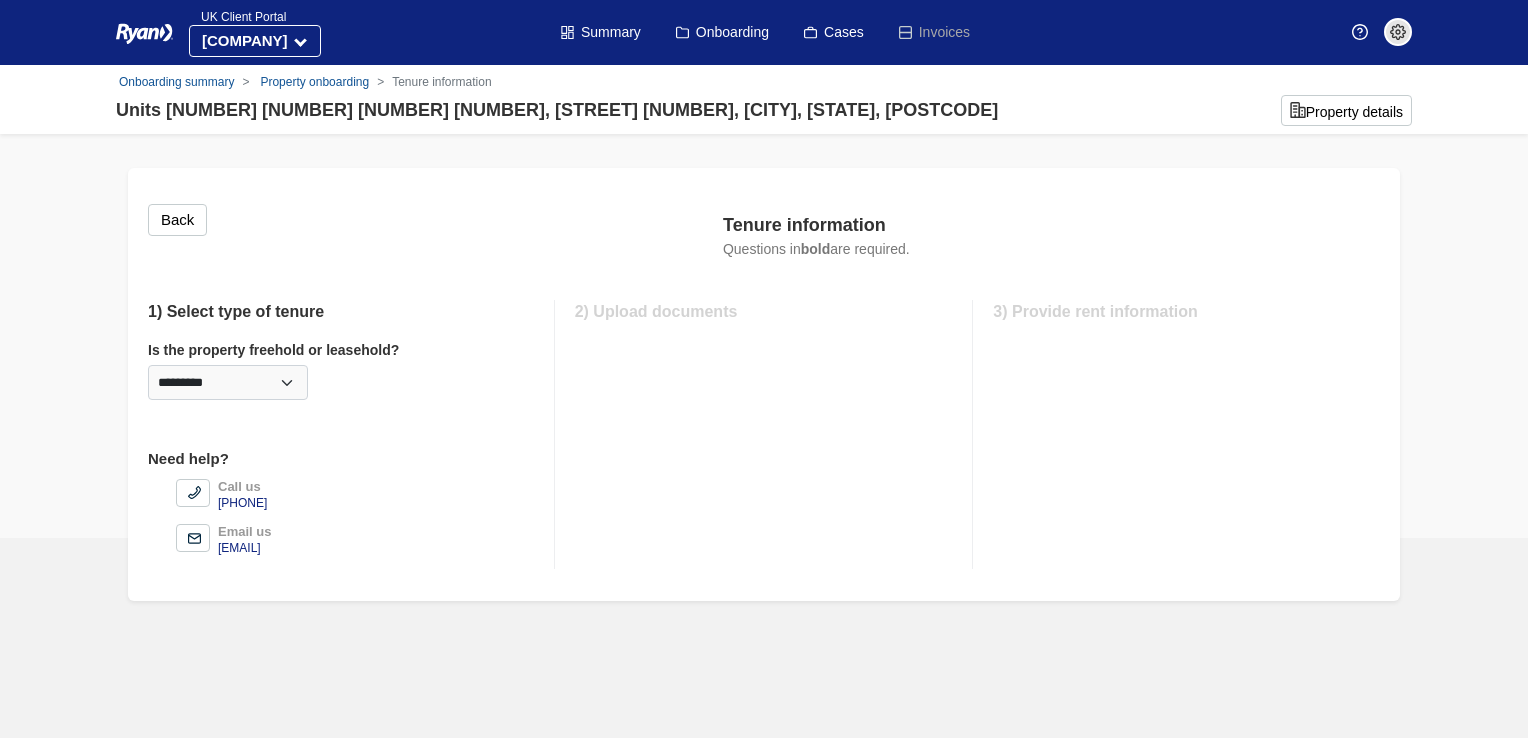 scroll, scrollTop: 0, scrollLeft: 0, axis: both 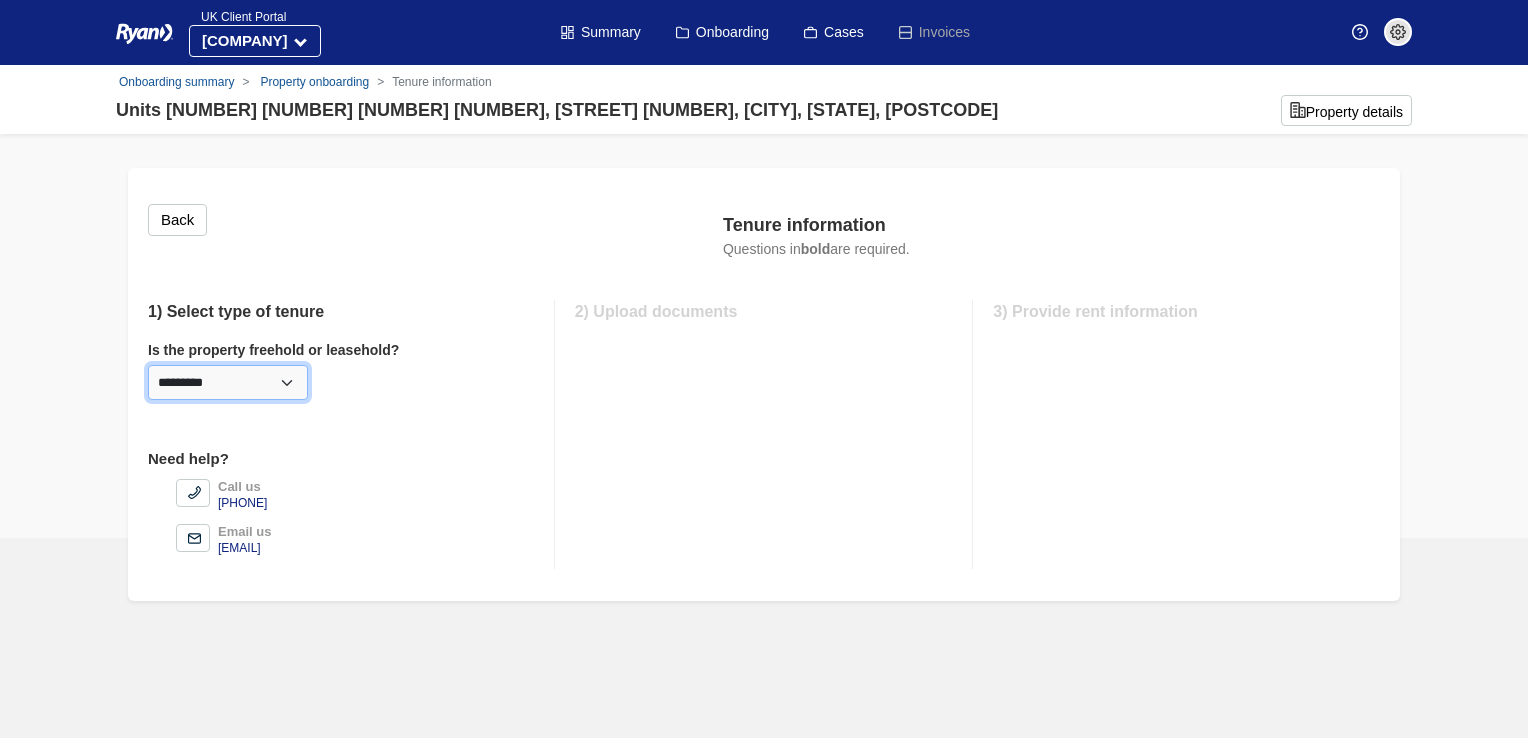 click on "*********
********
*********" at bounding box center (228, 382) 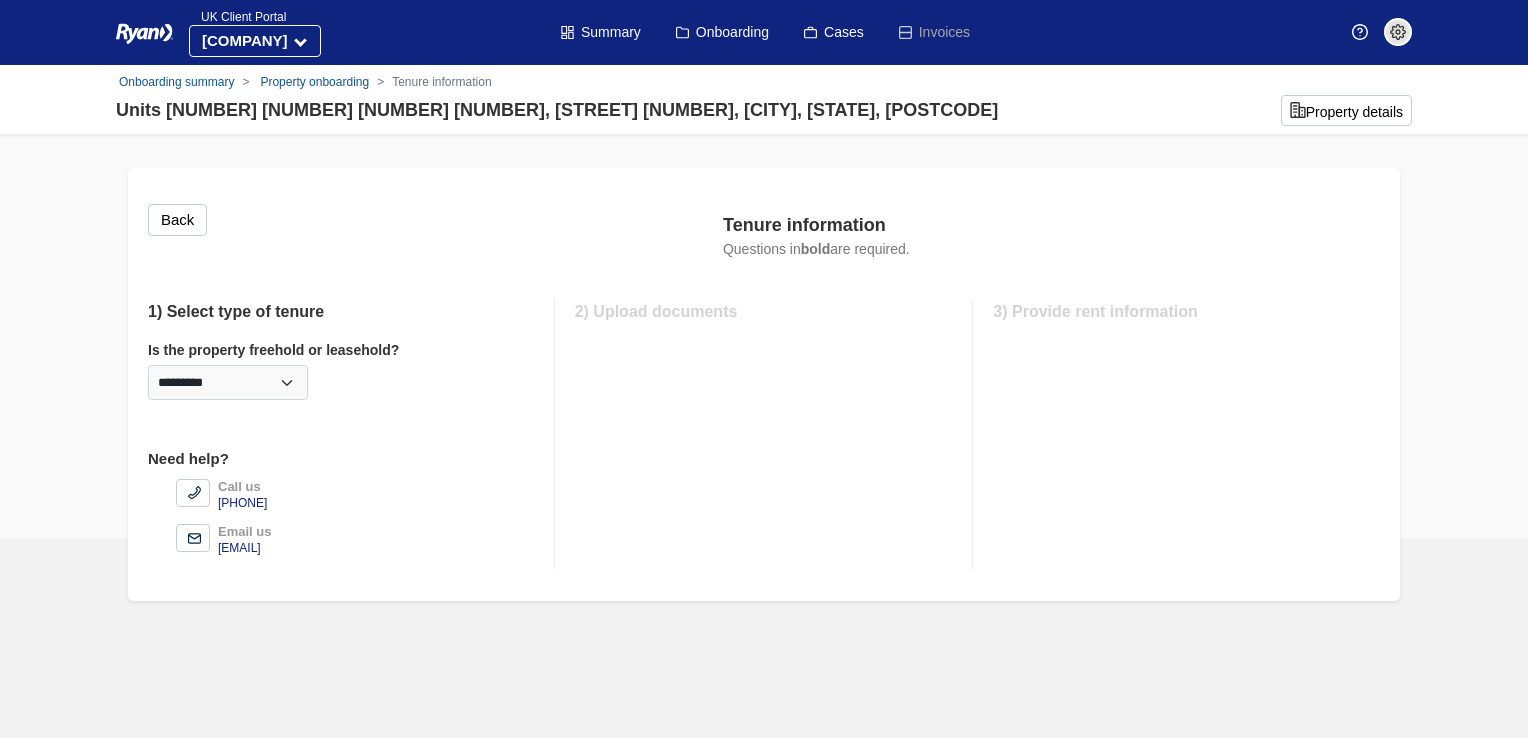 click on "Is the property freehold or leasehold?
*********
********
*********" at bounding box center (341, 370) 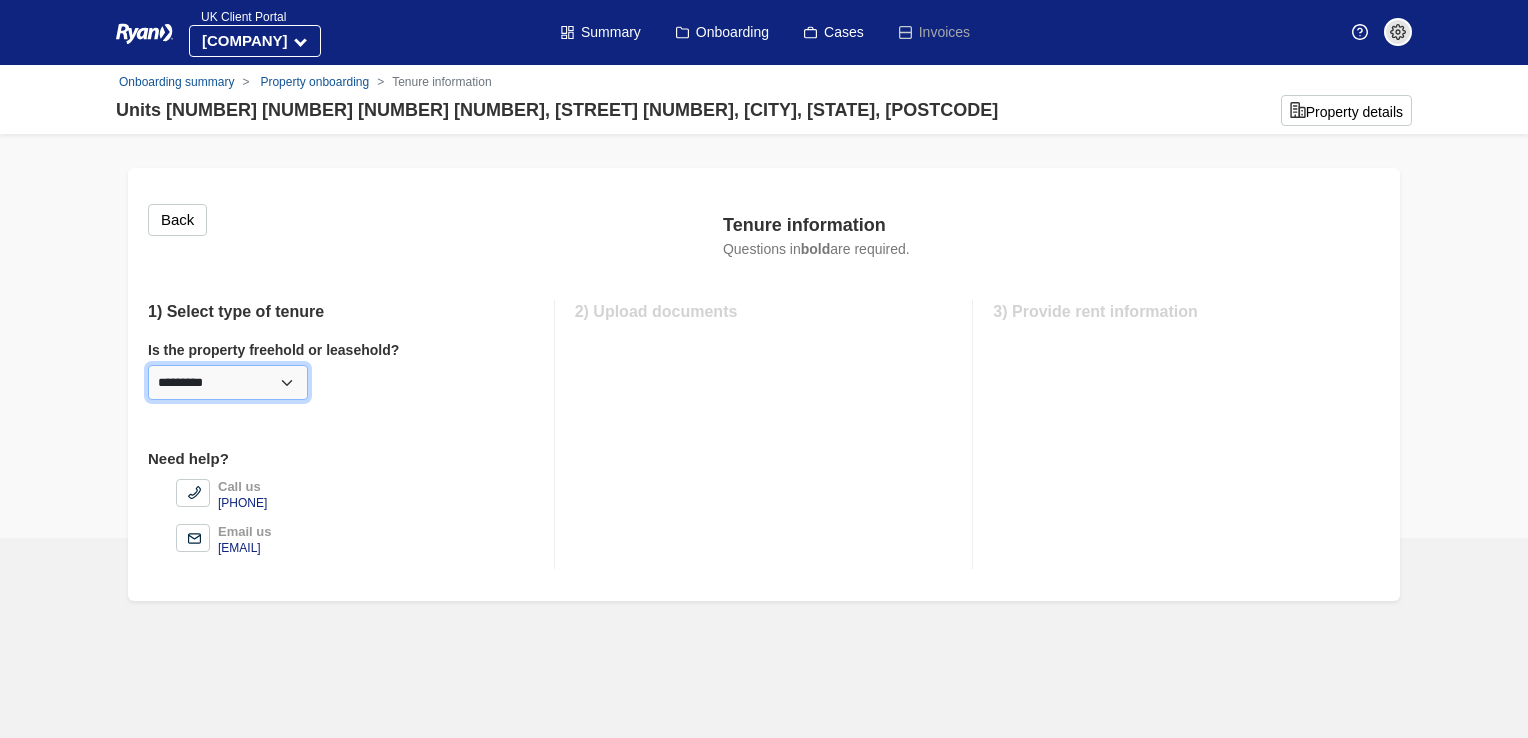 click on "*********
********
*********" at bounding box center [228, 382] 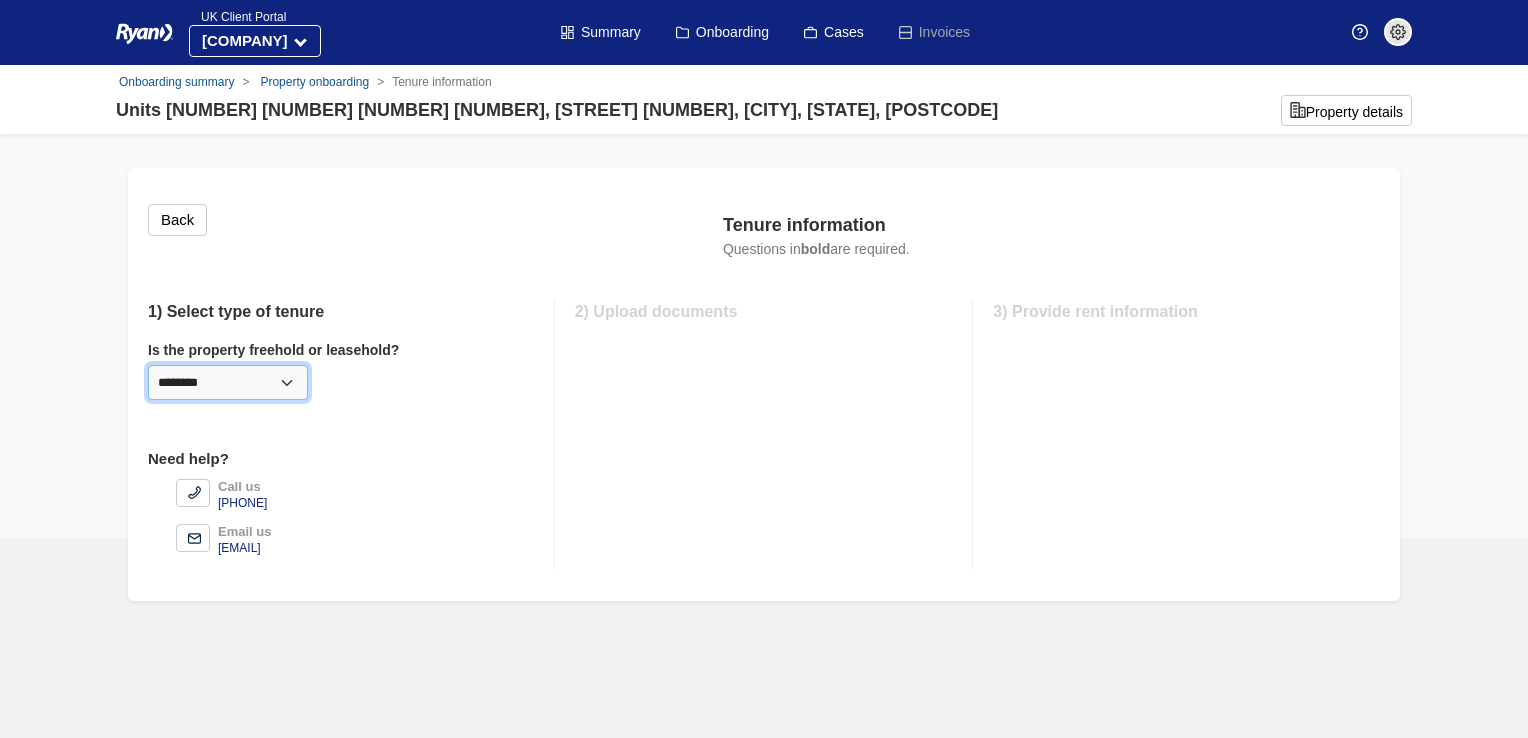 click on "*********
********
*********" at bounding box center (228, 382) 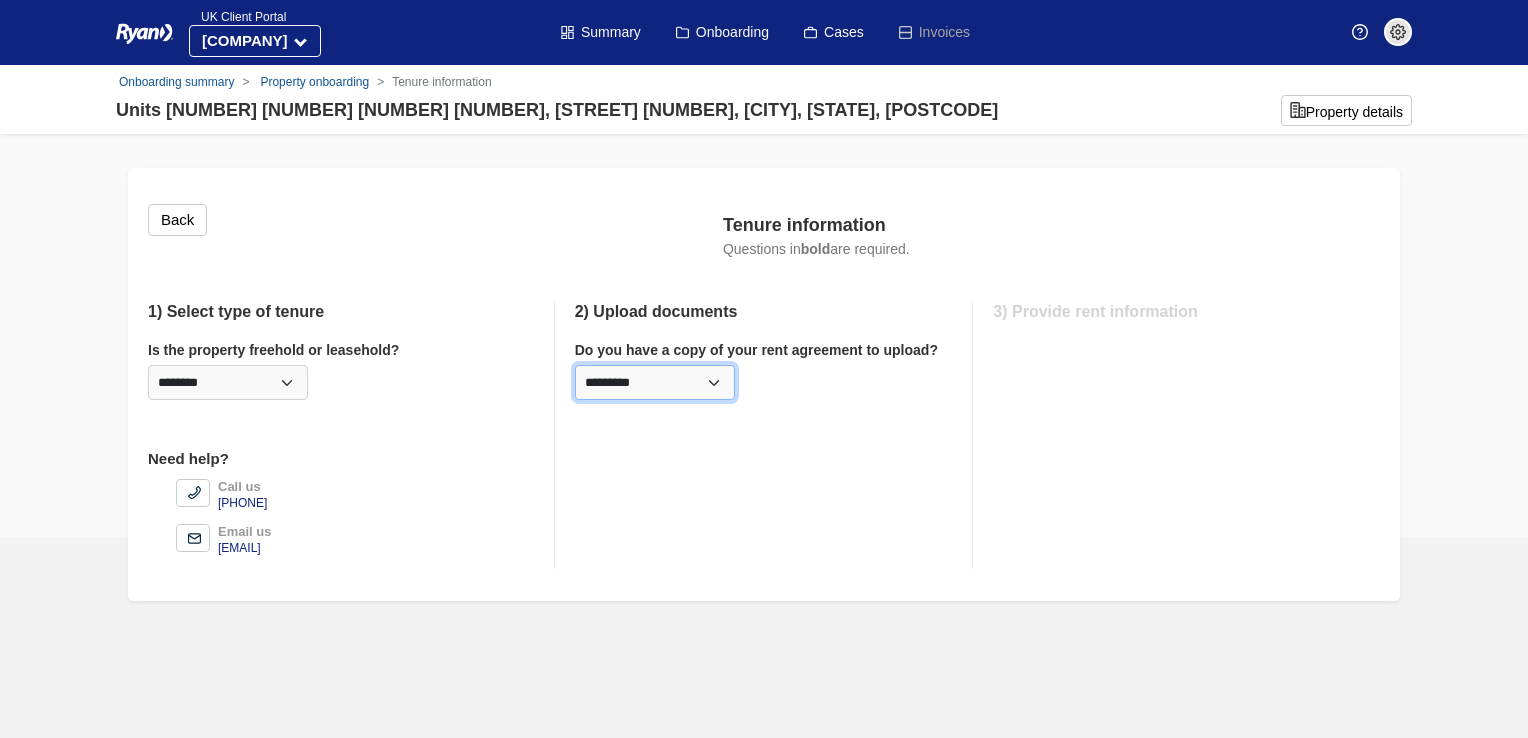 click on "*********
***
**" at bounding box center (655, 382) 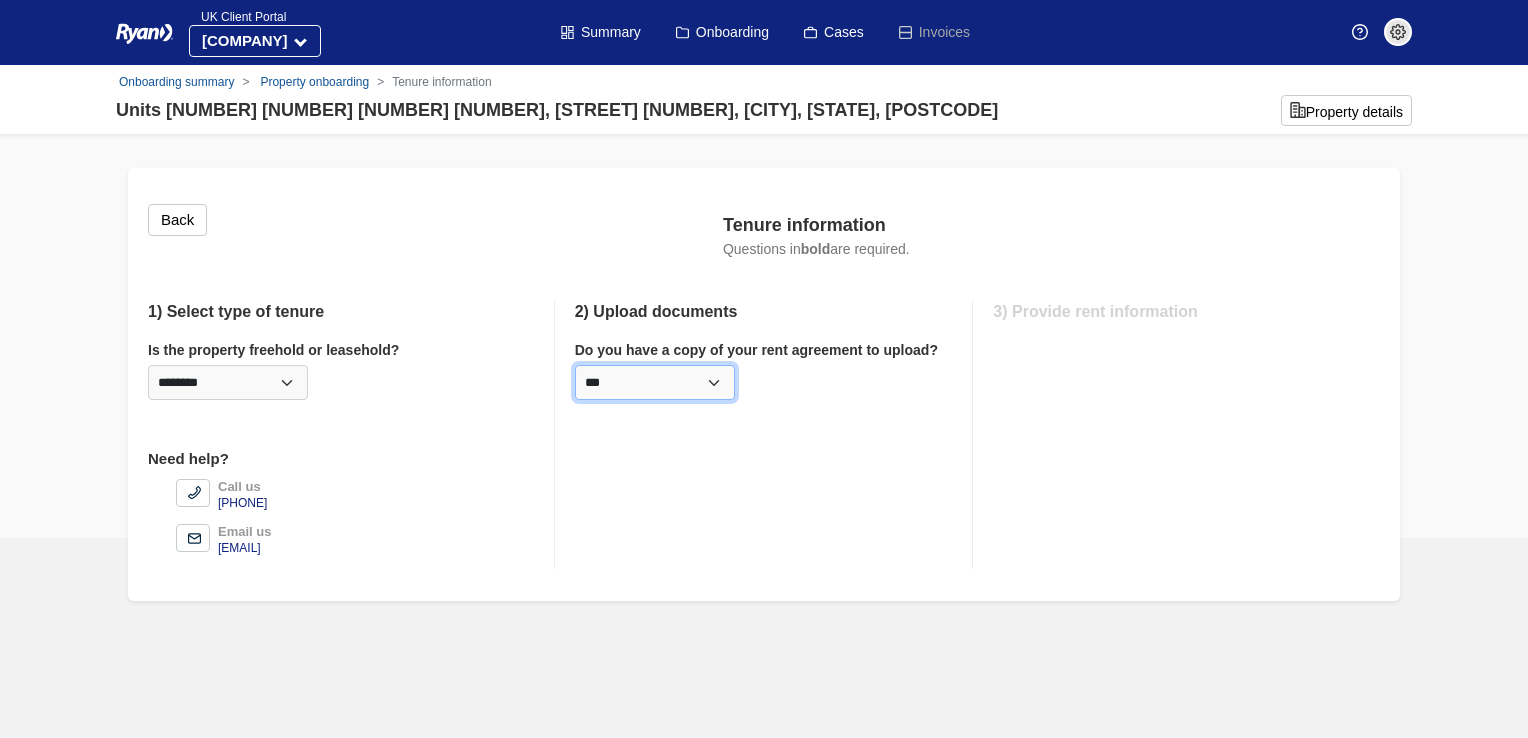 click on "*********
***
**" at bounding box center (655, 382) 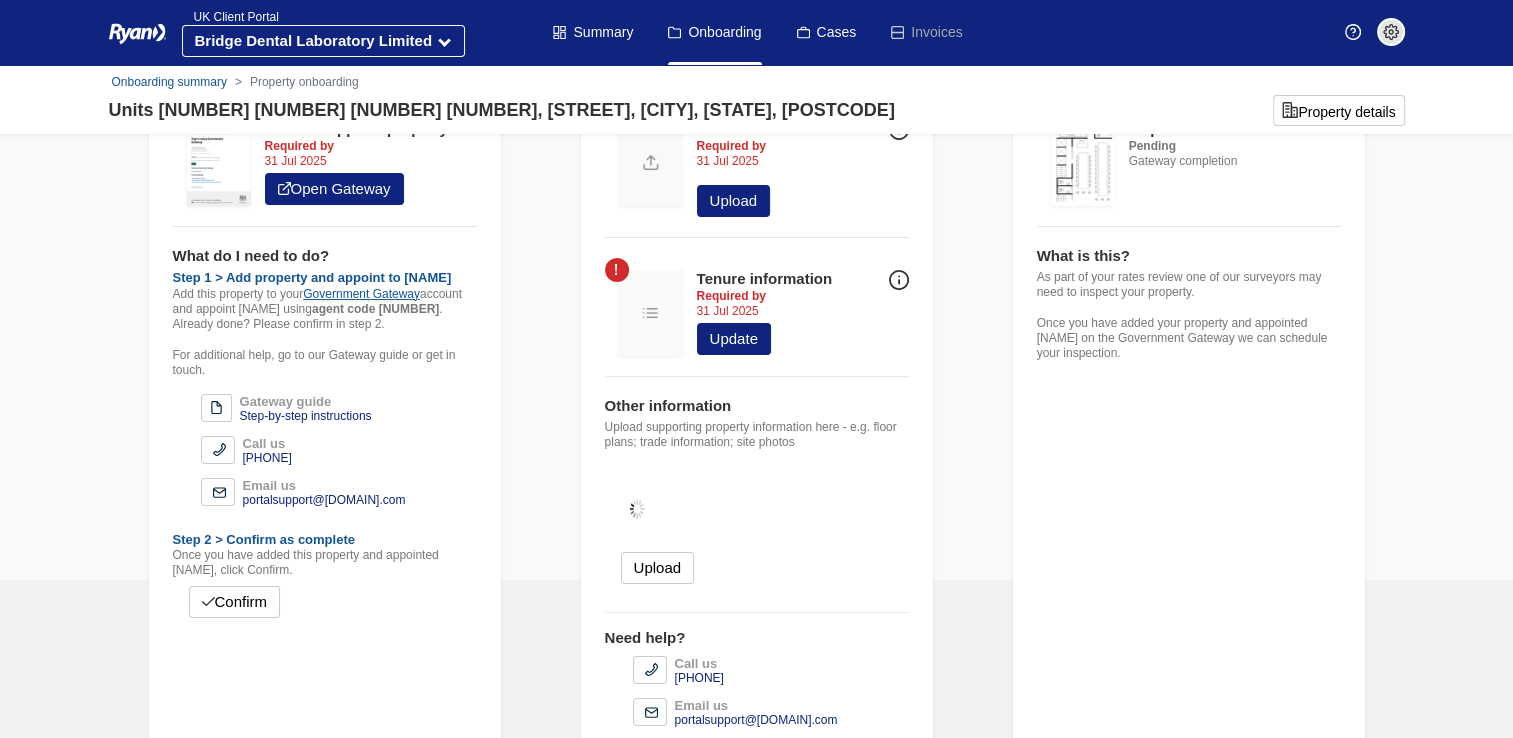 scroll, scrollTop: 172, scrollLeft: 0, axis: vertical 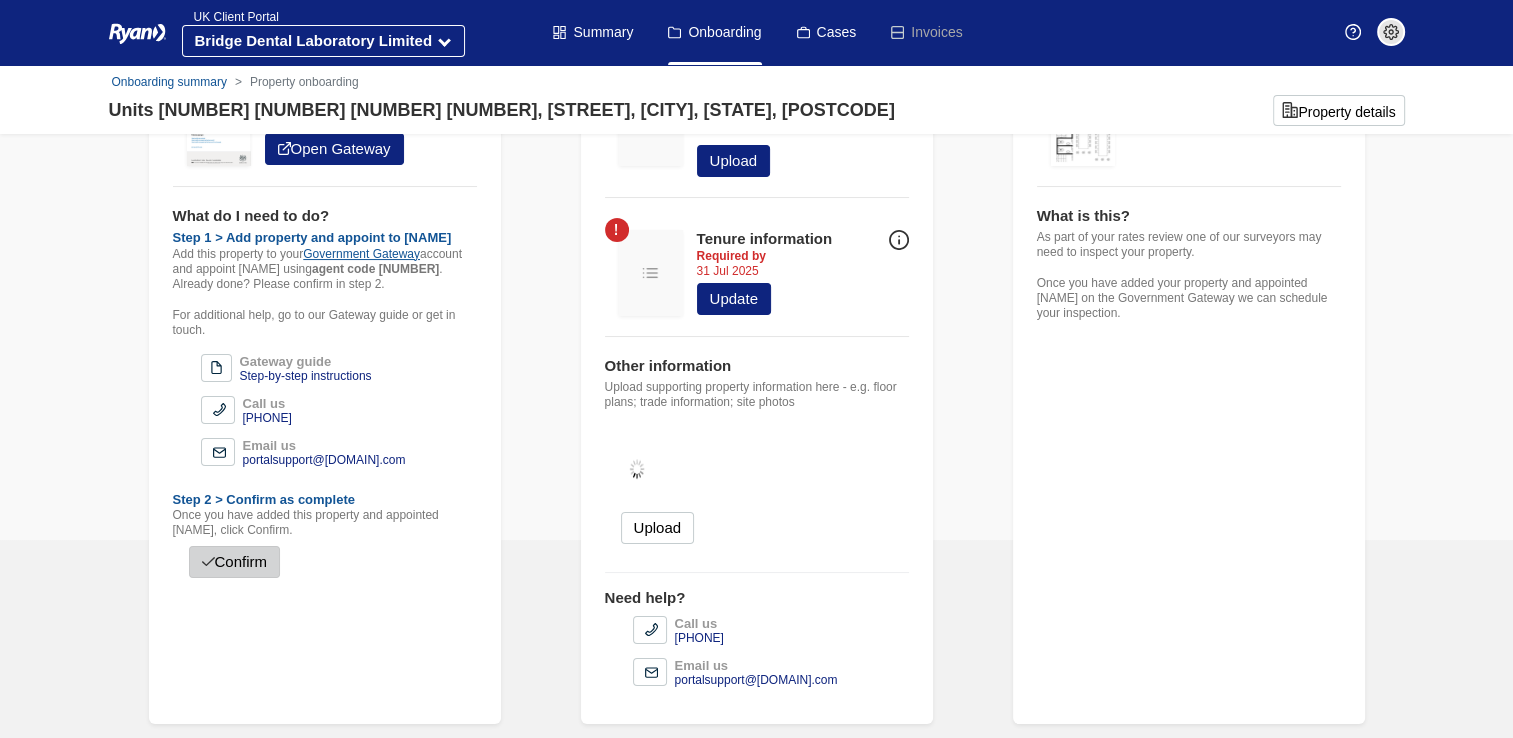 click on "Confirm" at bounding box center [235, 562] 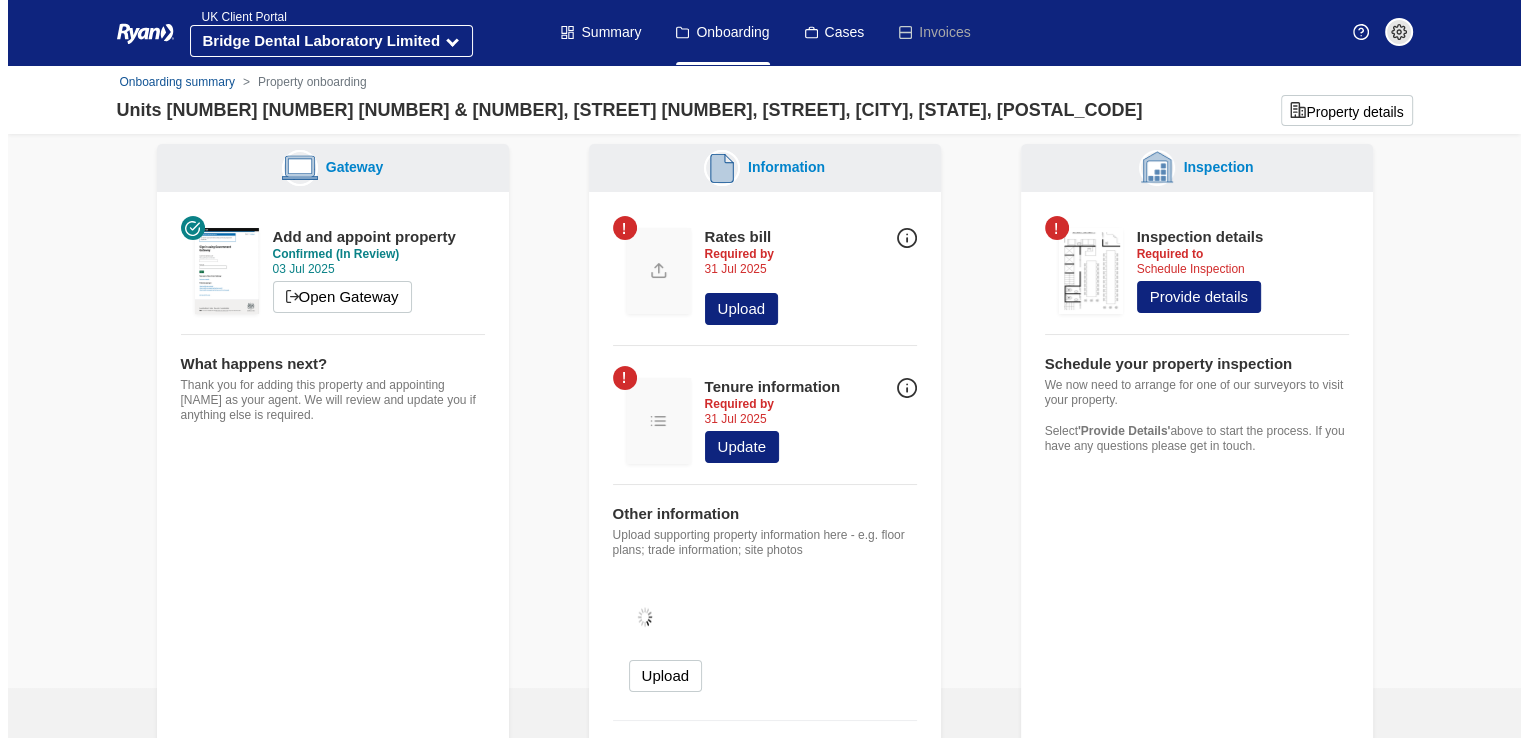 scroll, scrollTop: 0, scrollLeft: 0, axis: both 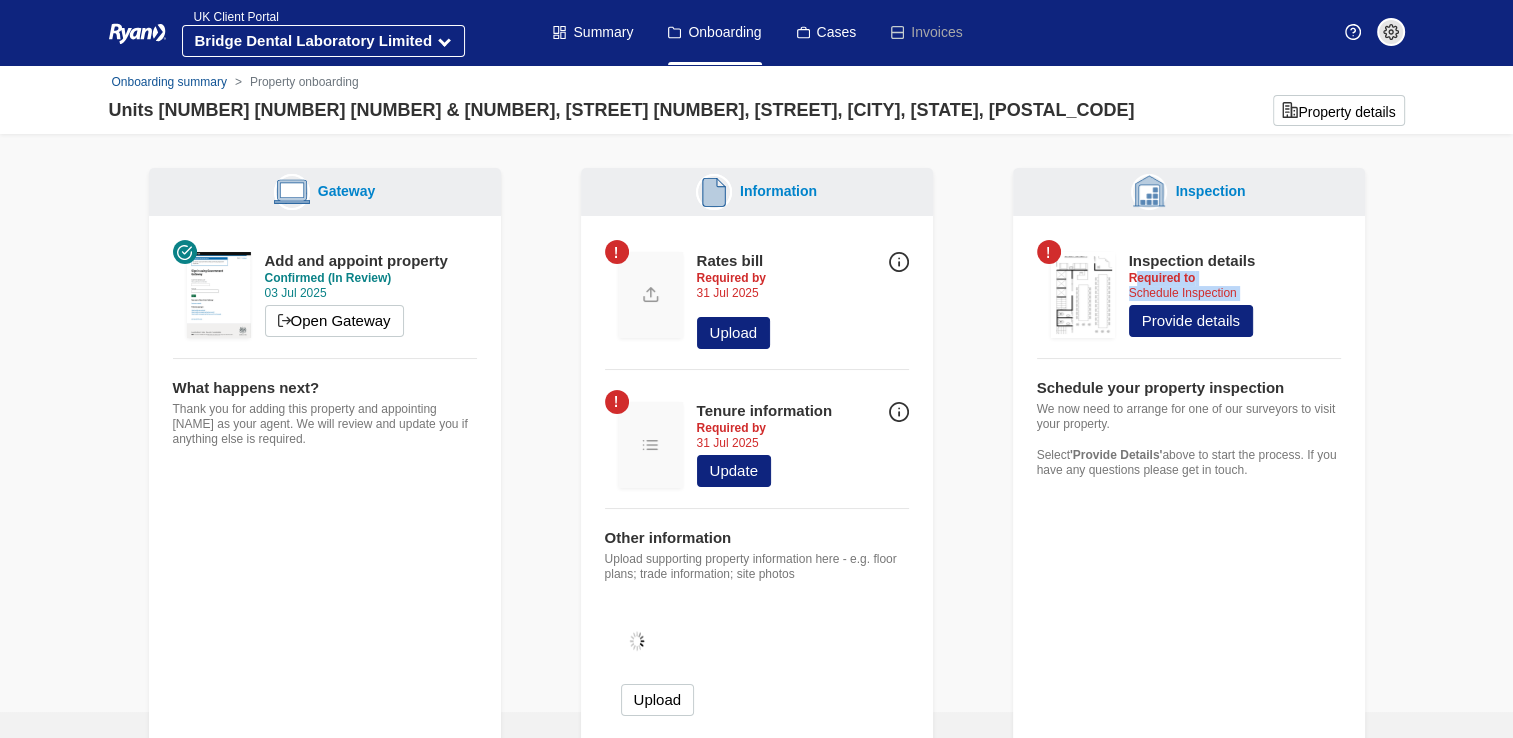 drag, startPoint x: 1134, startPoint y: 282, endPoint x: 1266, endPoint y: 302, distance: 133.50656 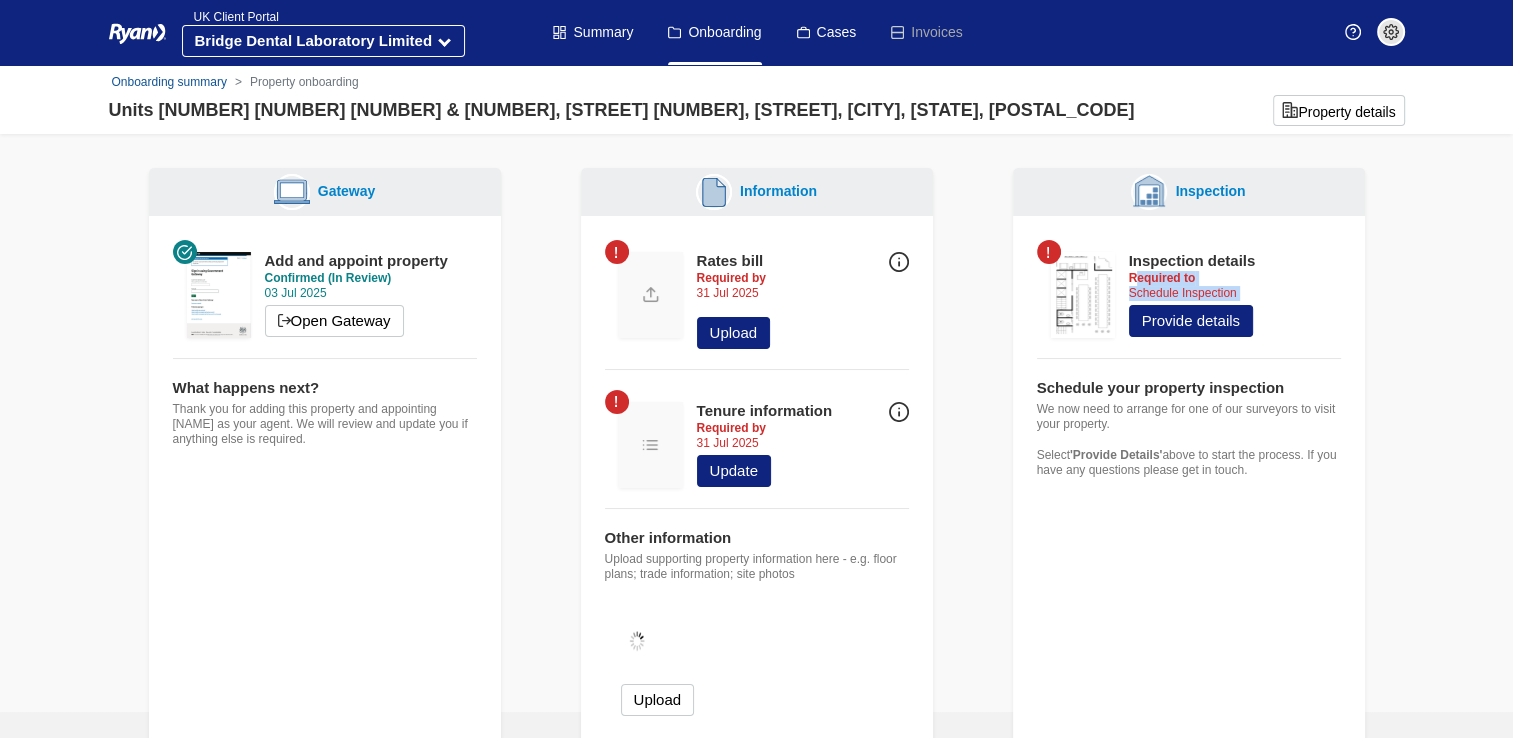 click on "Inspection details
Required to
Schedule Inspection
Provide details" at bounding box center (1189, 299) 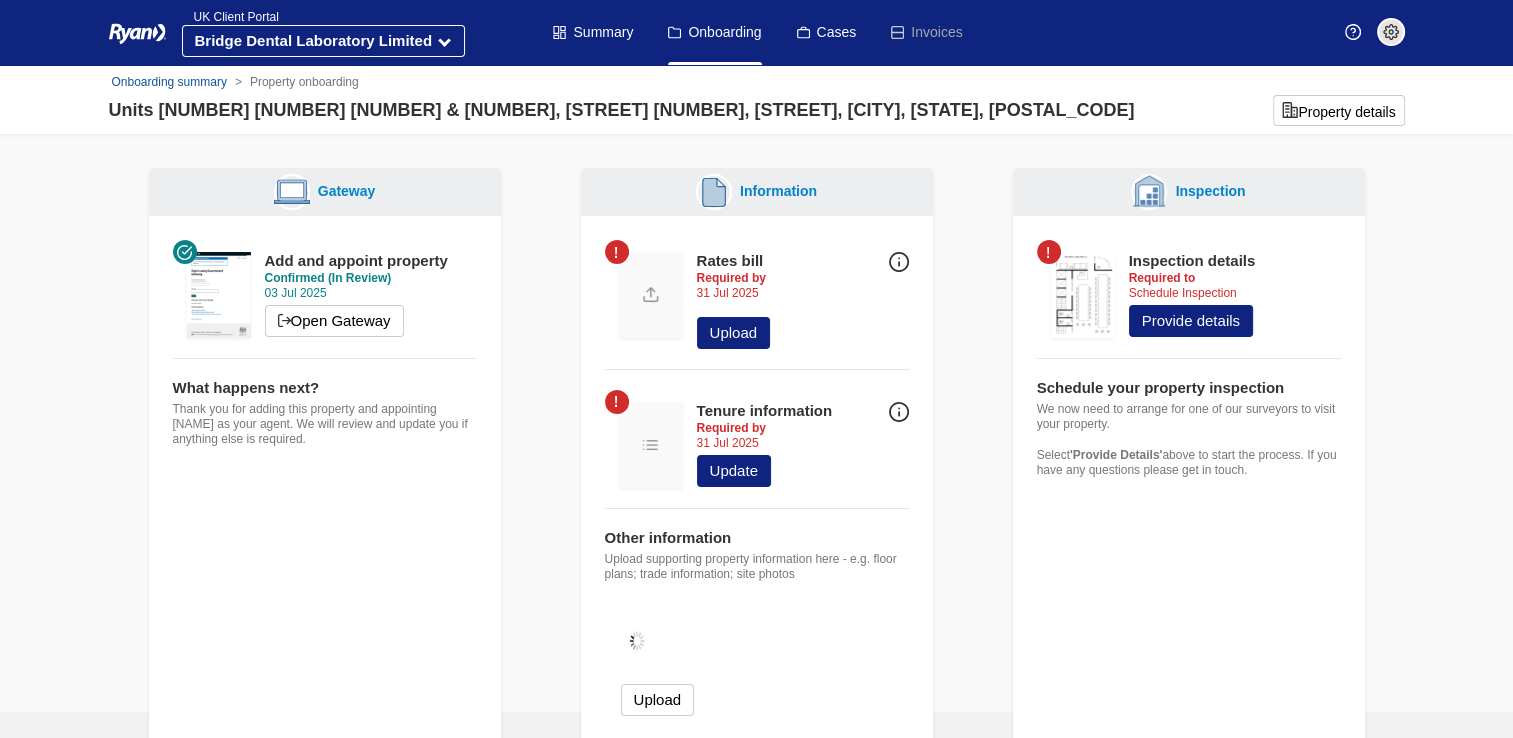 click on "Inspection details
Required to
Schedule Inspection
Provide details
Schedule your property inspection
We now need to arrange for one of our surveyors to visit your property.
Select  'Provide Details'  above to start the process. If you have any questions please get in touch." at bounding box center [1189, 367] 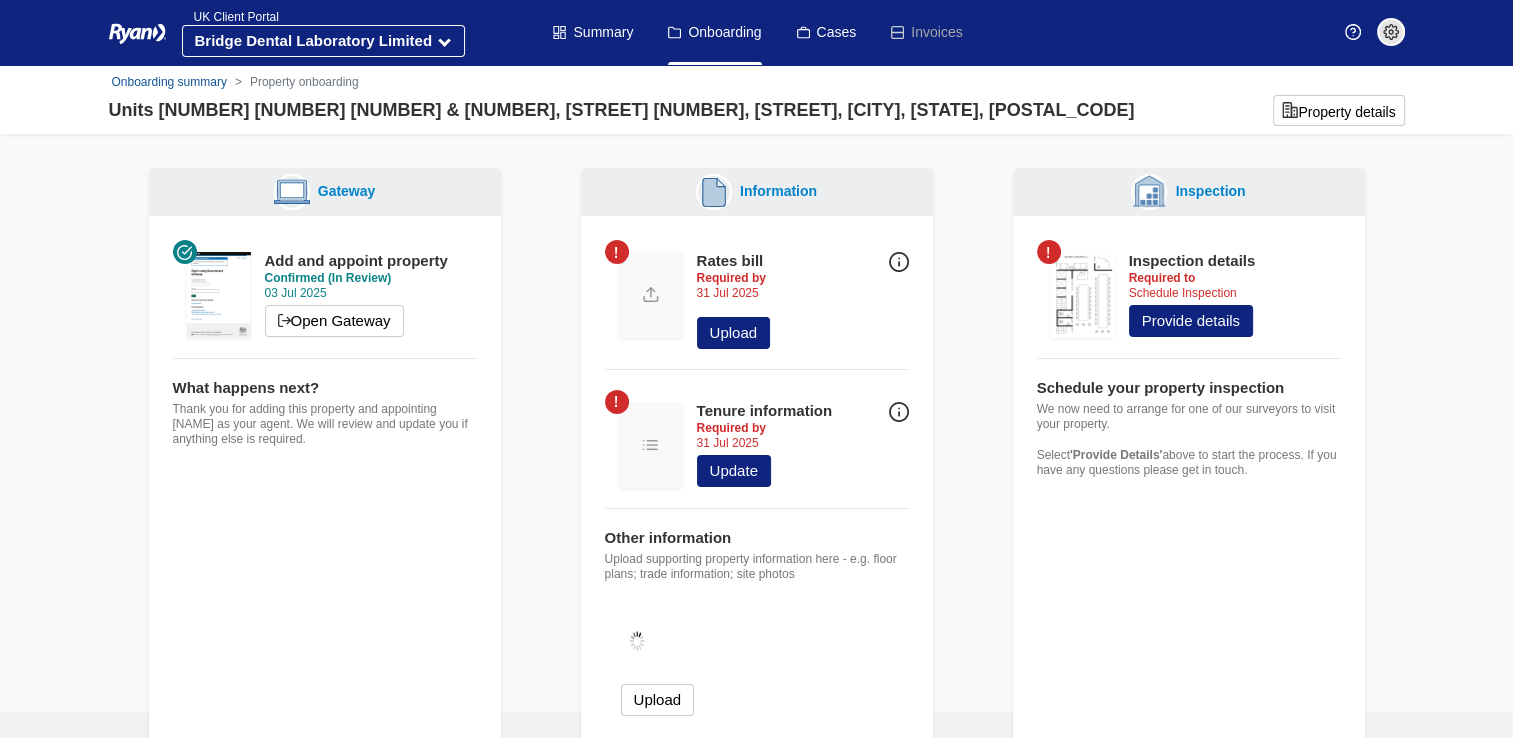 drag, startPoint x: 1039, startPoint y: 410, endPoint x: 1323, endPoint y: 490, distance: 295.05255 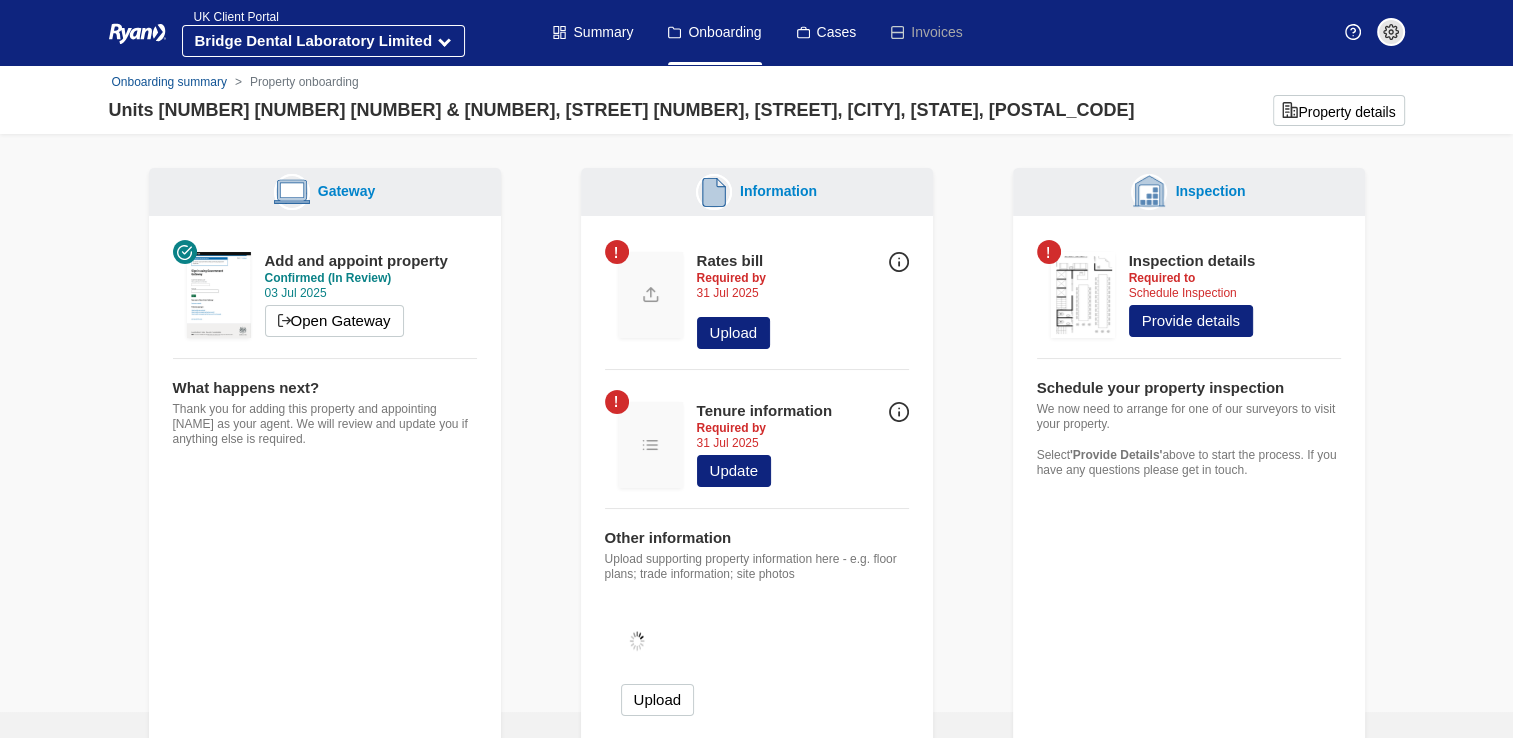 click on "Inspection details
Required to
Schedule Inspection
Provide details
Schedule your property inspection
We now need to arrange for one of our surveyors to visit your property.
Select  'Provide Details'  above to start the process. If you have any questions please get in touch." at bounding box center (1189, 367) 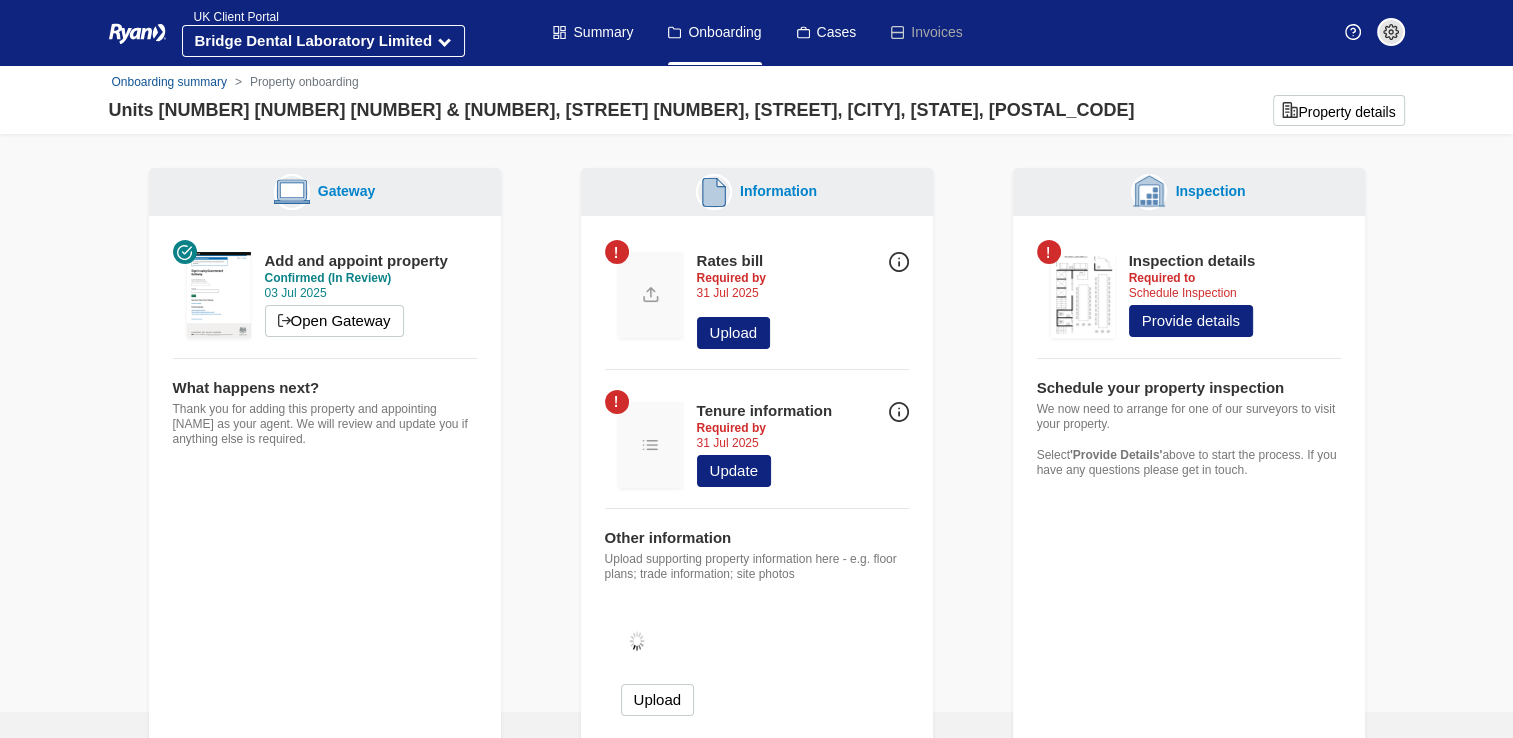 drag, startPoint x: 1323, startPoint y: 490, endPoint x: 1251, endPoint y: 452, distance: 81.41253 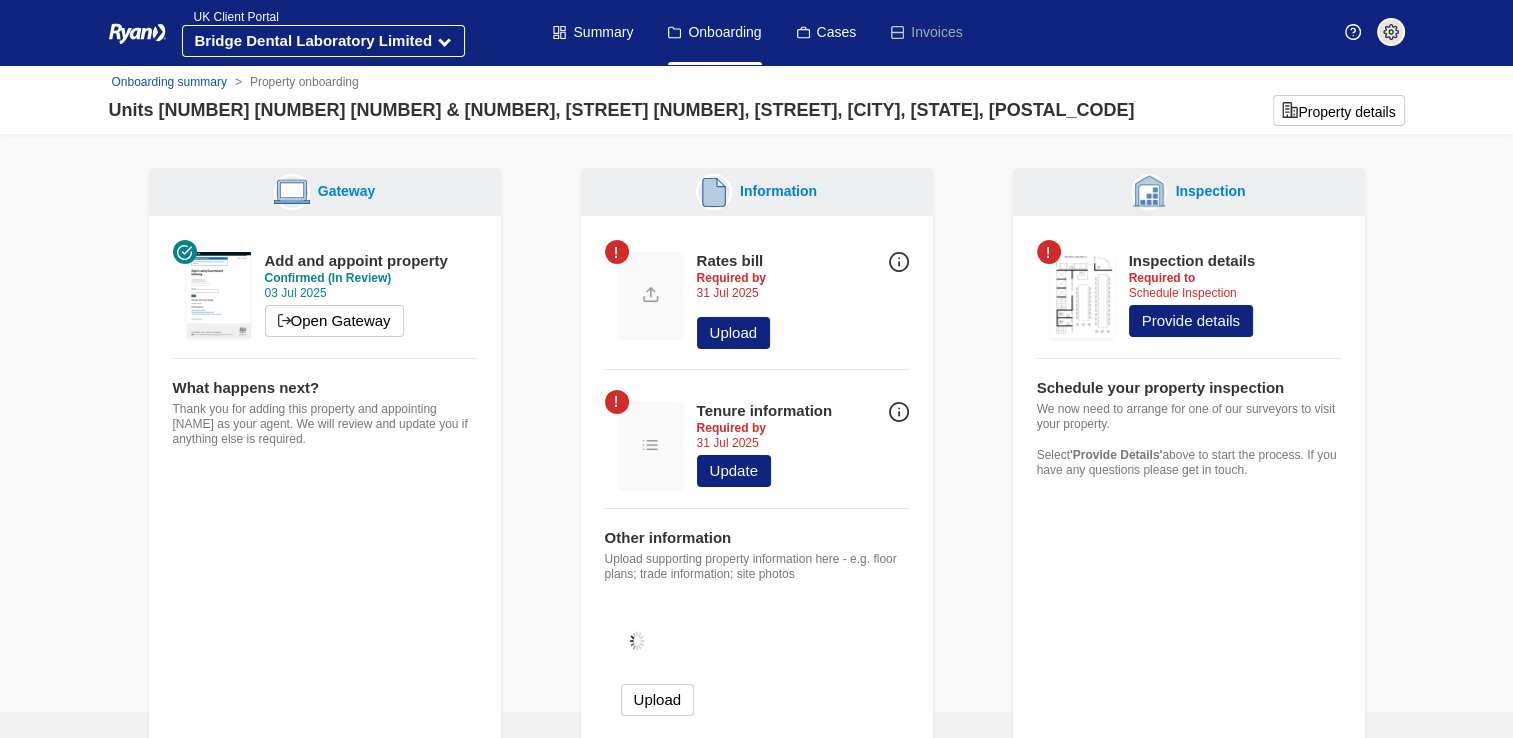 click on "Select  'Provide Details'  above to start the process. If you have any questions please get in touch." at bounding box center [1189, 463] 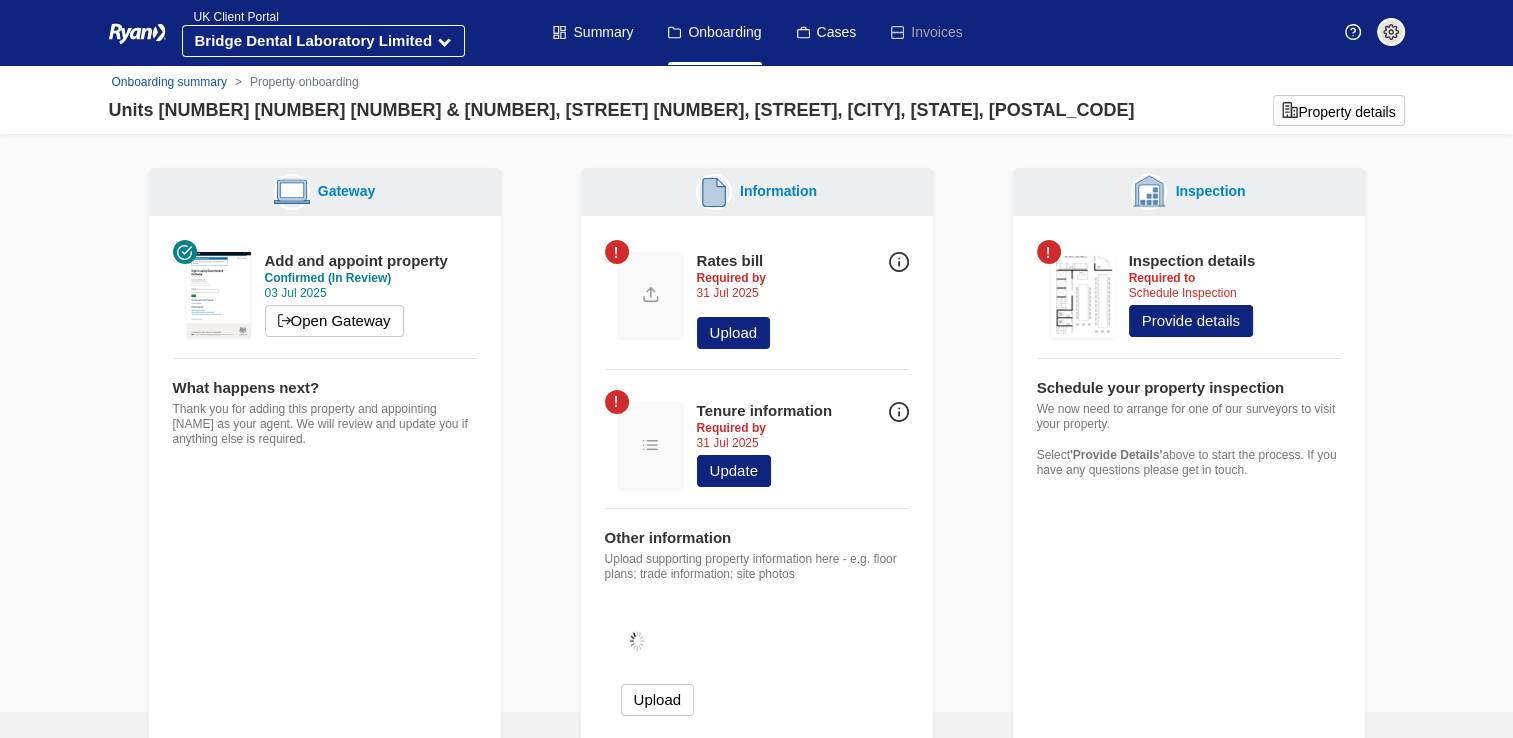 click on "Select  'Provide Details'  above to start the process. If you have any questions please get in touch." at bounding box center [1189, 463] 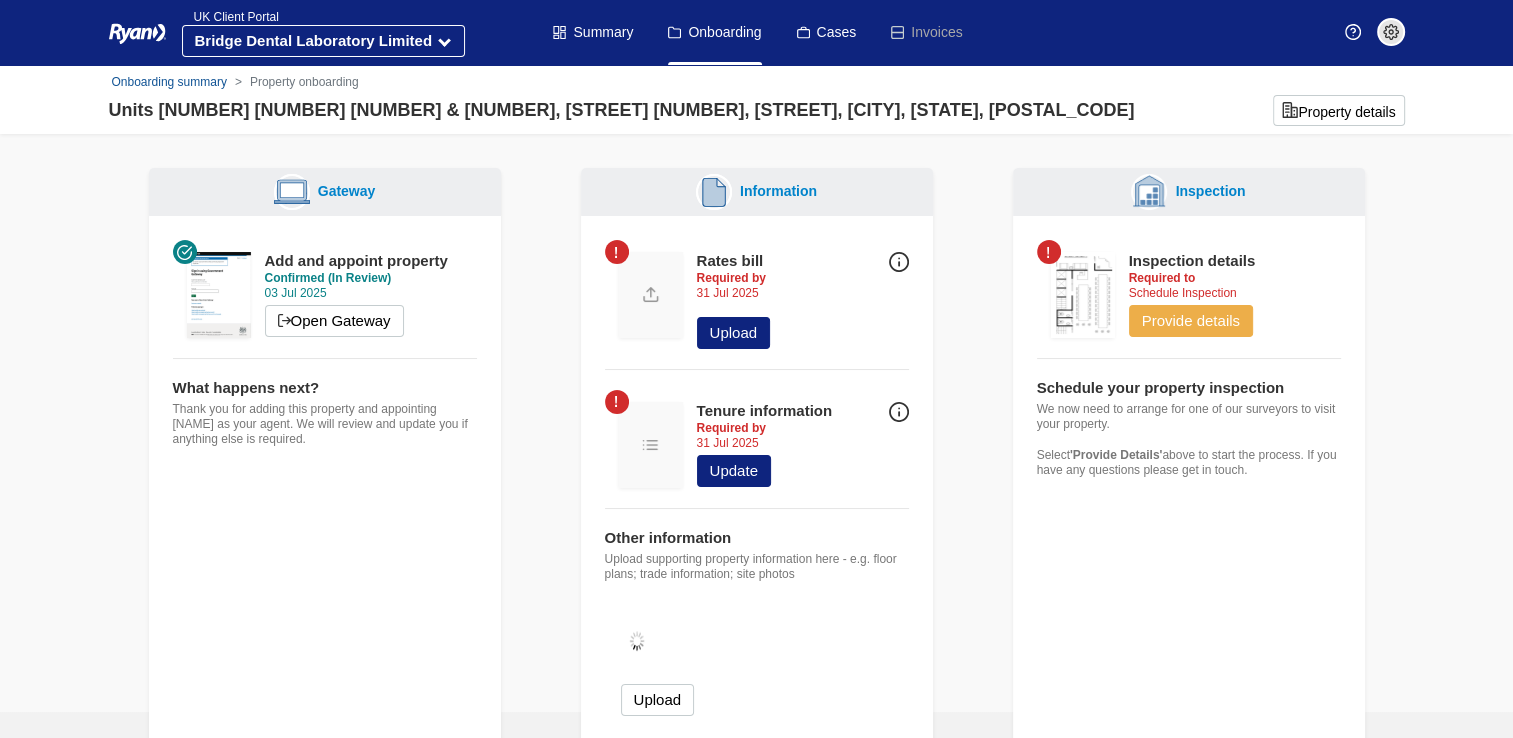 click on "Provide details" at bounding box center (1191, 321) 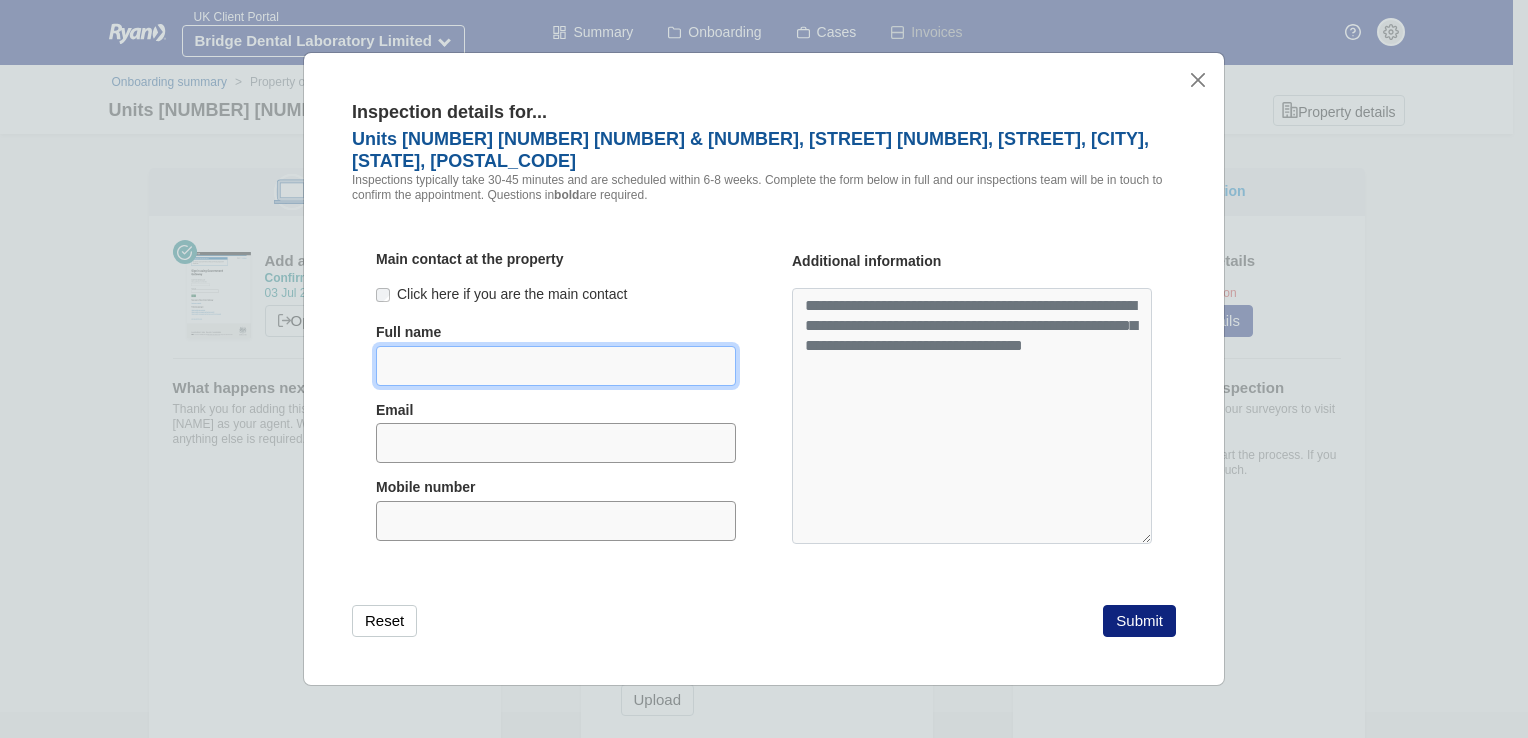 click at bounding box center [556, 366] 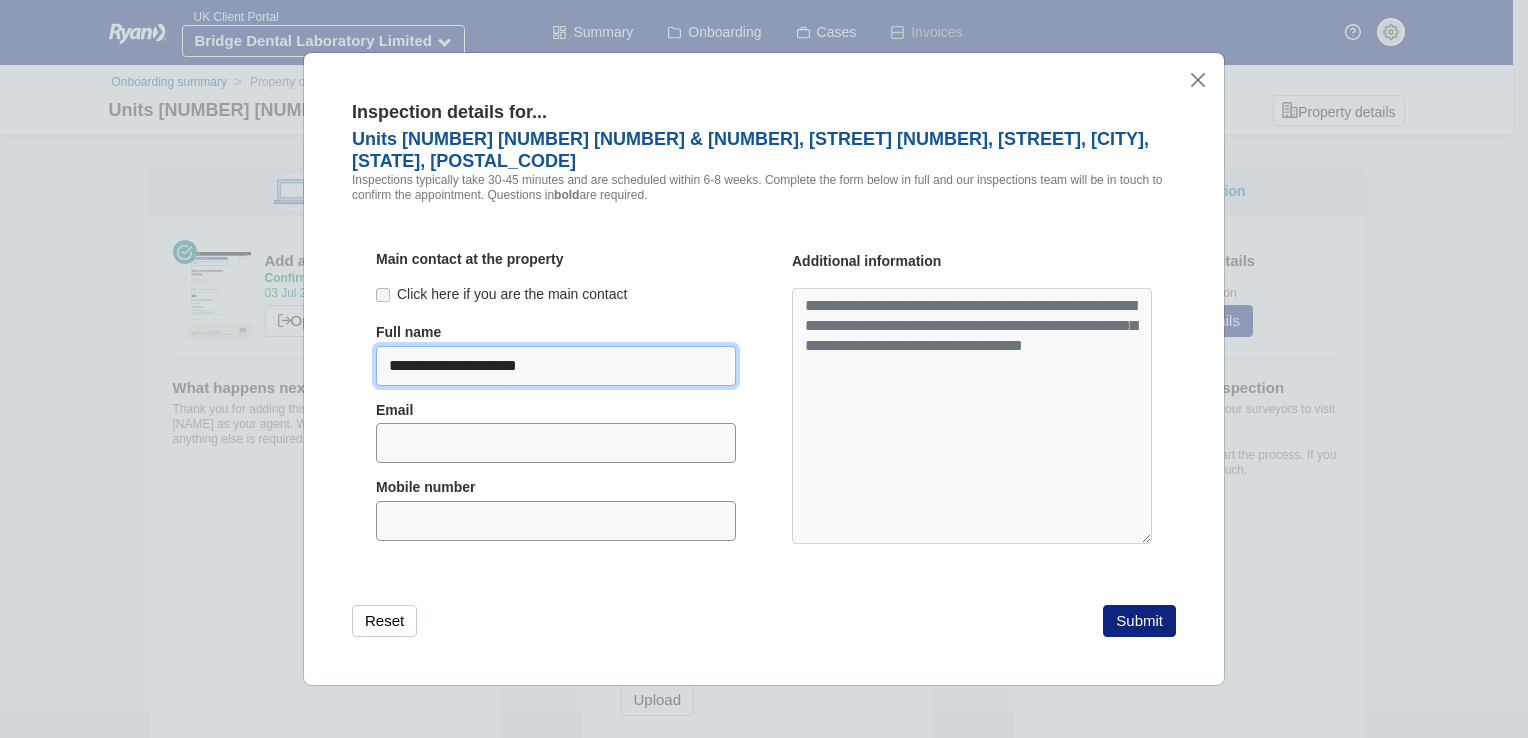click on "**********" at bounding box center (556, 366) 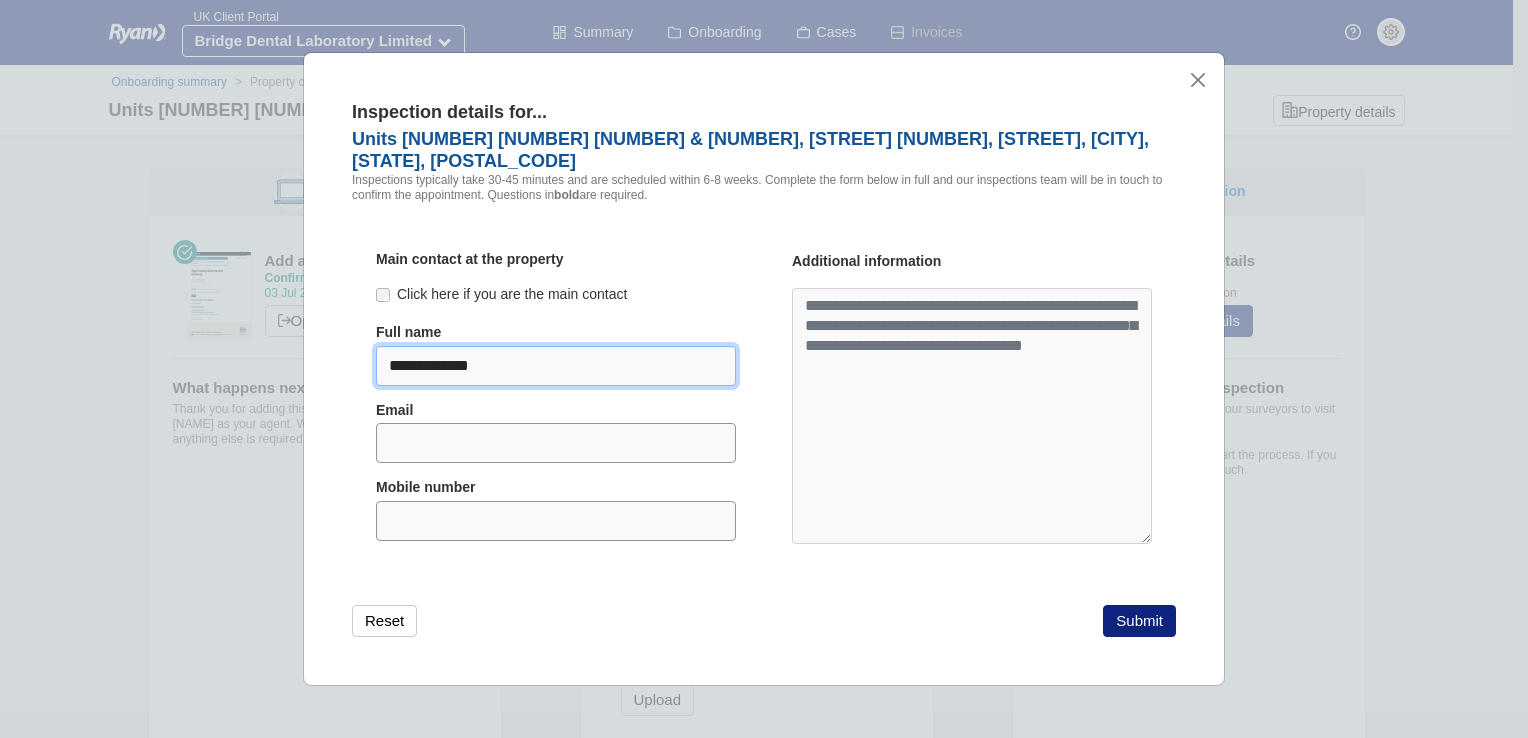 type on "**********" 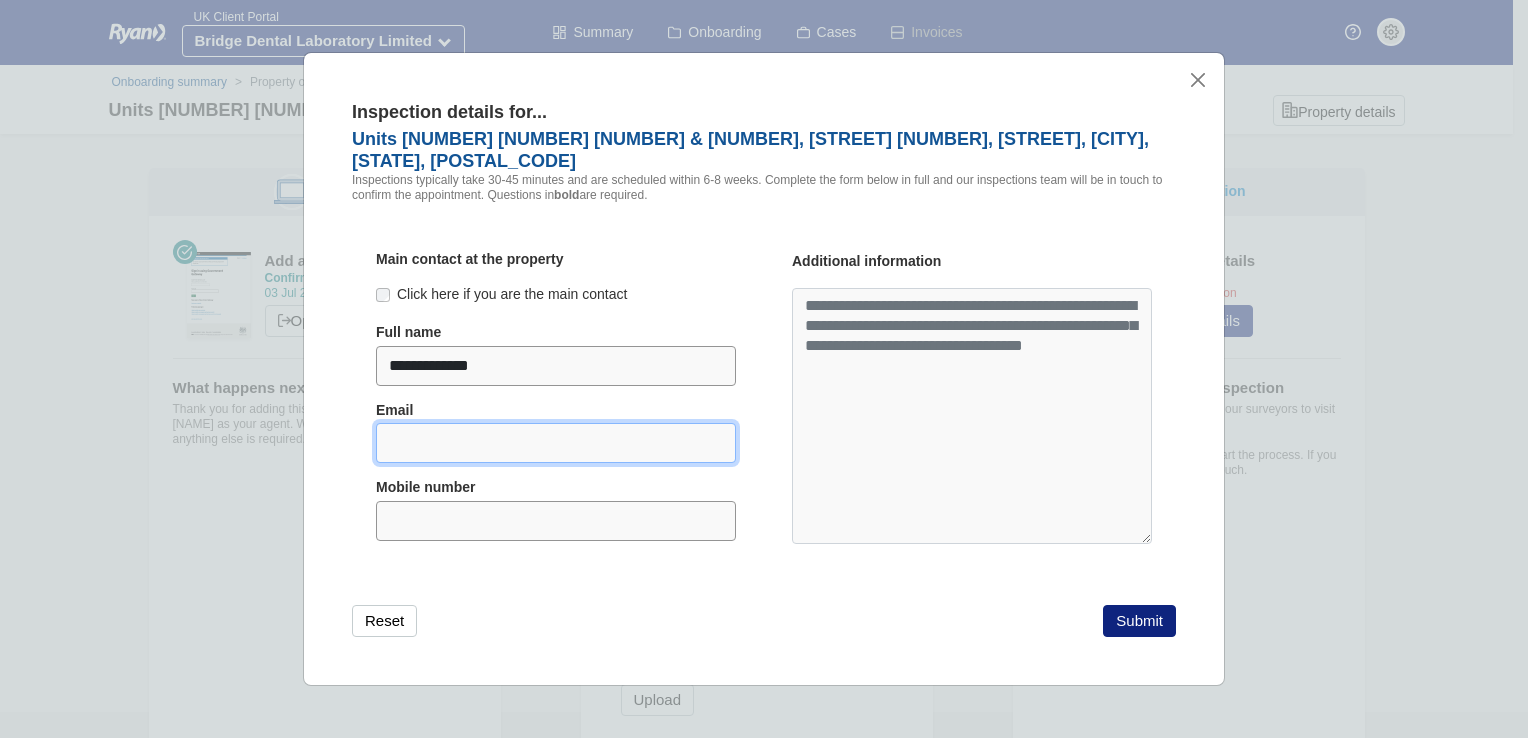 click at bounding box center (556, 443) 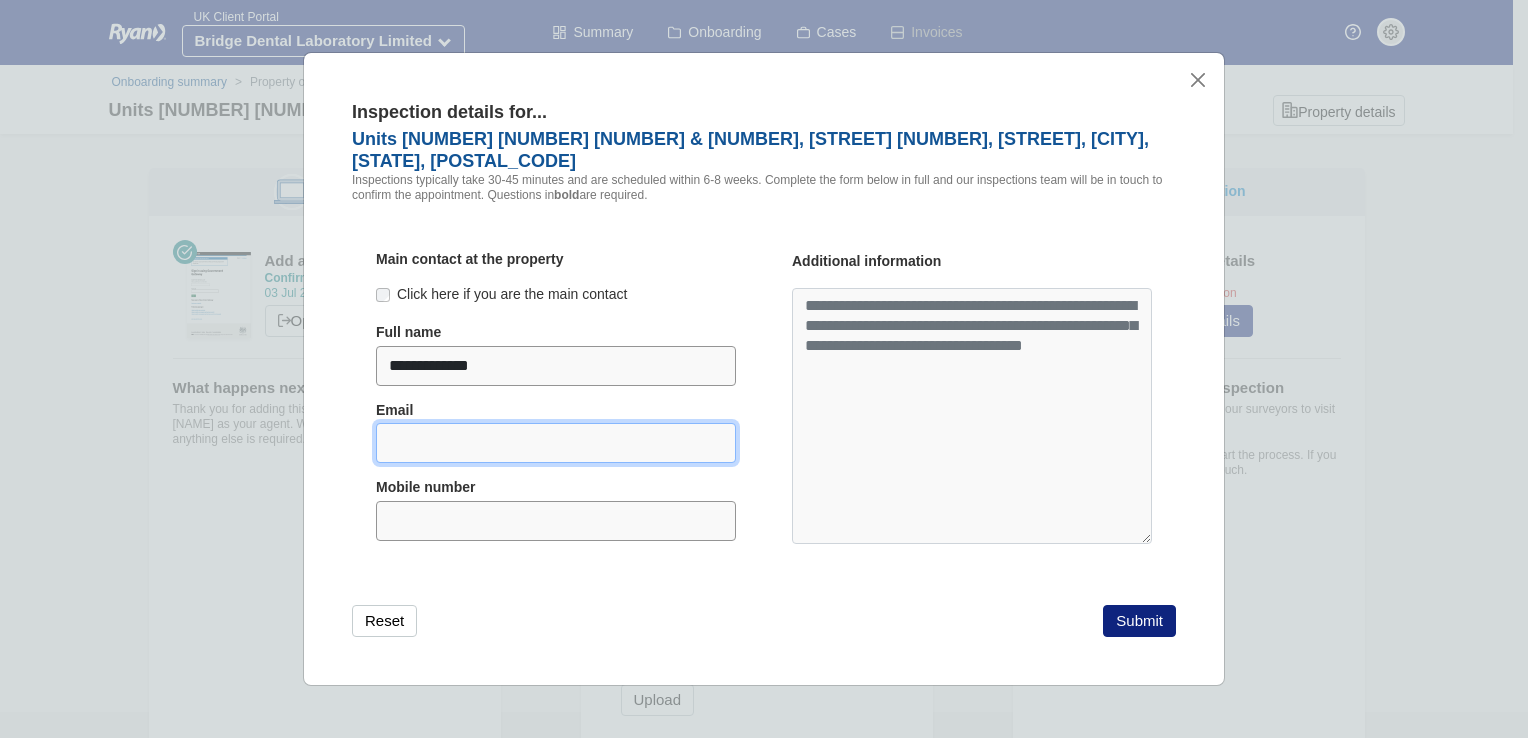 type on "**********" 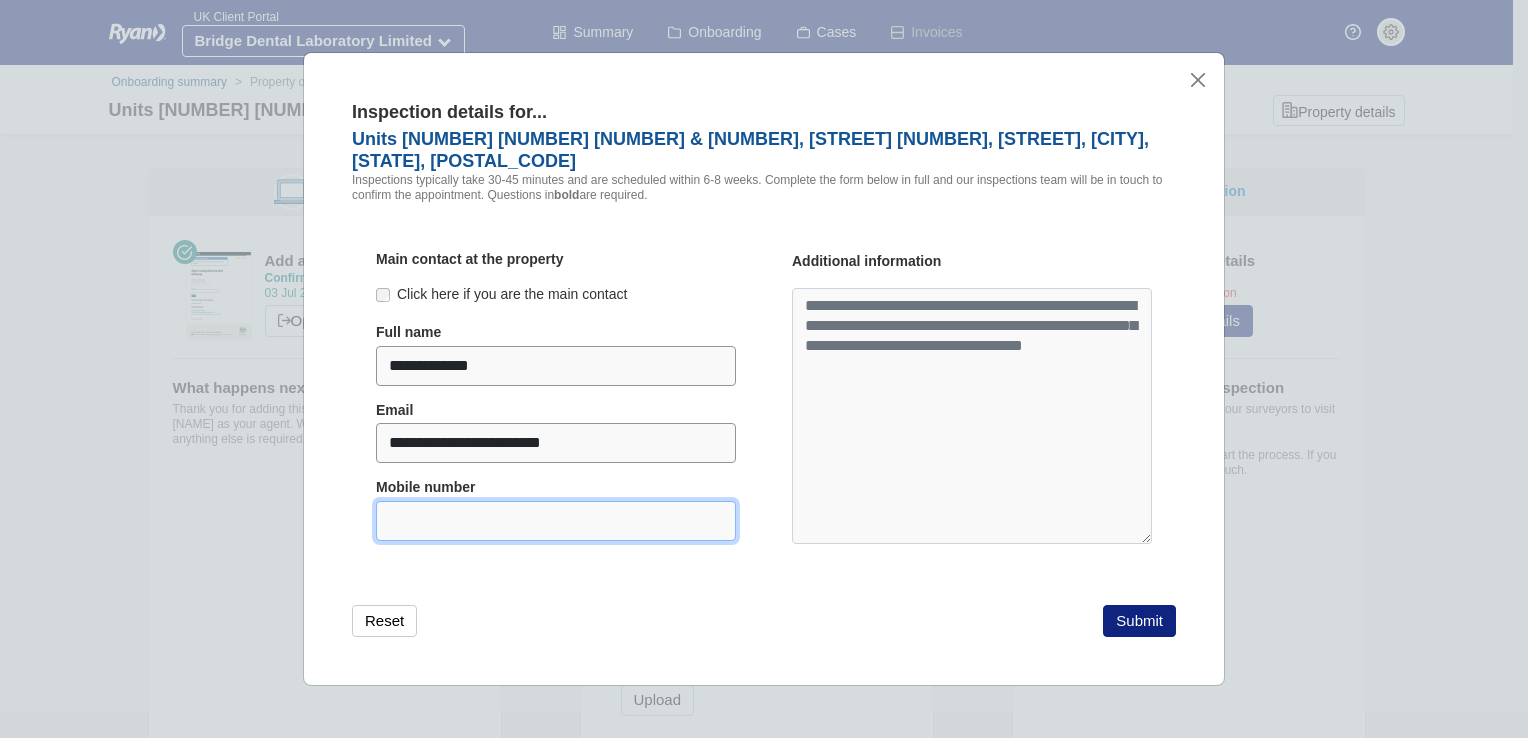 click at bounding box center (556, 521) 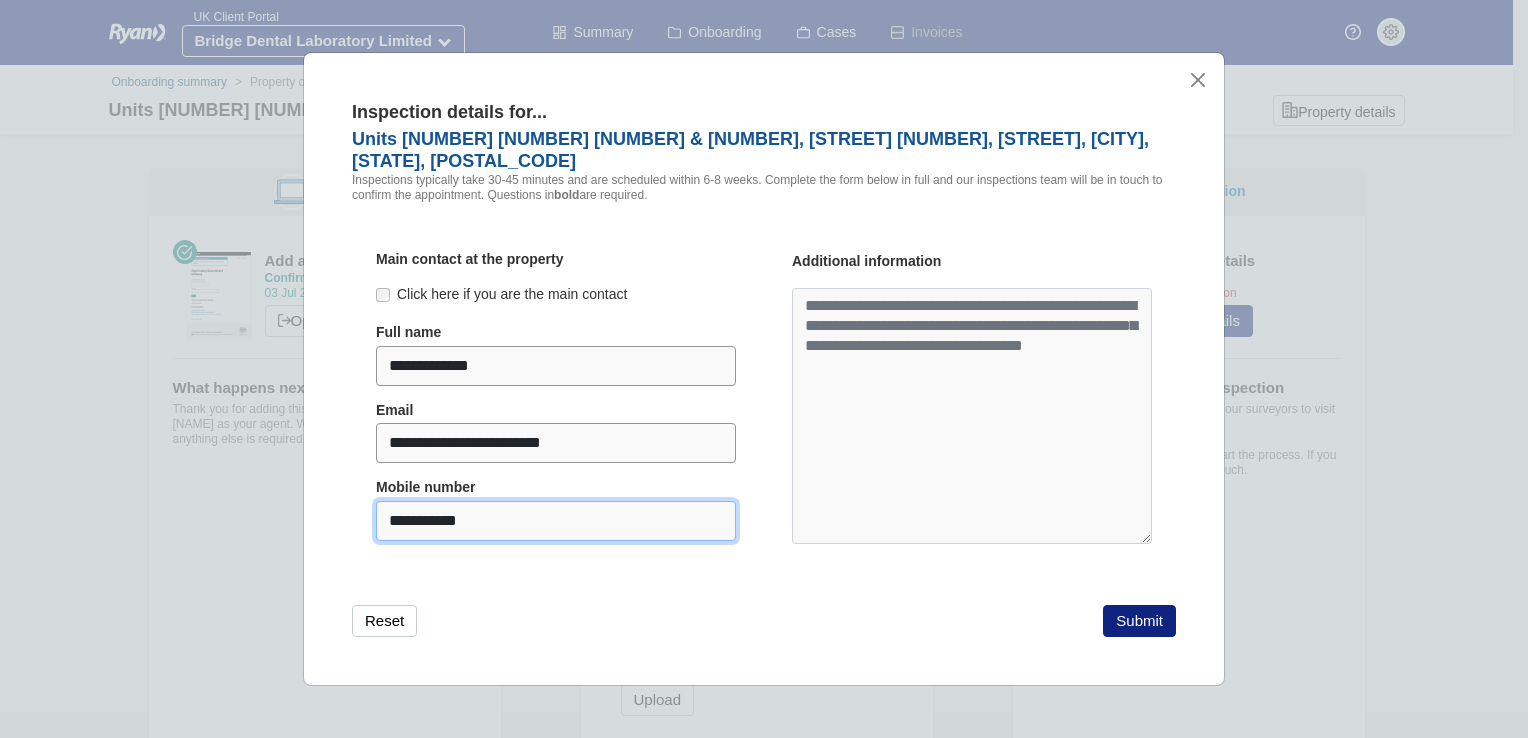 type on "**********" 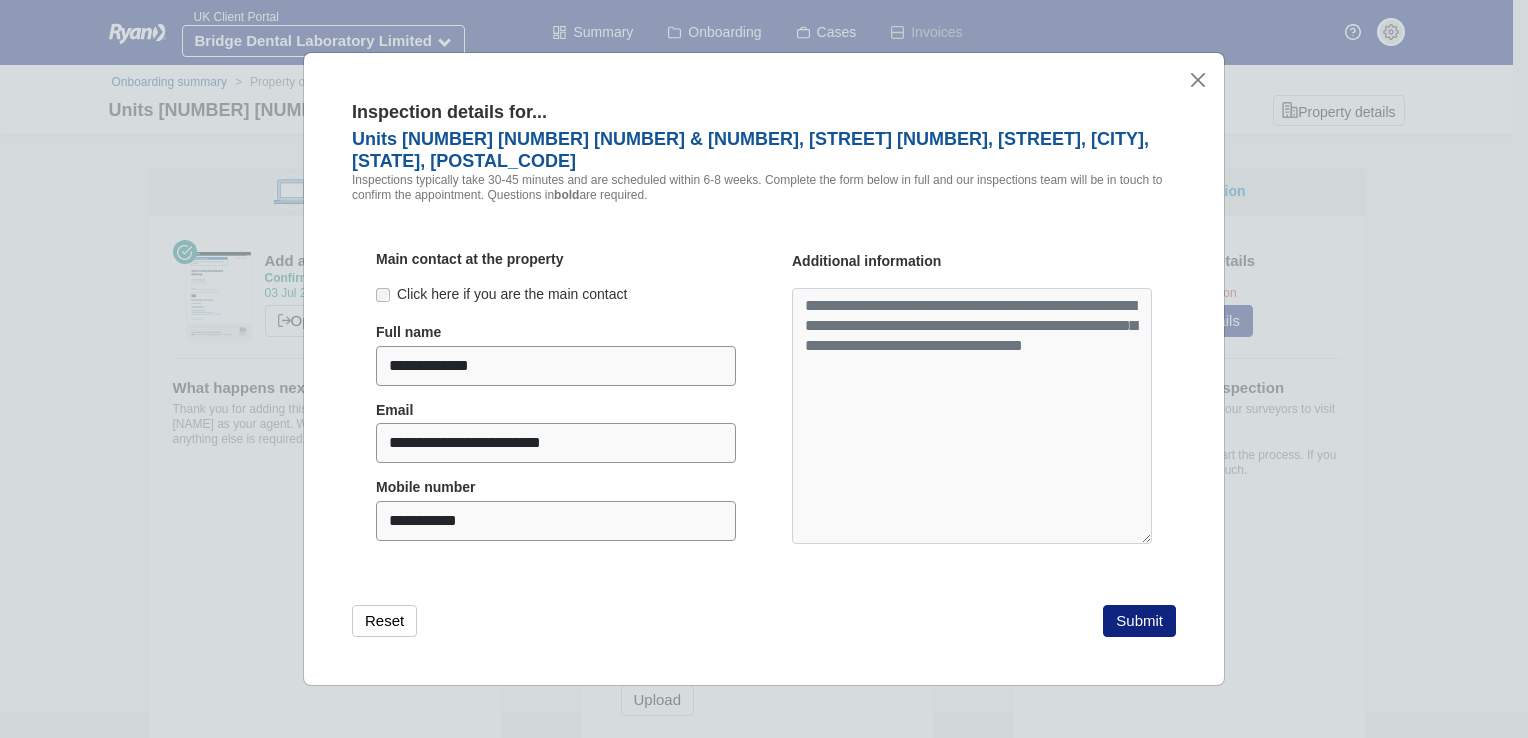 click on "**********" at bounding box center (764, 369) 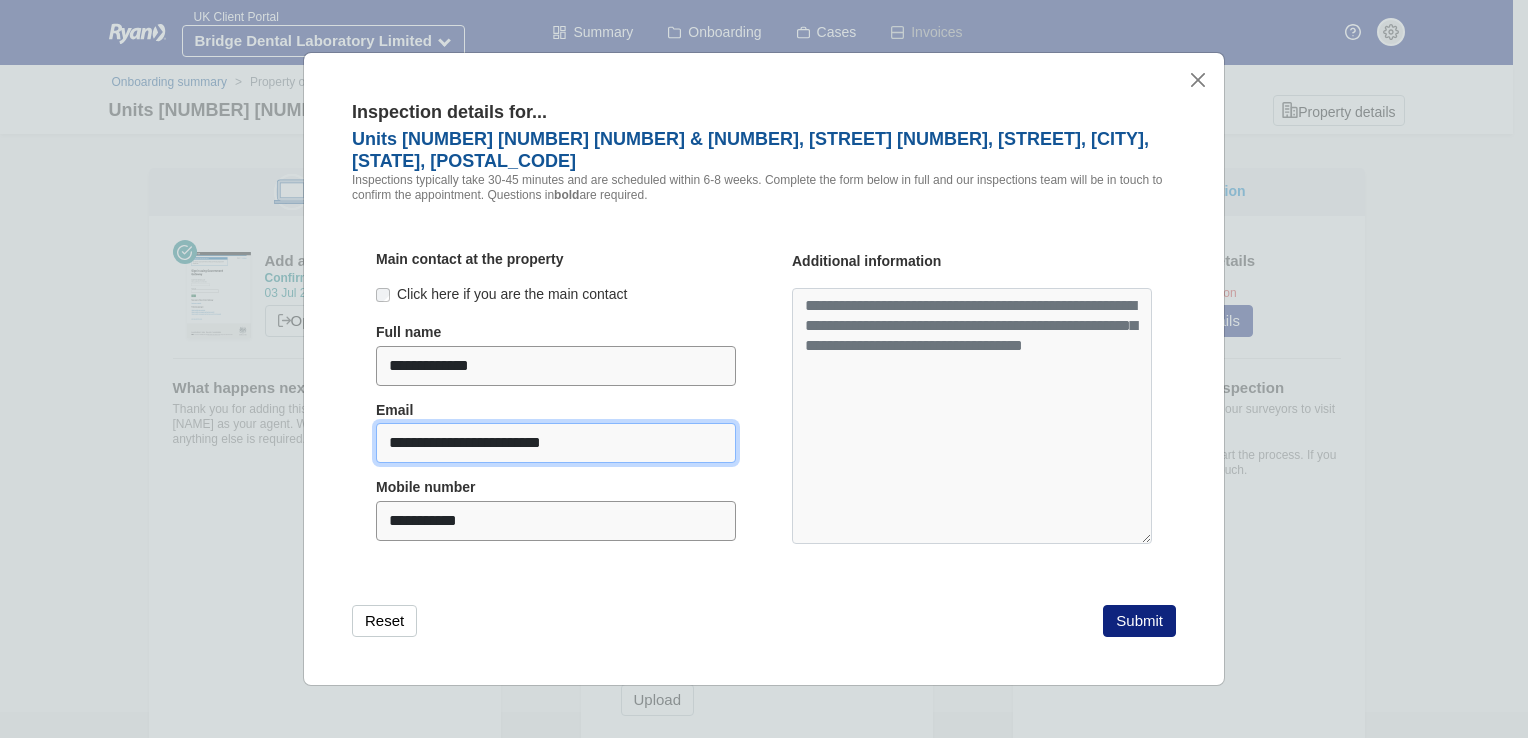 drag, startPoint x: 651, startPoint y: 428, endPoint x: 192, endPoint y: 425, distance: 459.0098 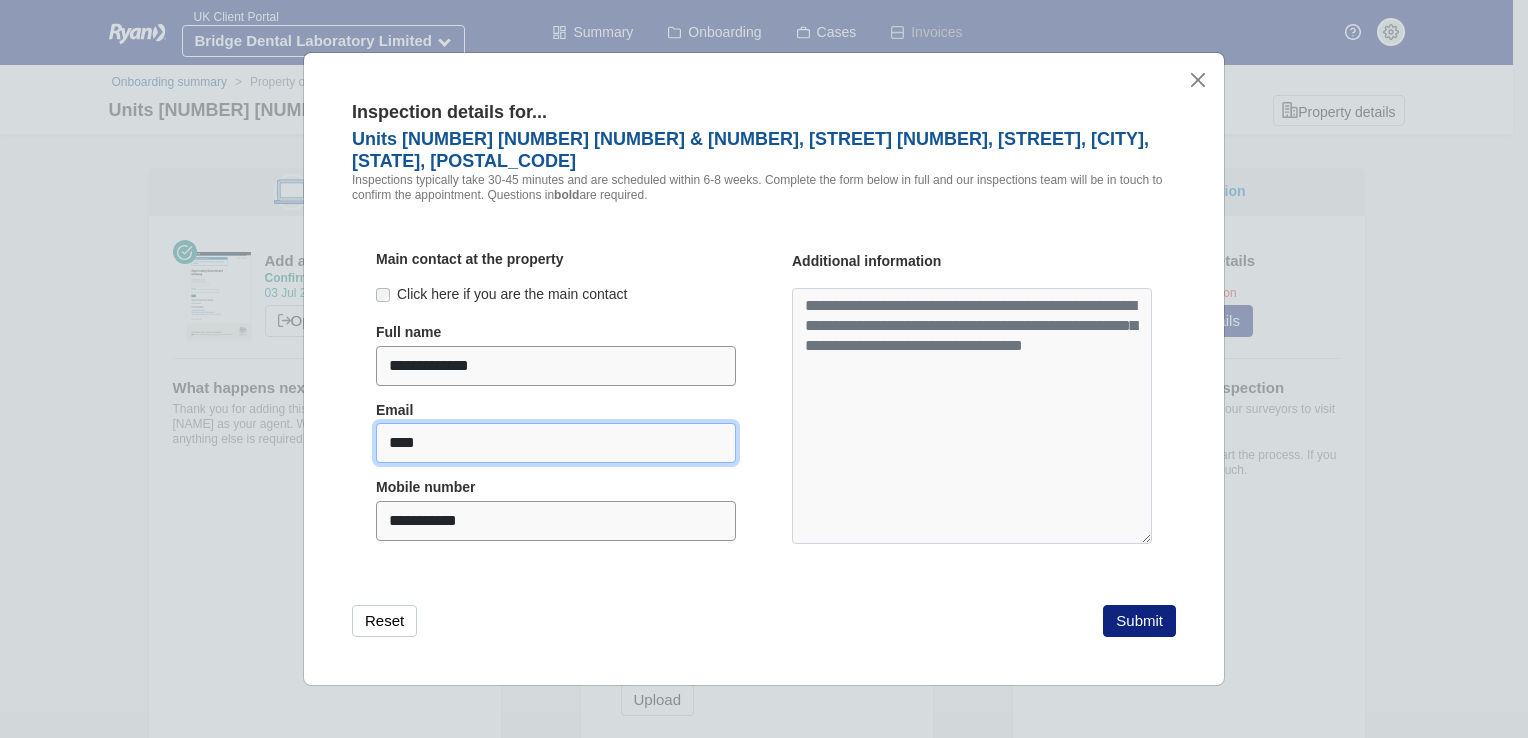 type on "**********" 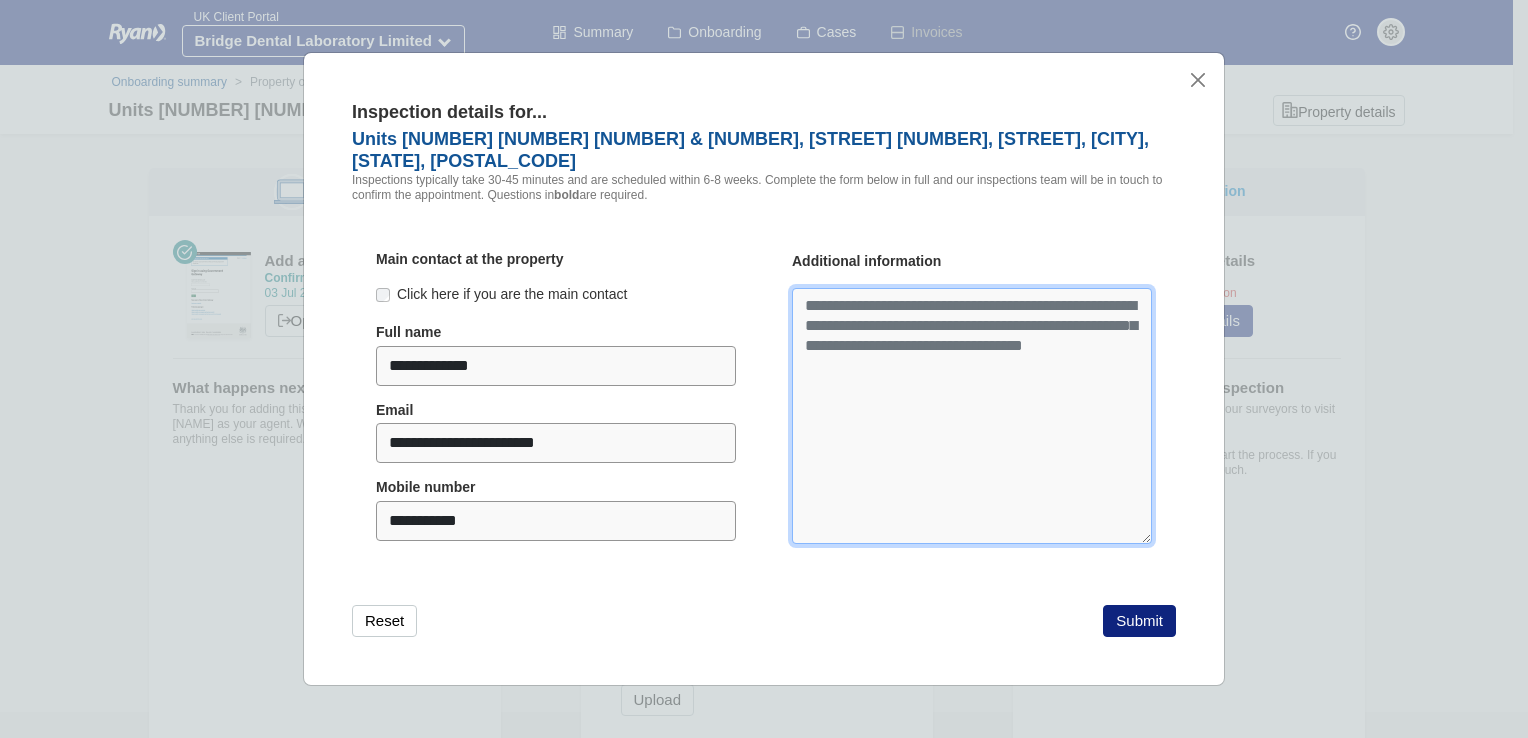 click at bounding box center (972, 416) 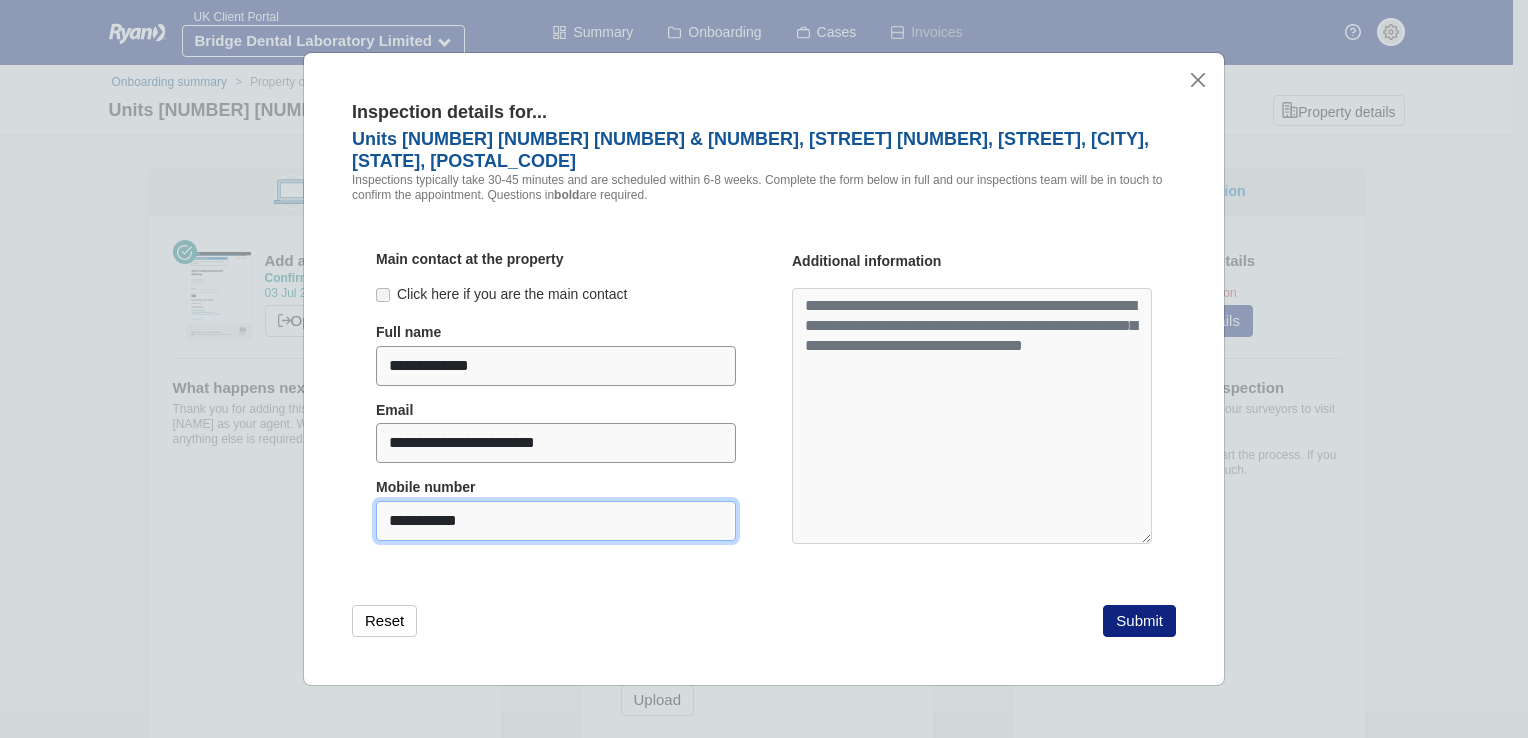 drag, startPoint x: 516, startPoint y: 503, endPoint x: 264, endPoint y: 486, distance: 252.57277 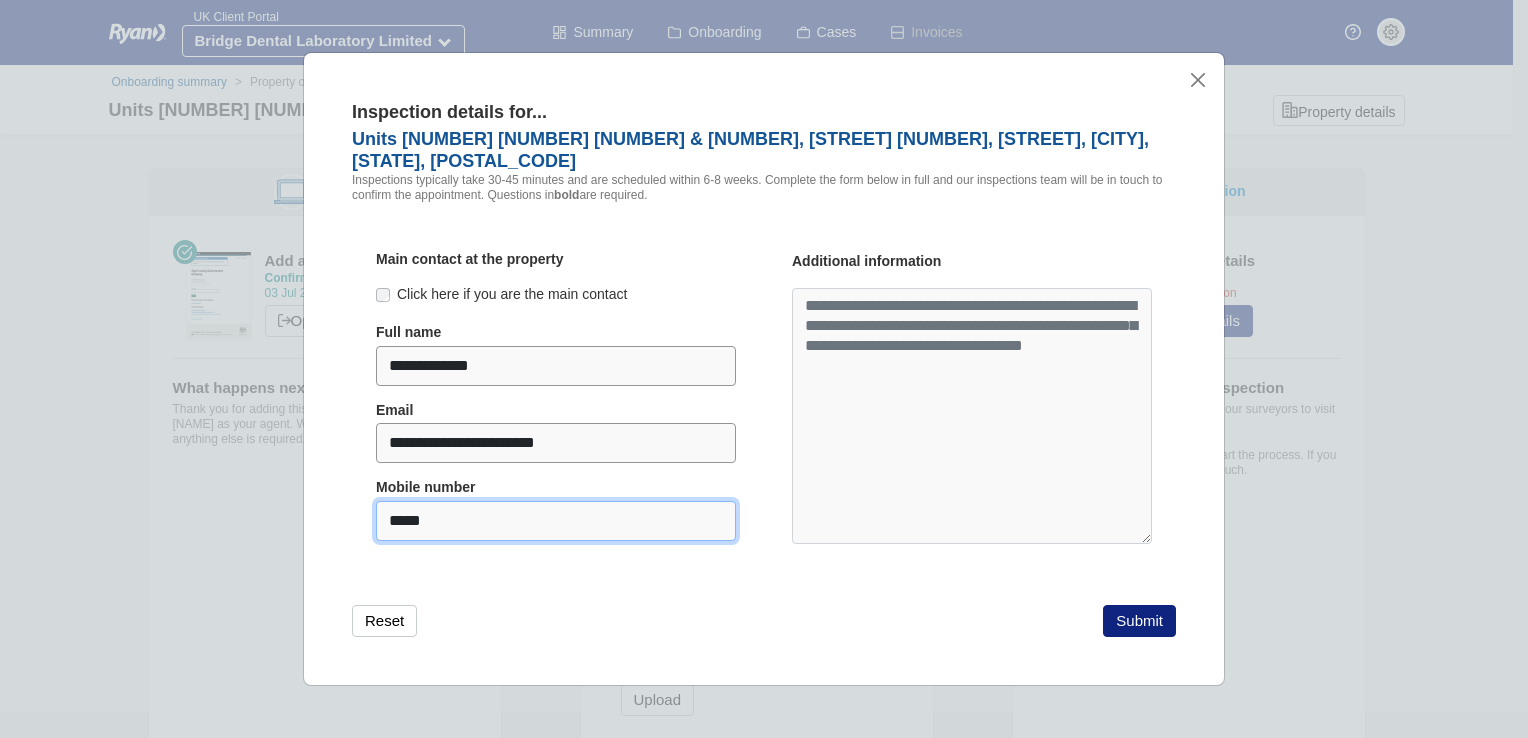 type on "**********" 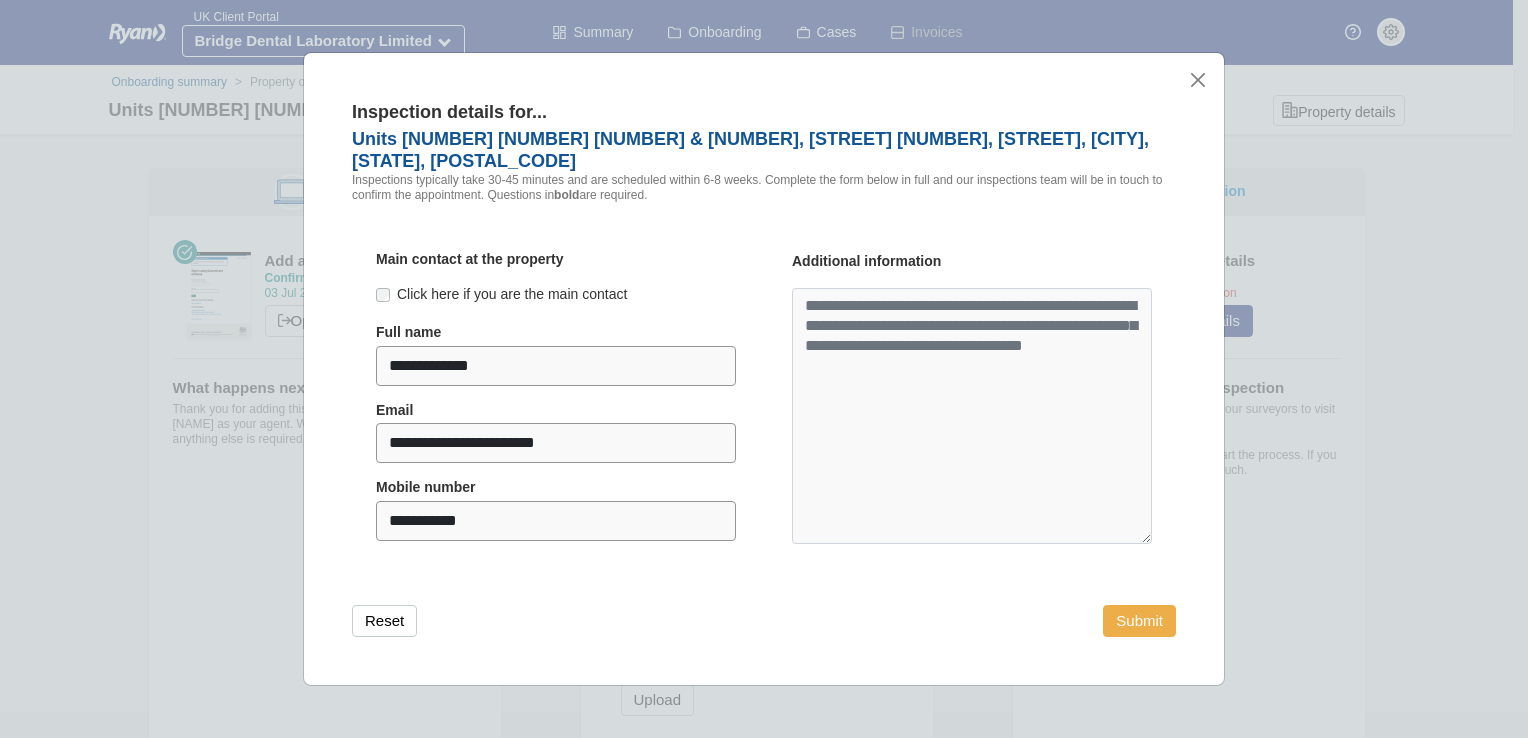 click on "Submit" at bounding box center [1139, 621] 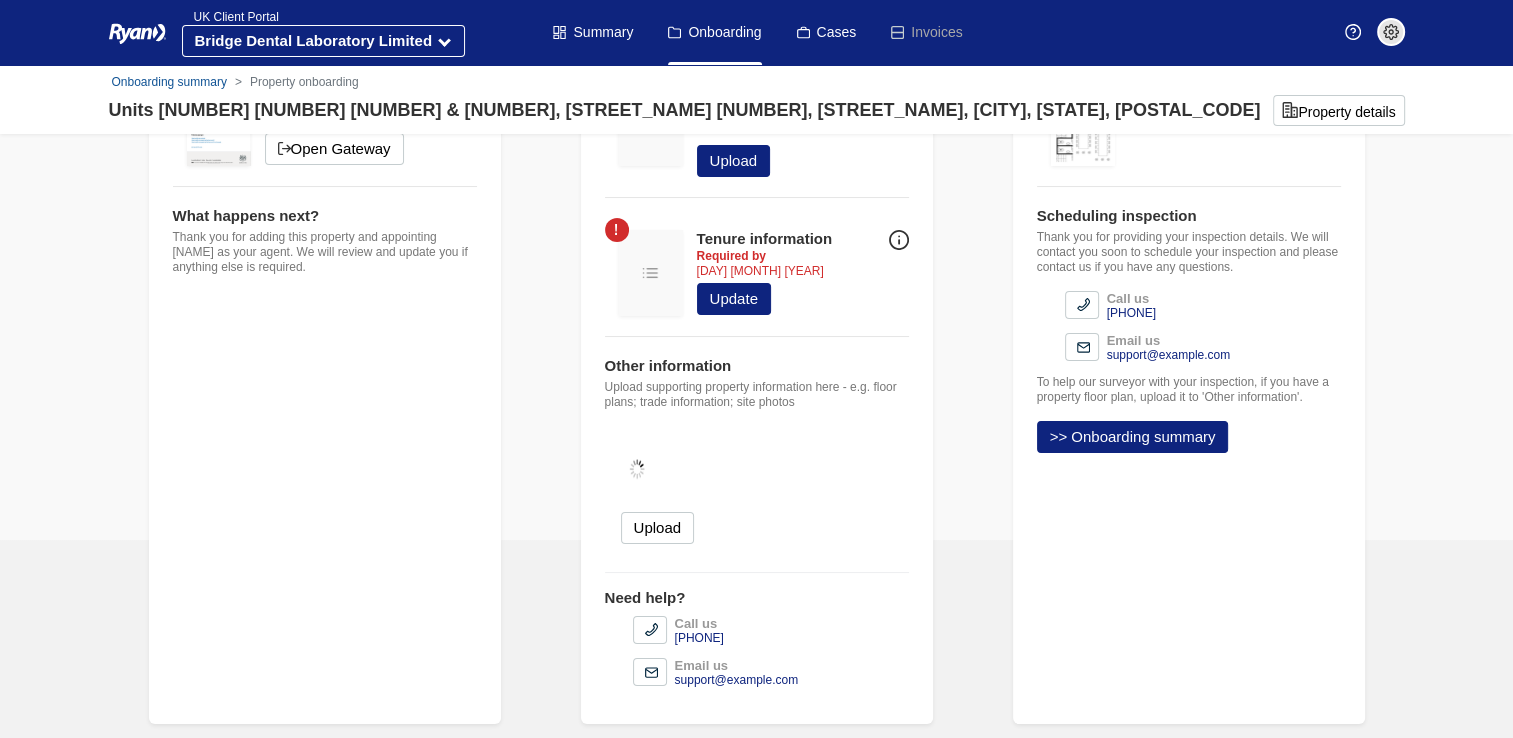 scroll, scrollTop: 0, scrollLeft: 0, axis: both 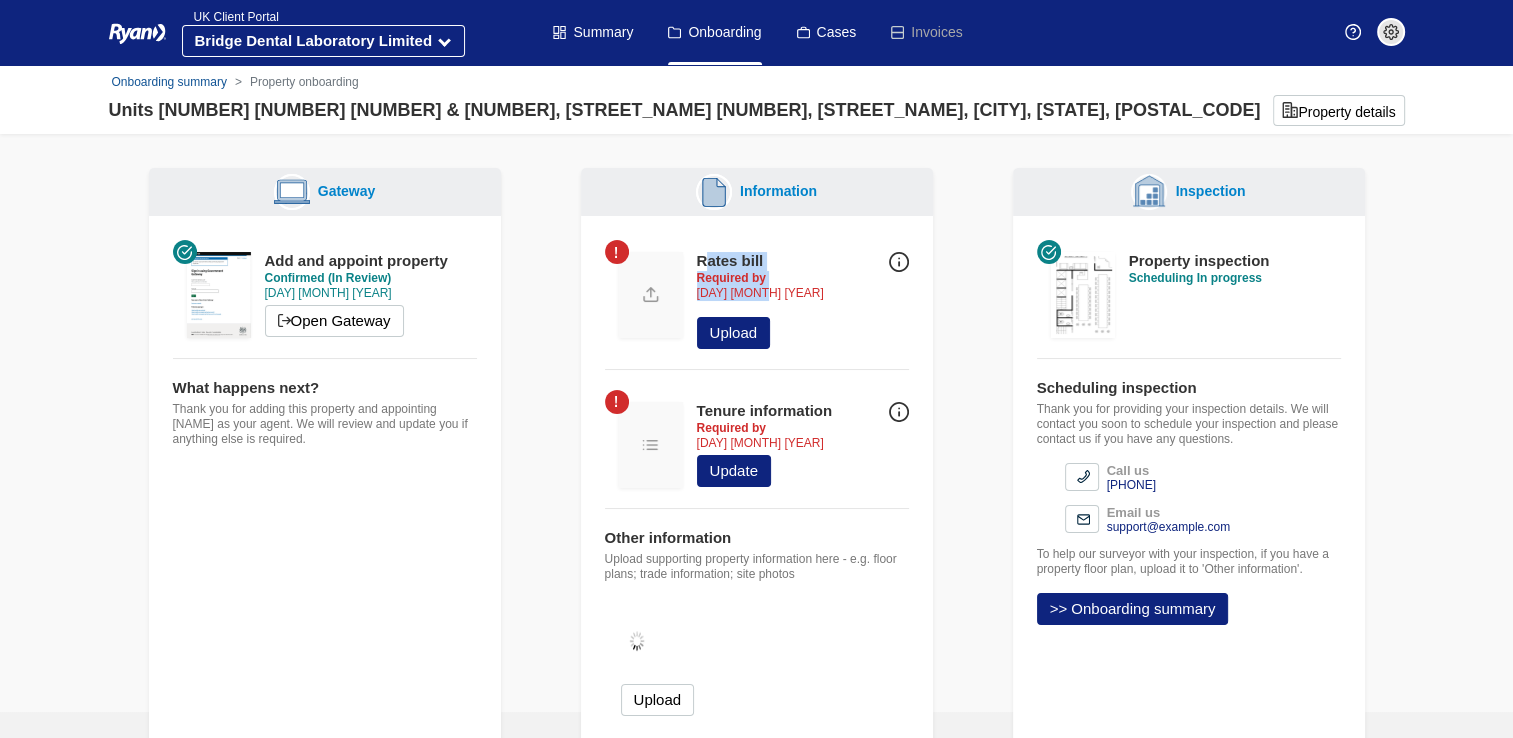 drag, startPoint x: 708, startPoint y: 258, endPoint x: 818, endPoint y: 292, distance: 115.134705 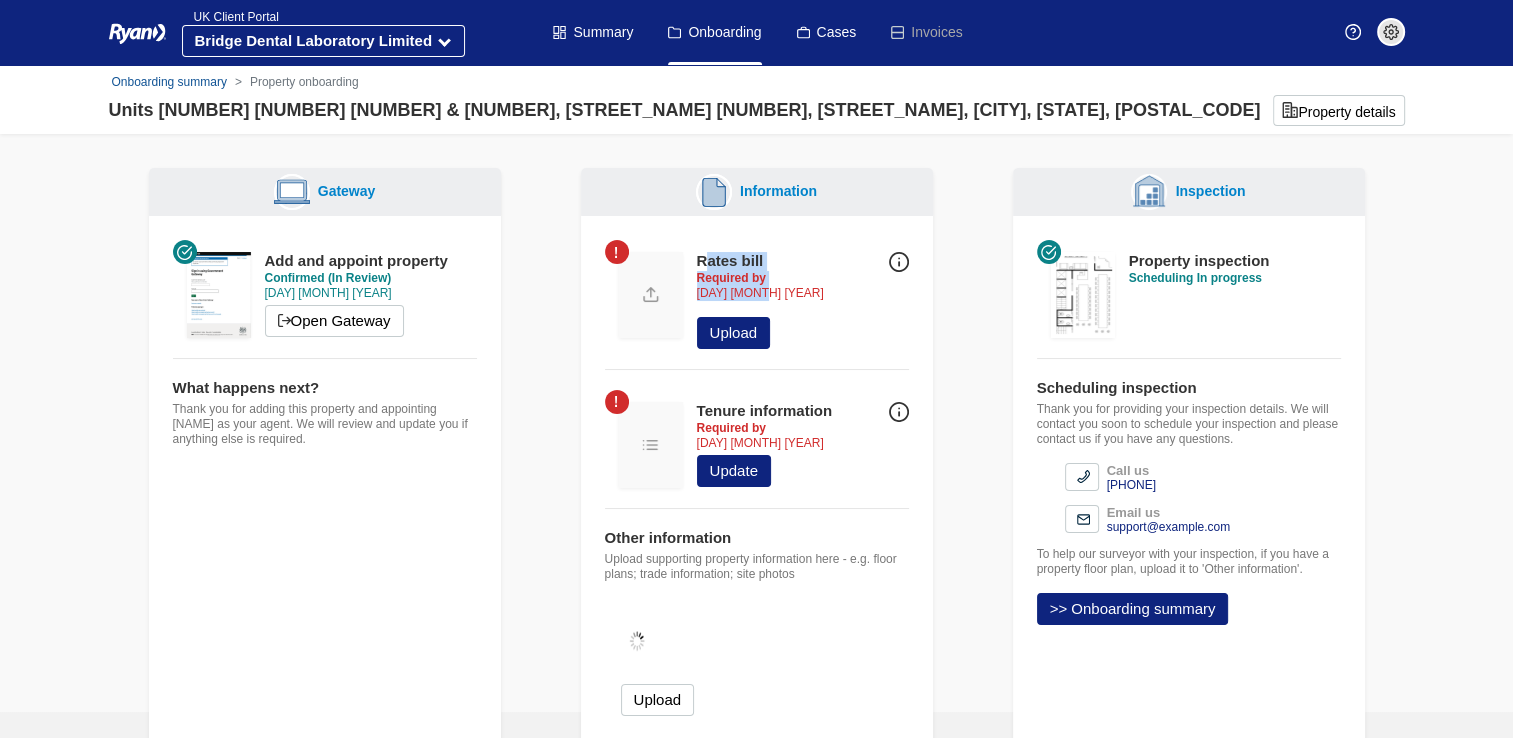 click on "Rates bill
Required by
31 Jul 2025
Open
Upload" at bounding box center (757, 305) 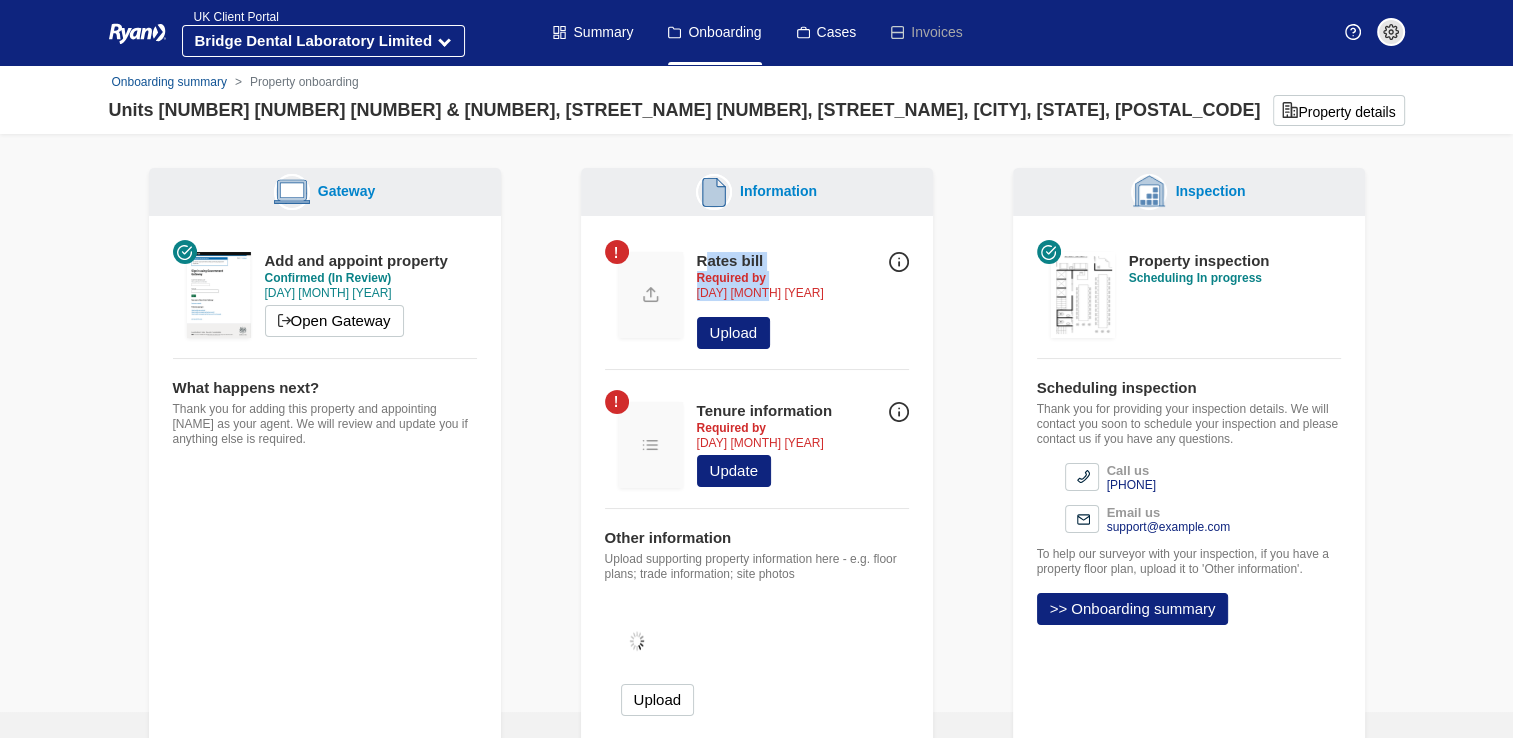 click on "Rates bill
Required by
31 Jul 2025
Open
Upload" at bounding box center [757, 305] 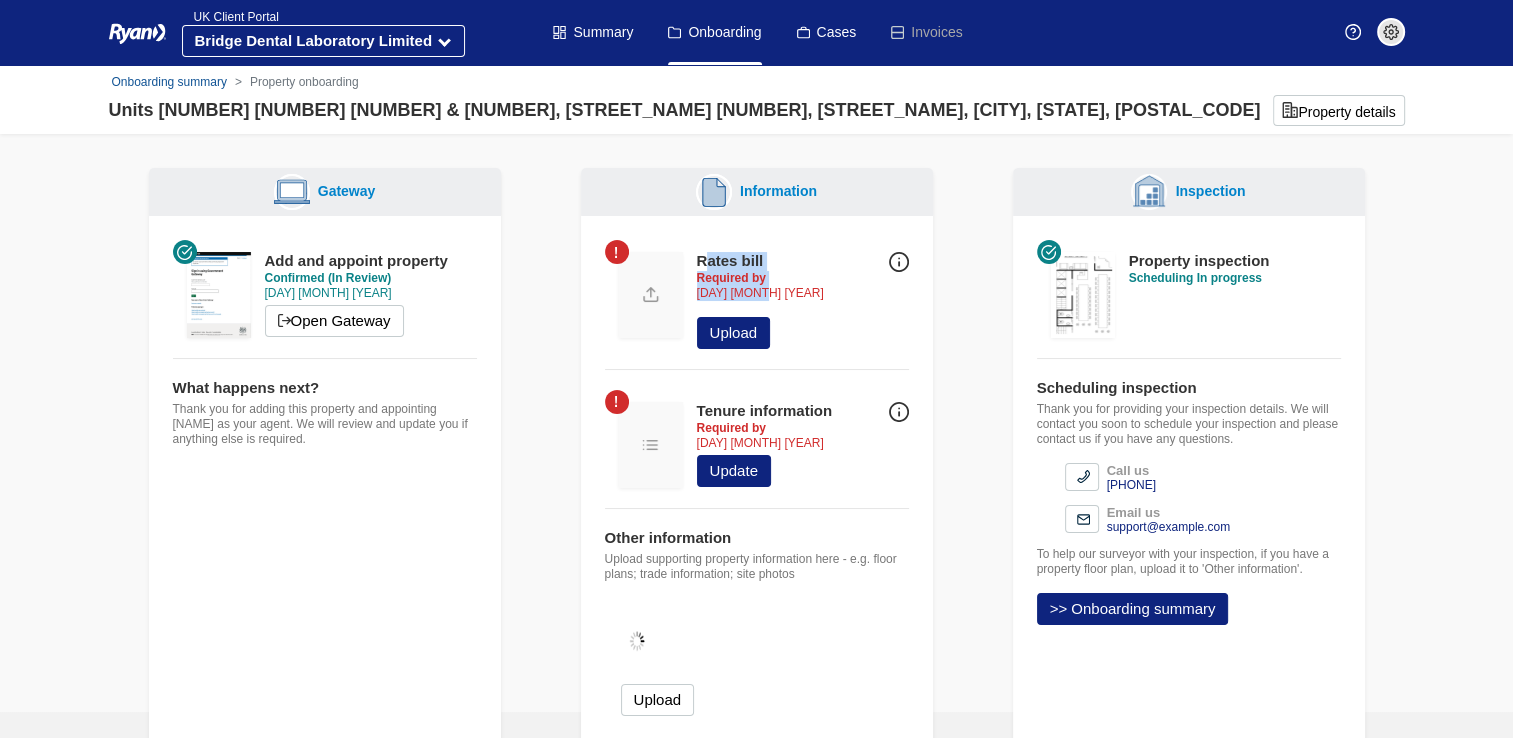 click at bounding box center [899, 262] 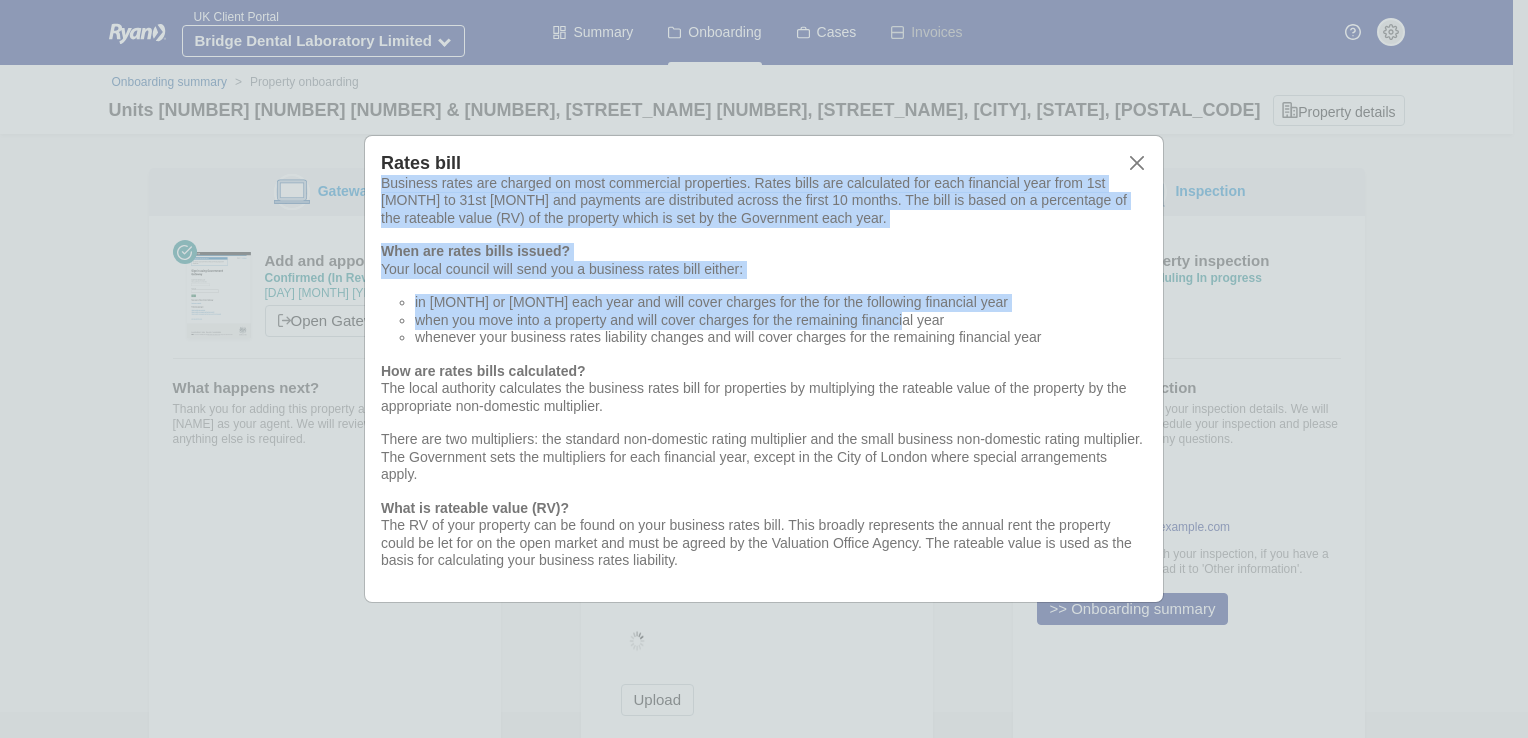 drag, startPoint x: 376, startPoint y: 187, endPoint x: 905, endPoint y: 329, distance: 547.7271 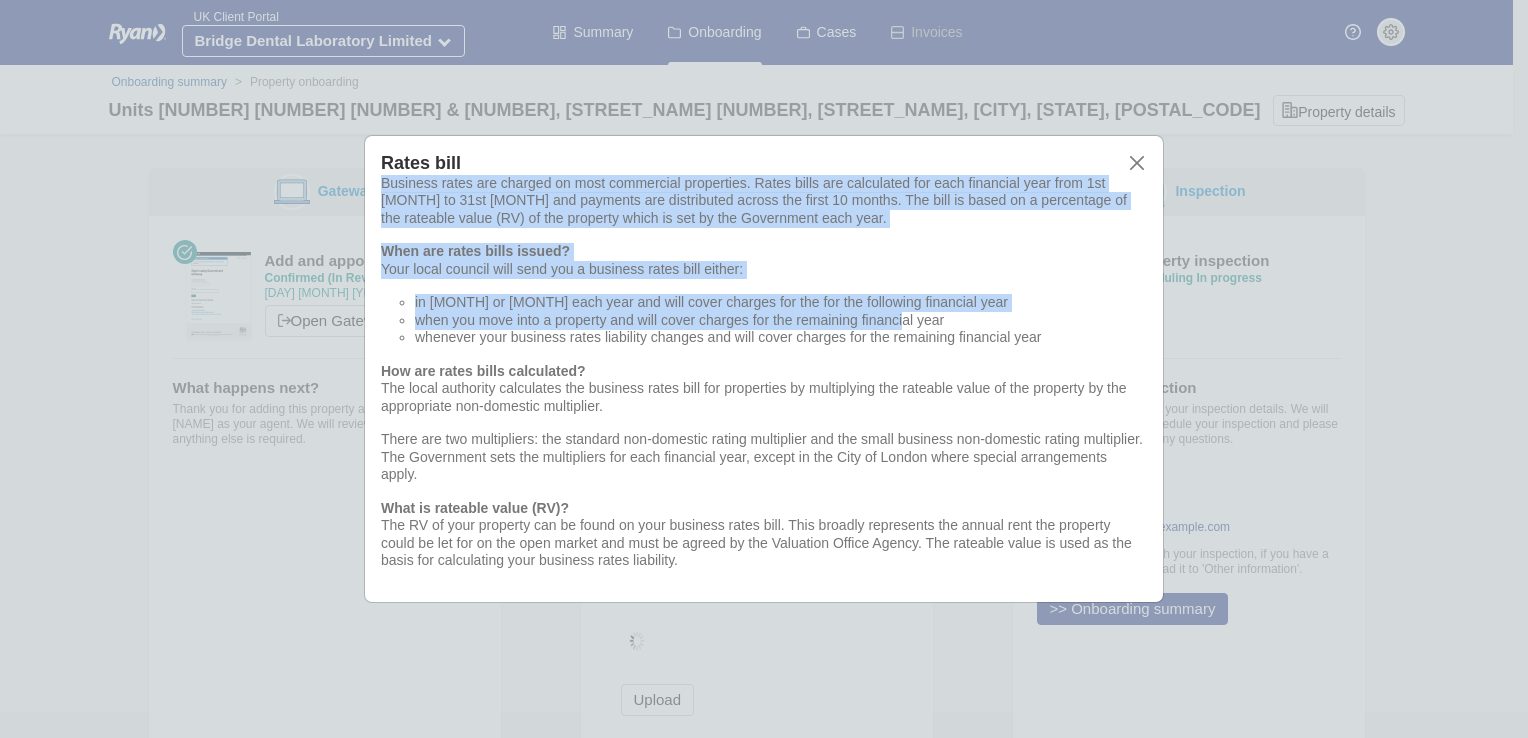 click on "Rates bill
Business rates are charged on most commercial properties. Rates bills are calculated for each financial year from 1st April to 31st March and payments are distributed across the first 10 months. The bill is based on a percentage of the rateable value (RV) of the property which is set by the Government each year.
When are rates bills issued?
Your local council will send you a business rates bill either:
in February or March each year and will cover charges for the for the following financial year
when you move into a property and will cover charges for the remaining financial year
whenever your business rates liability changes and will cover charges for the remaining financial year
How are rates bills calculated?
The local authority calculates the business rates bill for properties by multiplying the rateable value of the property by the appropriate non-domestic multiplier.
What is rateable value (RV)?" at bounding box center [764, 369] 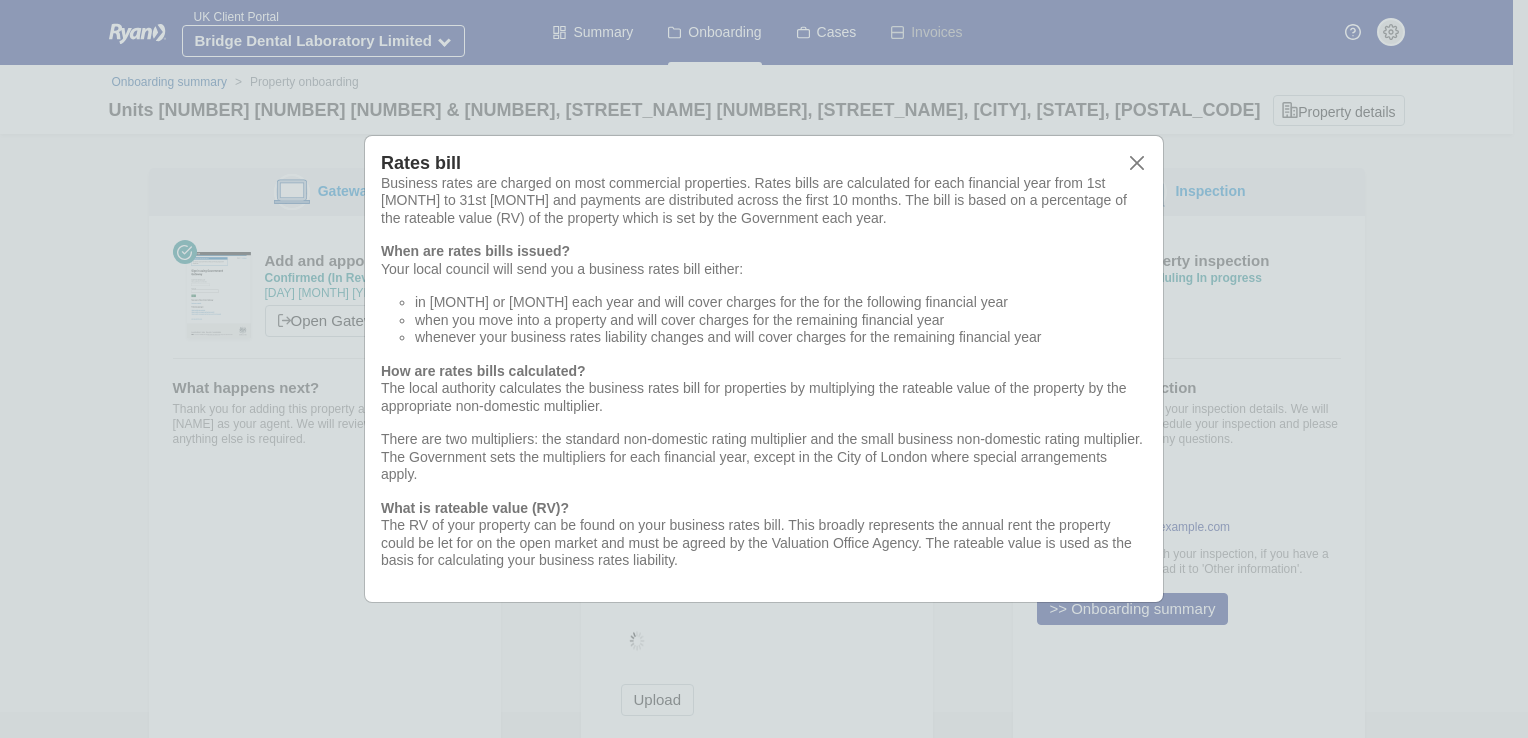 drag, startPoint x: 905, startPoint y: 329, endPoint x: 536, endPoint y: 386, distance: 373.3765 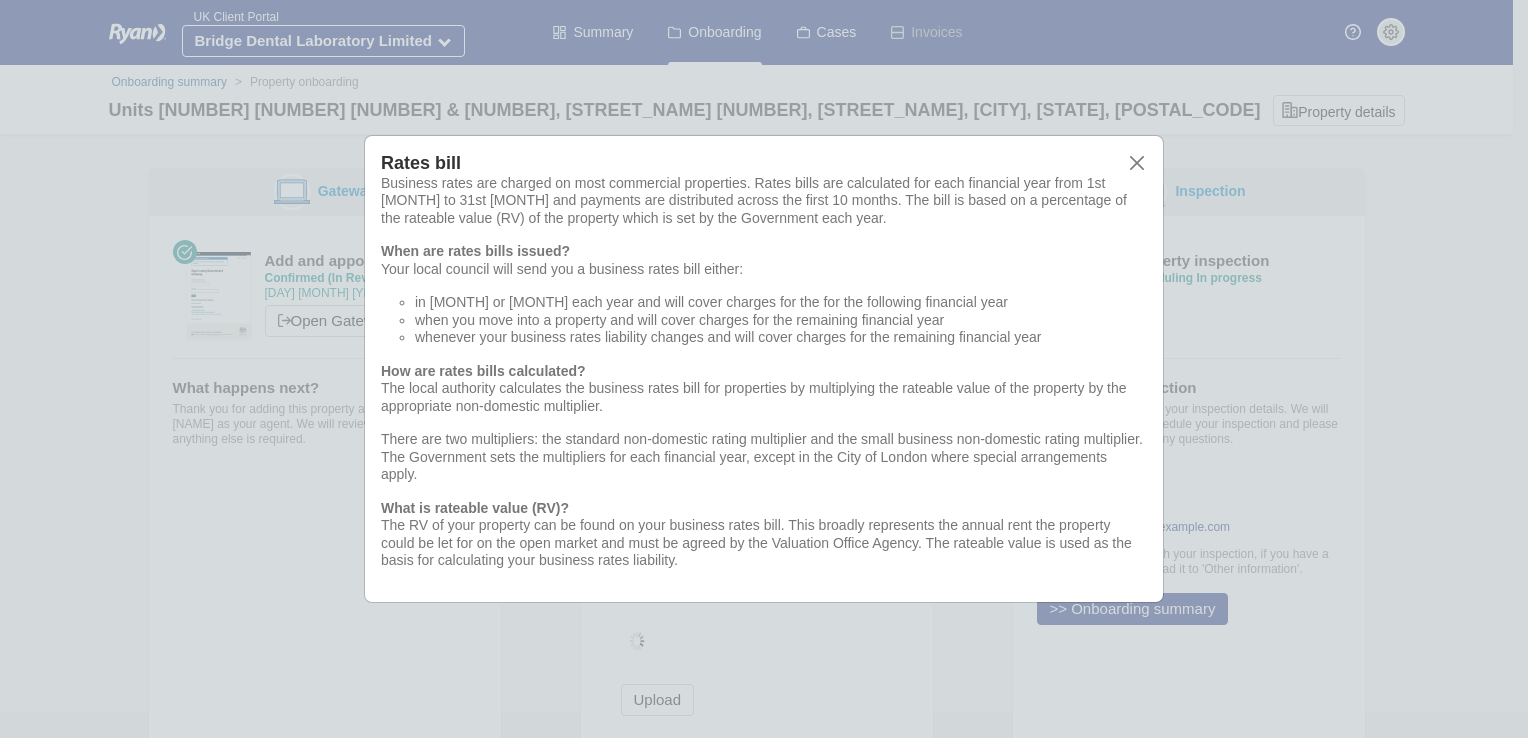 click on "How are rates bills calculated?" at bounding box center [475, 251] 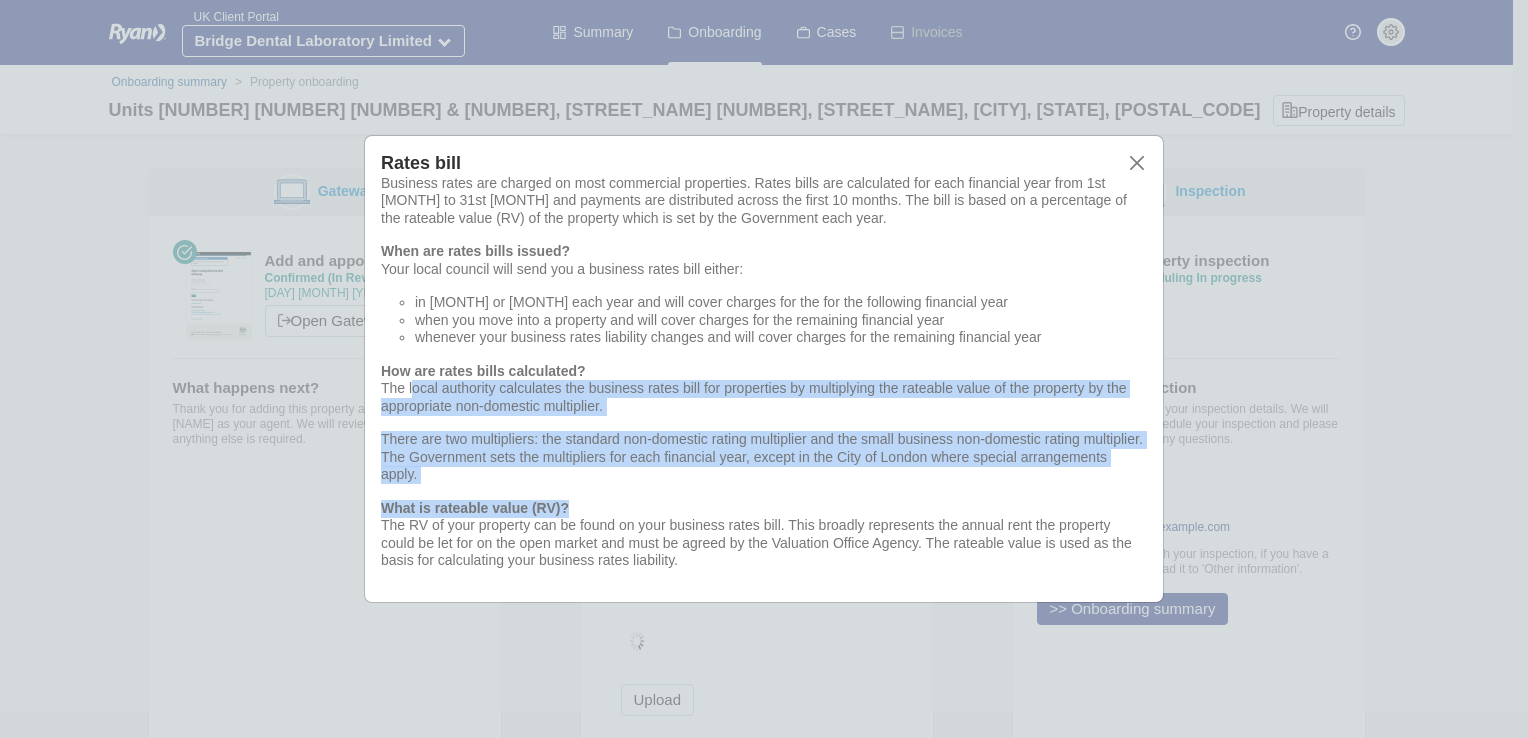 drag, startPoint x: 414, startPoint y: 395, endPoint x: 829, endPoint y: 508, distance: 430.10928 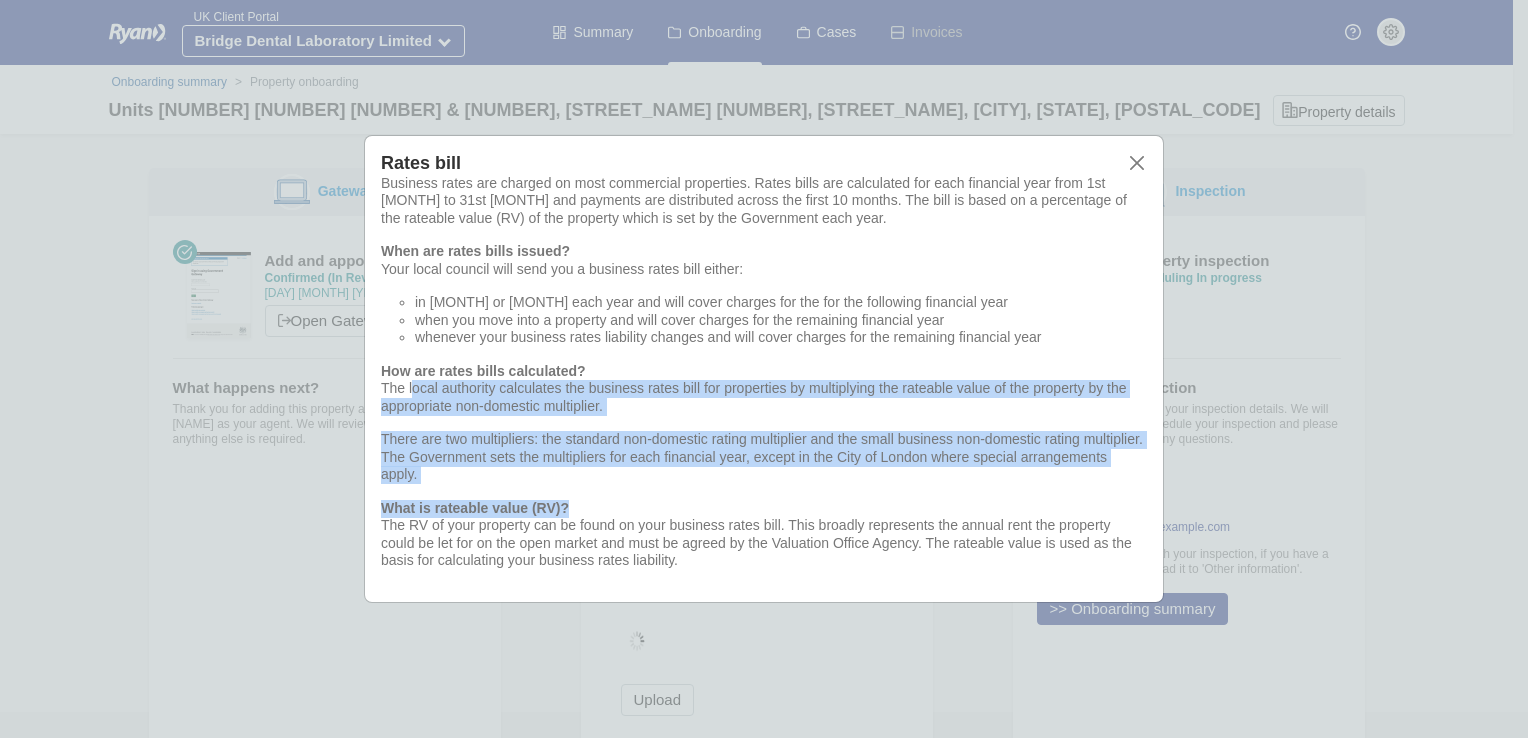 click on "Rates bill
Business rates are charged on most commercial properties. Rates bills are calculated for each financial year from 1st April to 31st March and payments are distributed across the first 10 months. The bill is based on a percentage of the rateable value (RV) of the property which is set by the Government each year.
When are rates bills issued?
Your local council will send you a business rates bill either:
in February or March each year and will cover charges for the for the following financial year
when you move into a property and will cover charges for the remaining financial year
whenever your business rates liability changes and will cover charges for the remaining financial year
How are rates bills calculated?
The local authority calculates the business rates bill for properties by multiplying the rateable value of the property by the appropriate non-domestic multiplier.
What is rateable value (RV)?" at bounding box center (764, 369) 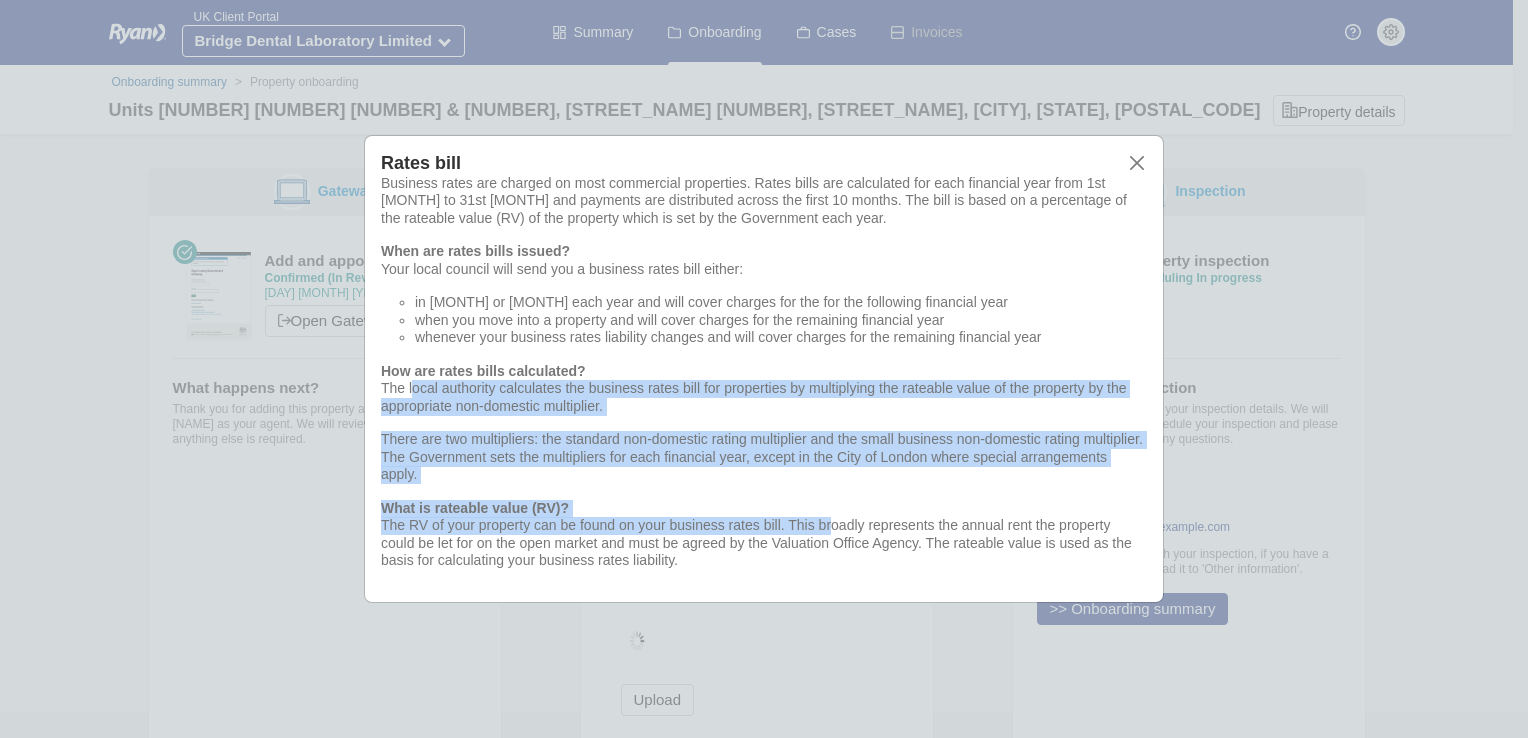 click on "Rates bill
Business rates are charged on most commercial properties. Rates bills are calculated for each financial year from 1st April to 31st March and payments are distributed across the first 10 months. The bill is based on a percentage of the rateable value (RV) of the property which is set by the Government each year.
When are rates bills issued?
Your local council will send you a business rates bill either:
in February or March each year and will cover charges for the for the following financial year
when you move into a property and will cover charges for the remaining financial year
whenever your business rates liability changes and will cover charges for the remaining financial year
How are rates bills calculated?
The local authority calculates the business rates bill for properties by multiplying the rateable value of the property by the appropriate non-domestic multiplier.
What is rateable value (RV)?" at bounding box center (764, 369) 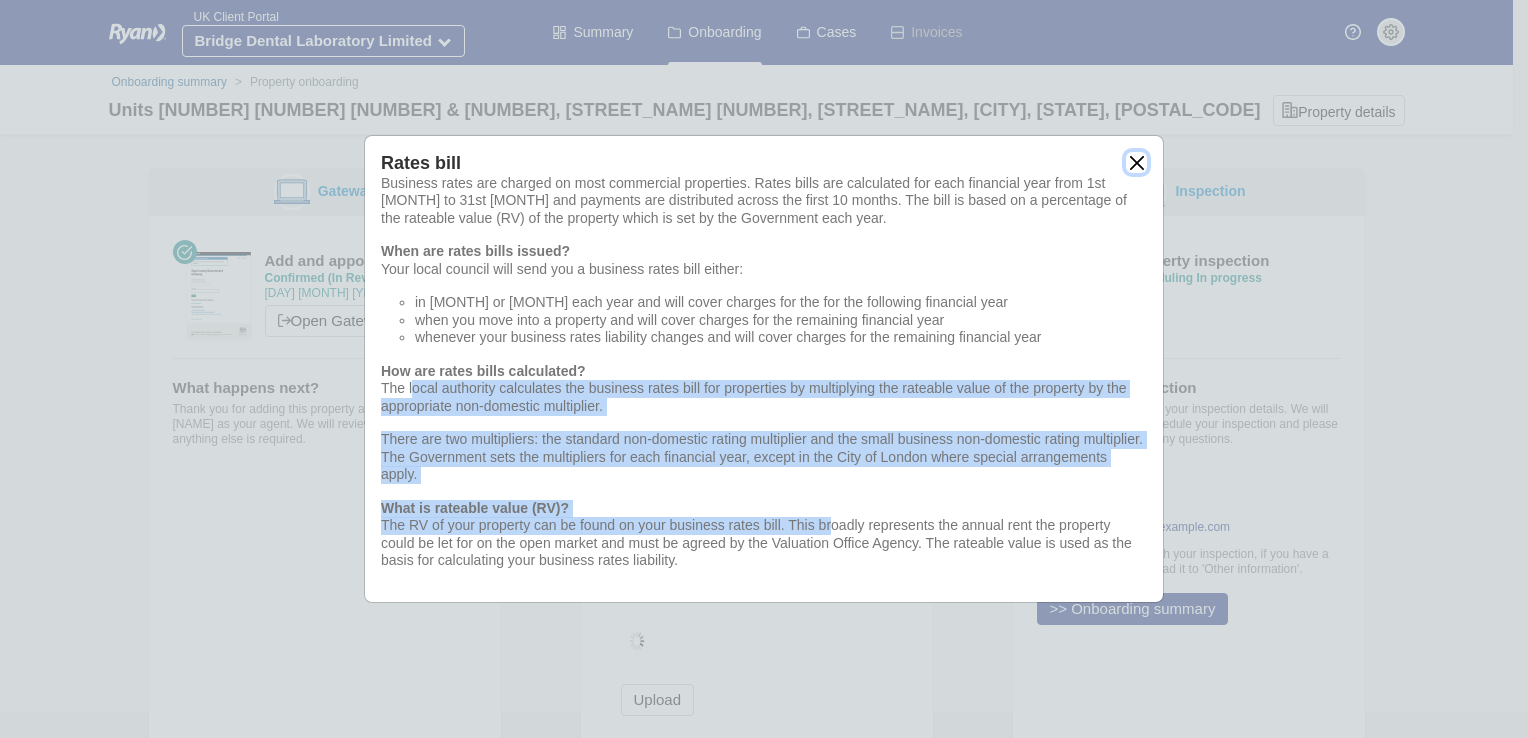 click at bounding box center [1136, 162] 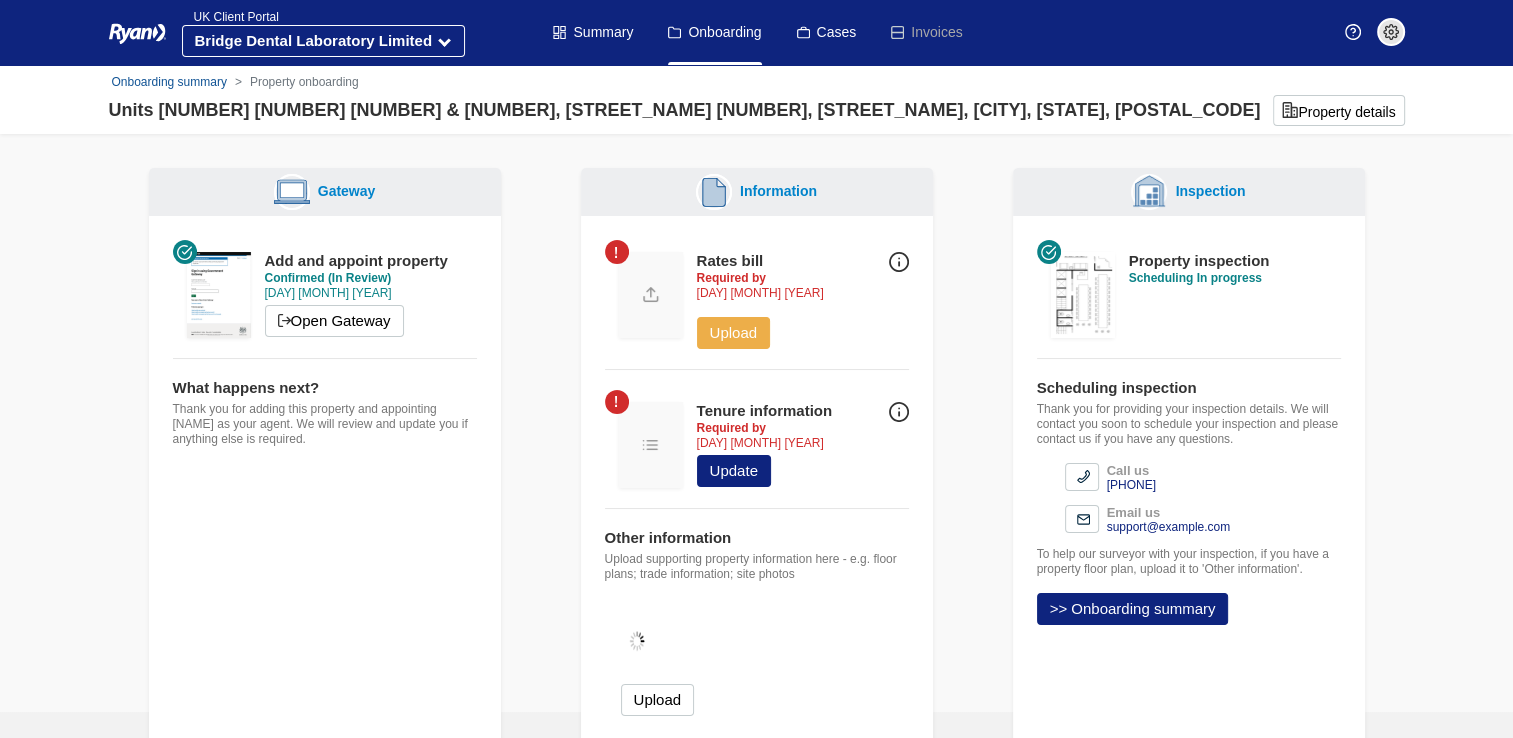 click on "Upload" at bounding box center [734, 333] 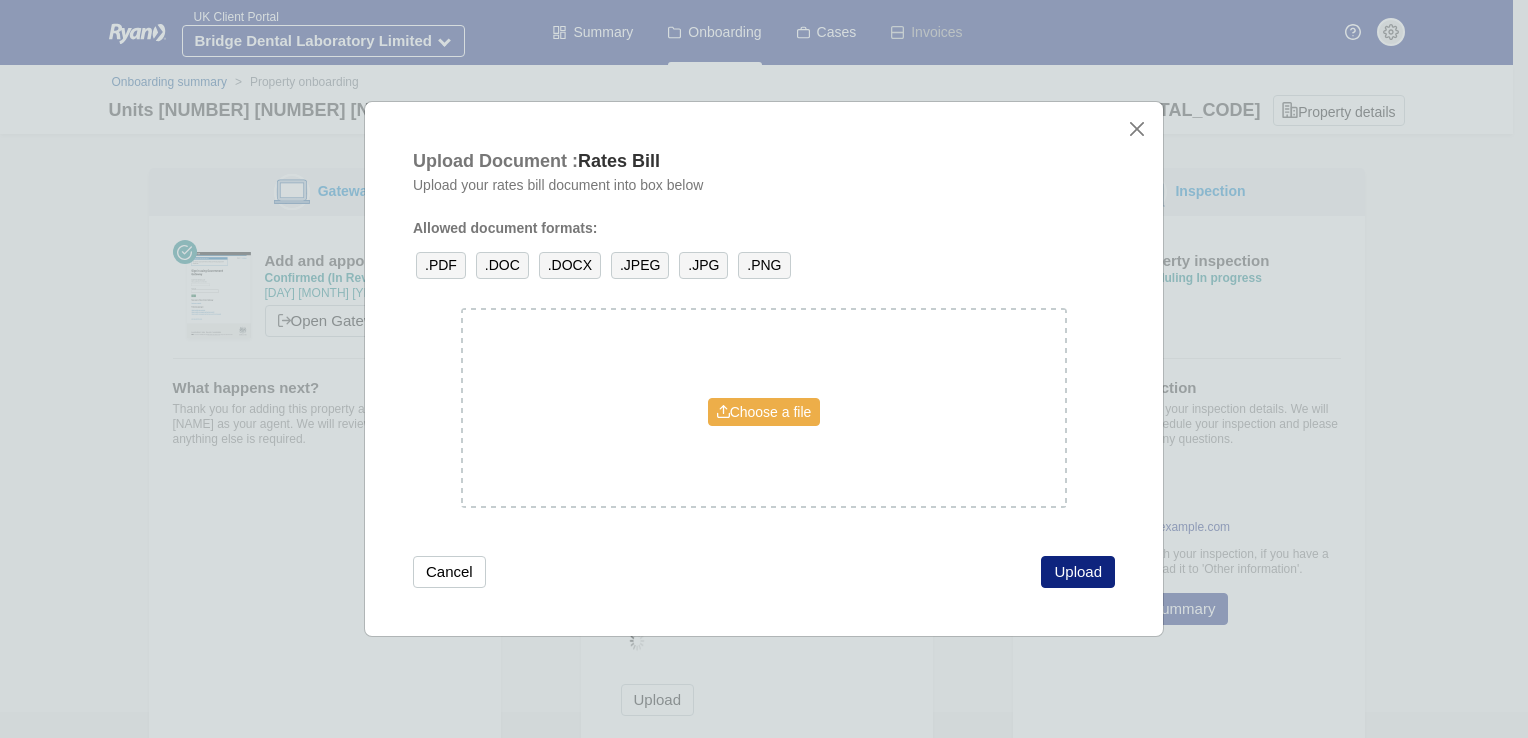 click on "Choose a file" at bounding box center [764, 412] 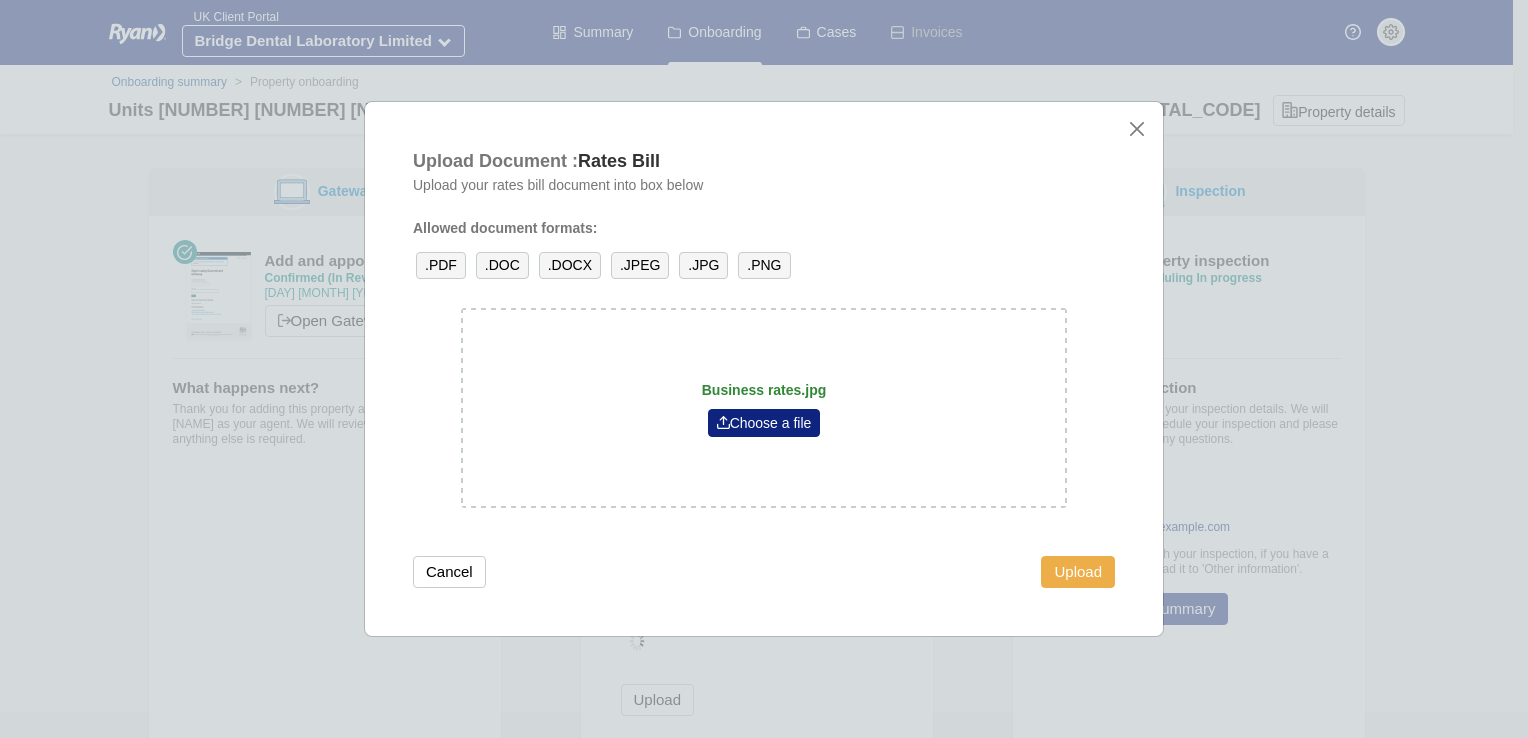 click on "Upload" at bounding box center (1078, 572) 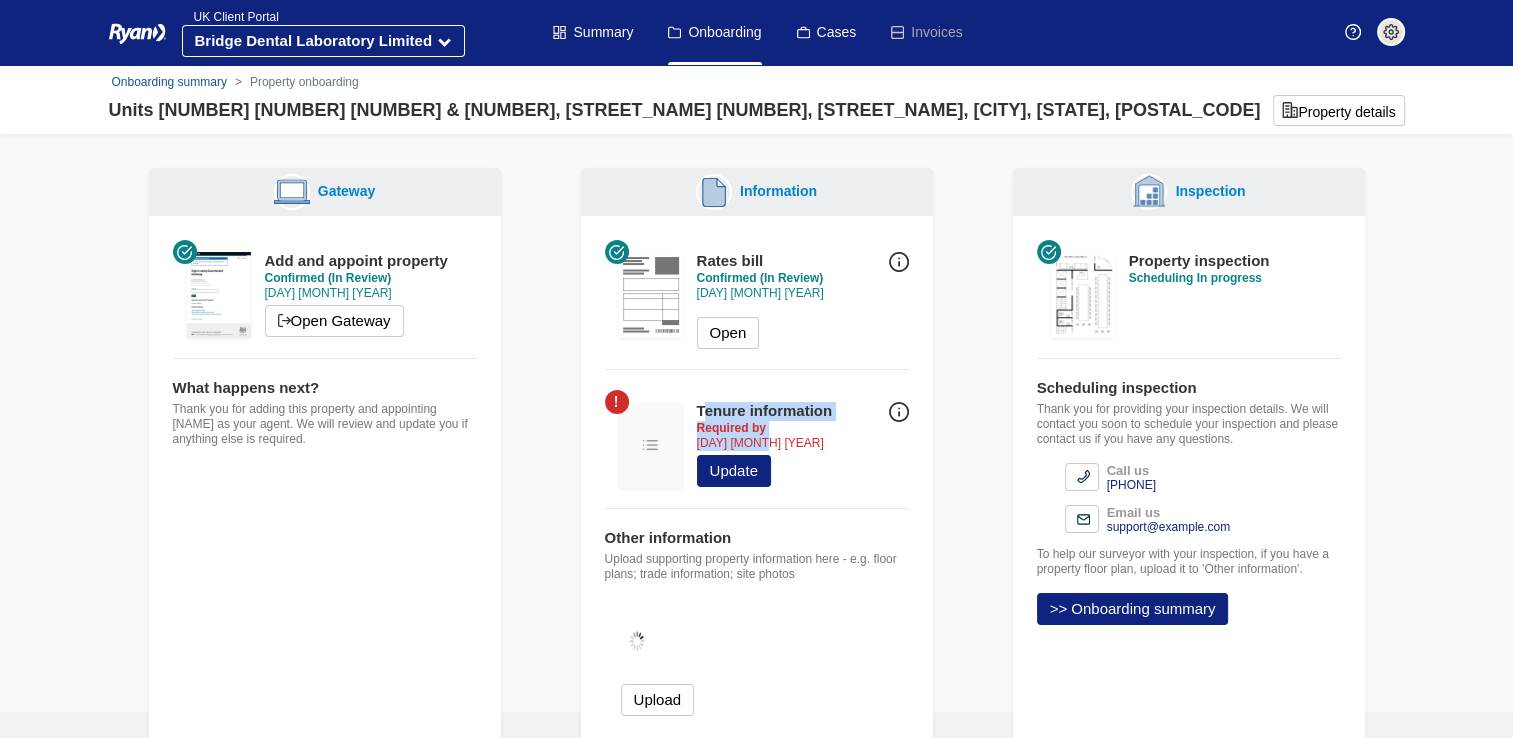 drag, startPoint x: 704, startPoint y: 412, endPoint x: 848, endPoint y: 438, distance: 146.3284 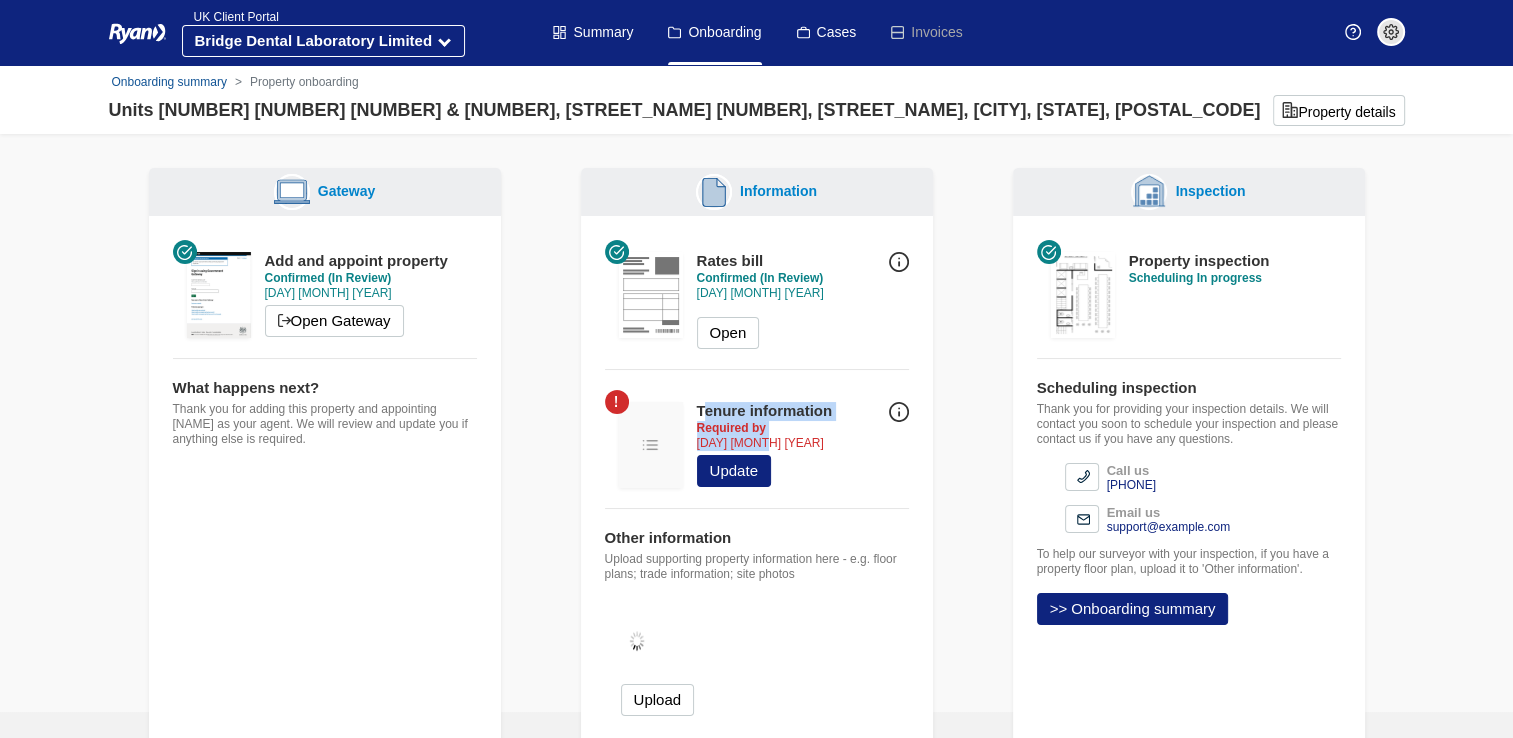 click on "Tenure information
Required by
31 Jul 2025
Update" at bounding box center (757, 449) 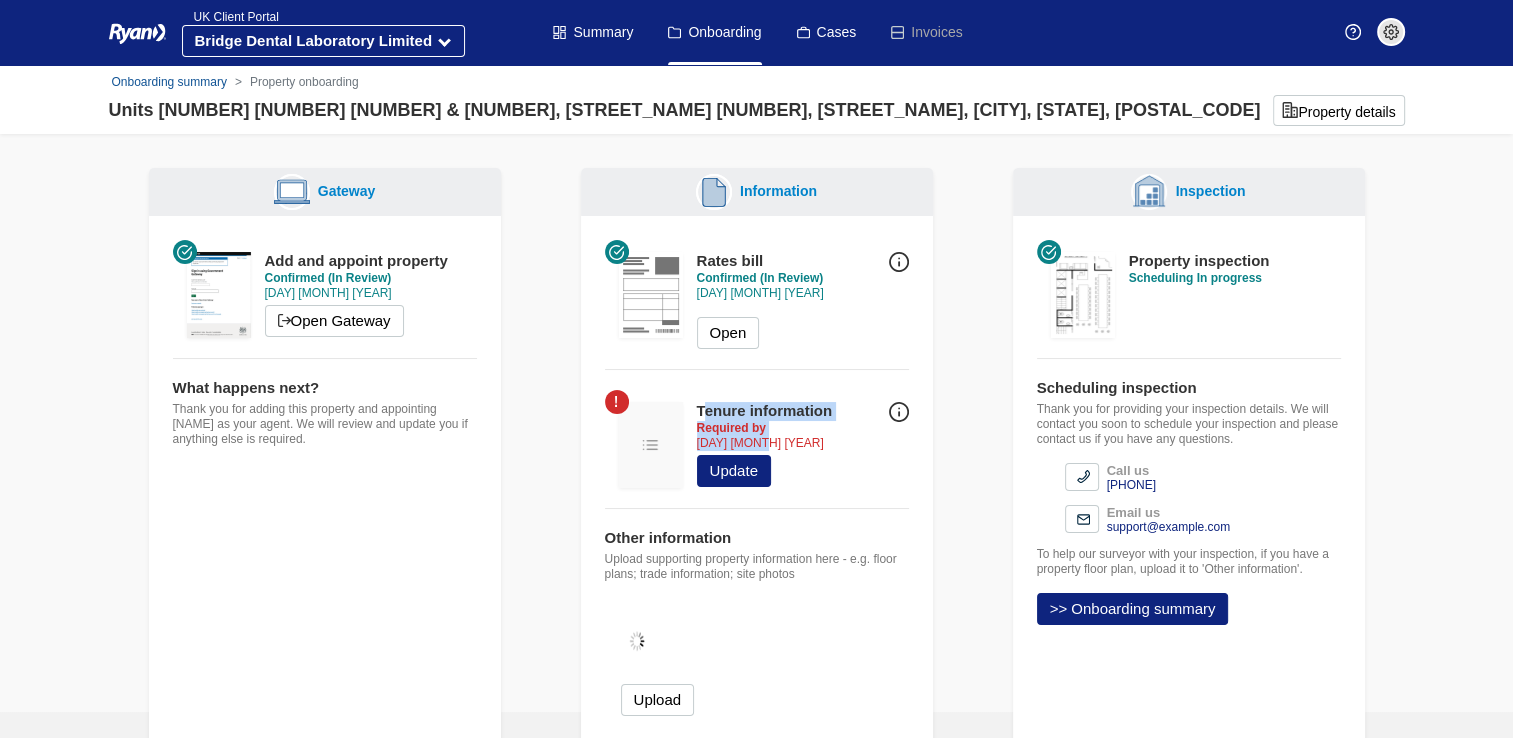 drag, startPoint x: 848, startPoint y: 438, endPoint x: 922, endPoint y: 444, distance: 74.24284 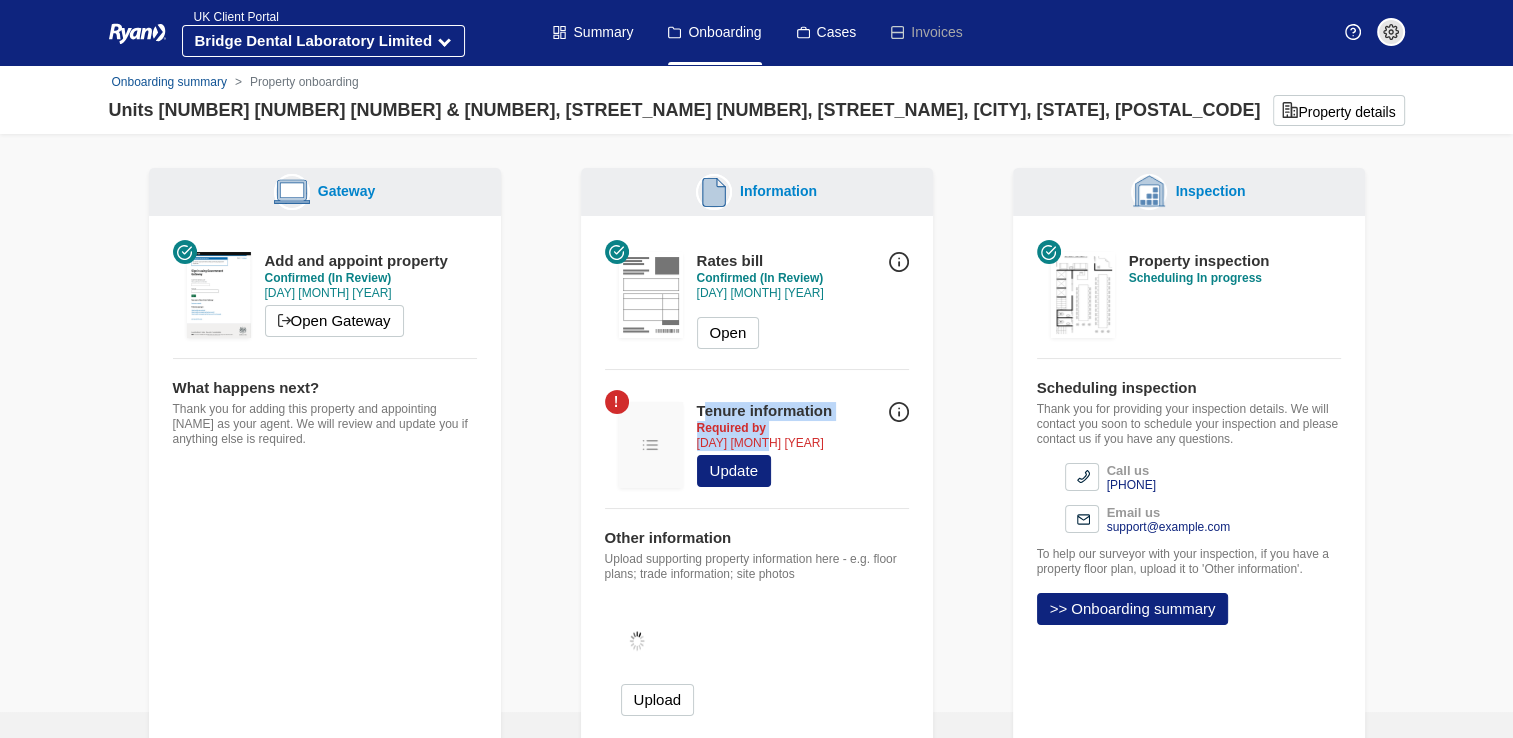 click on "Tenure information
Tenure information is the ownership, lease and rent details for your property. This information enables us to accelerate and succeed with any potential reductions in your business rates and is essential for certain submissions to the Valuation Office’s Check Challenge and Appeal process.
Rates bill
Business rates are charged on most commercial properties. Rates bills are calculated for each financial year from 1st April to 31st March and payments are distributed across the first 10 months. The bill is based on a percentage of the rateable value (RV) of the property which is set by the Government each year.
When are rates bills issued?
Your local council will send you a business rates bill either:
in February or March each year and will cover charges for the for the following financial year
How are rates bills calculated?" at bounding box center [325, 351] 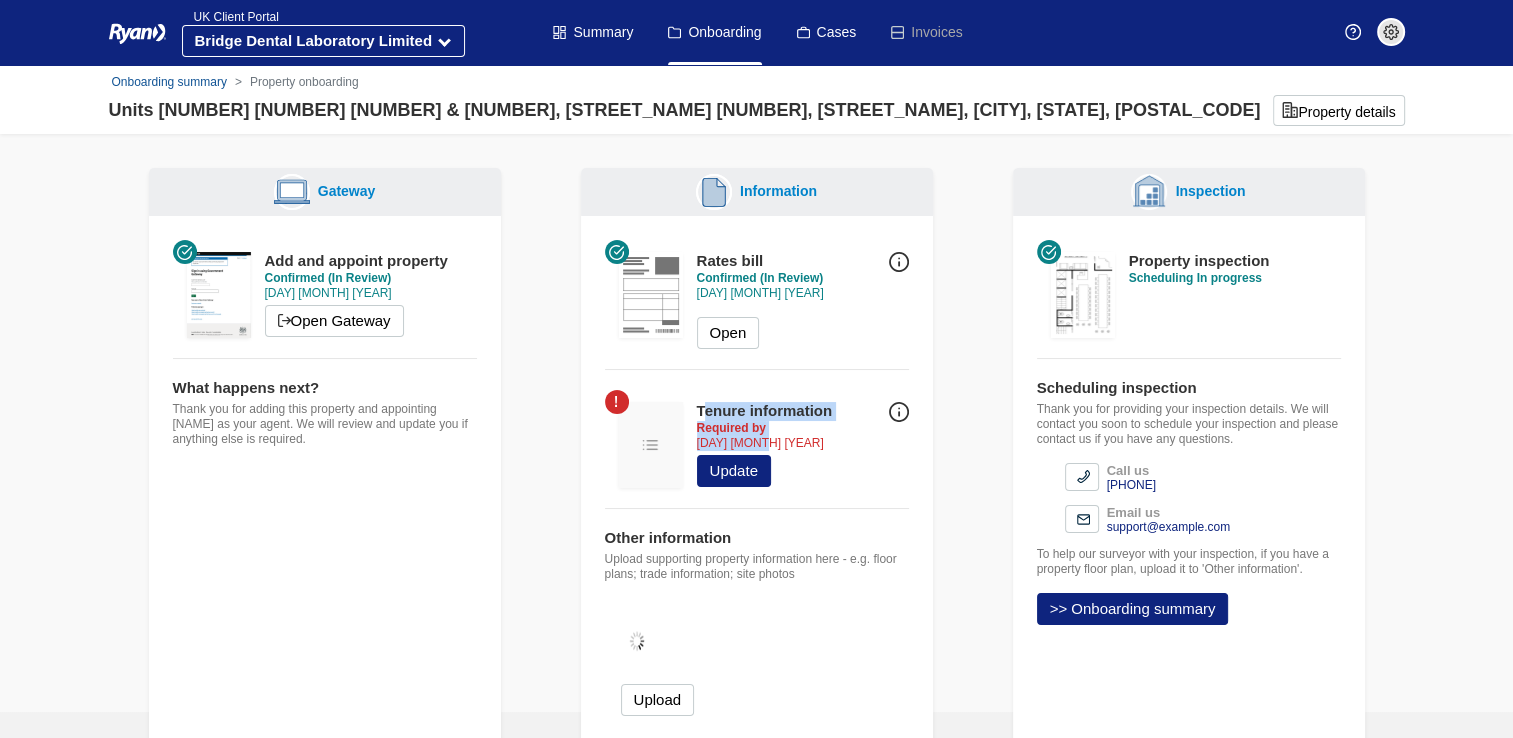click at bounding box center [899, 412] 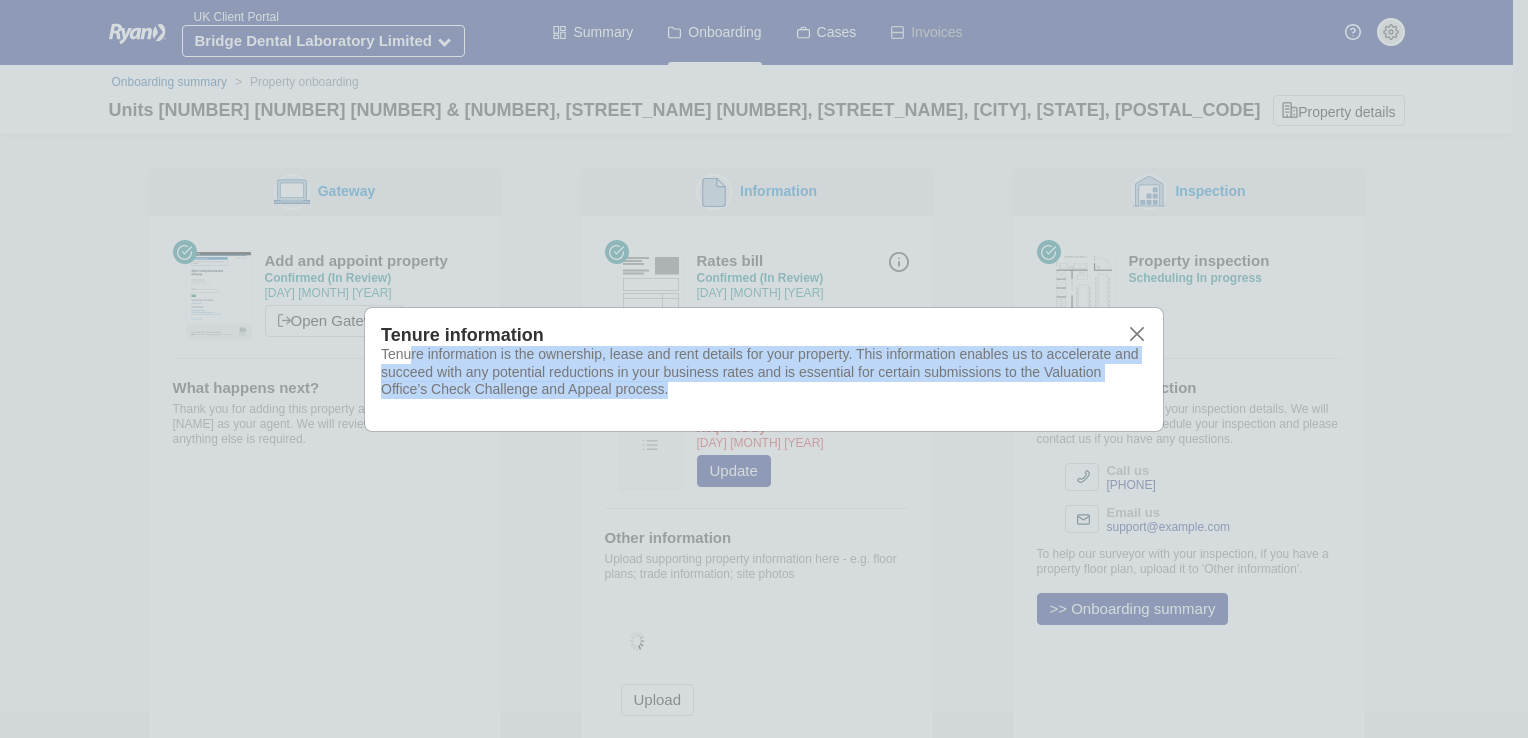 drag, startPoint x: 409, startPoint y: 353, endPoint x: 753, endPoint y: 400, distance: 347.19592 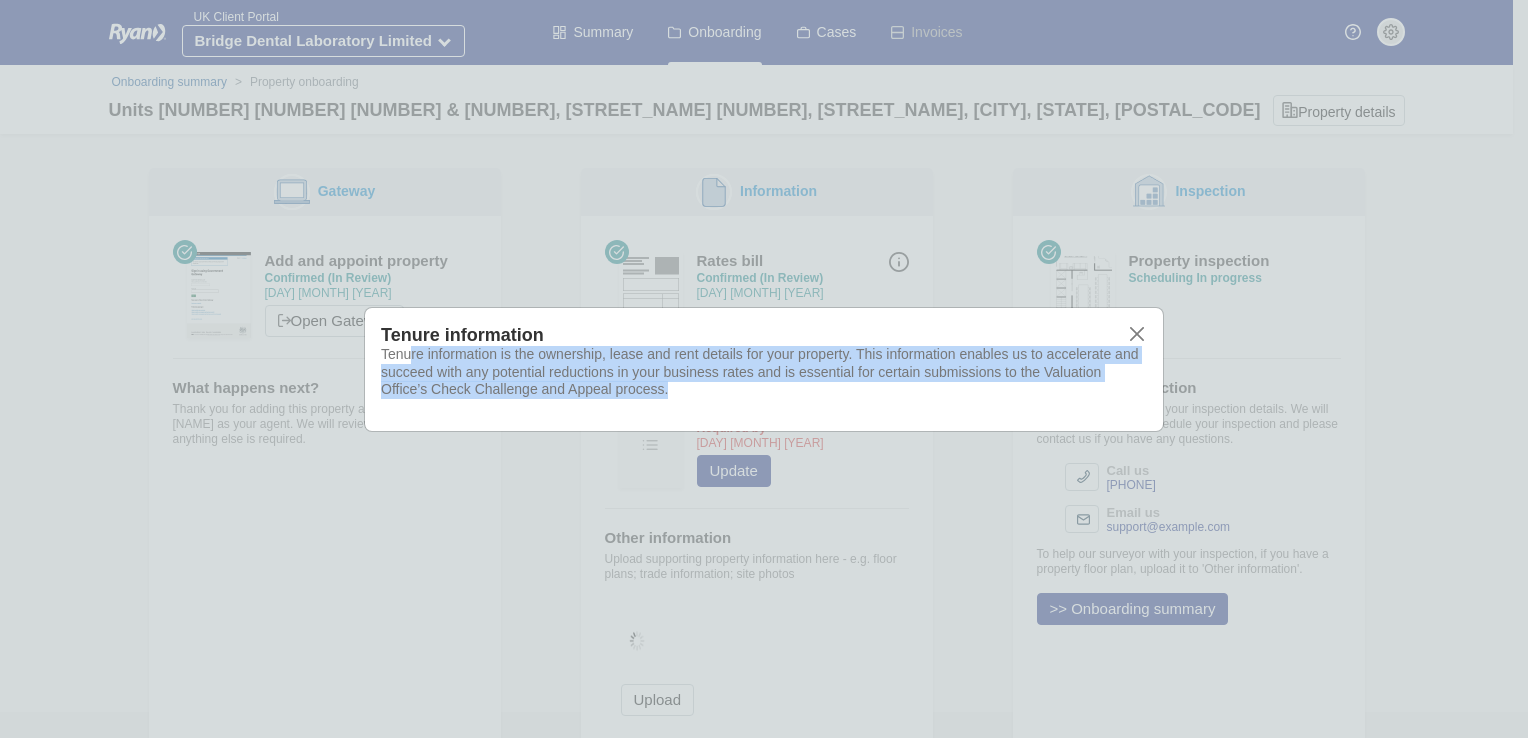 click on "Tenure information
Tenure information is the ownership, lease and rent details for your property. This information enables us to accelerate and succeed with any potential reductions in your business rates and is essential for certain submissions to the Valuation Office’s Check Challenge and Appeal process." at bounding box center [764, 369] 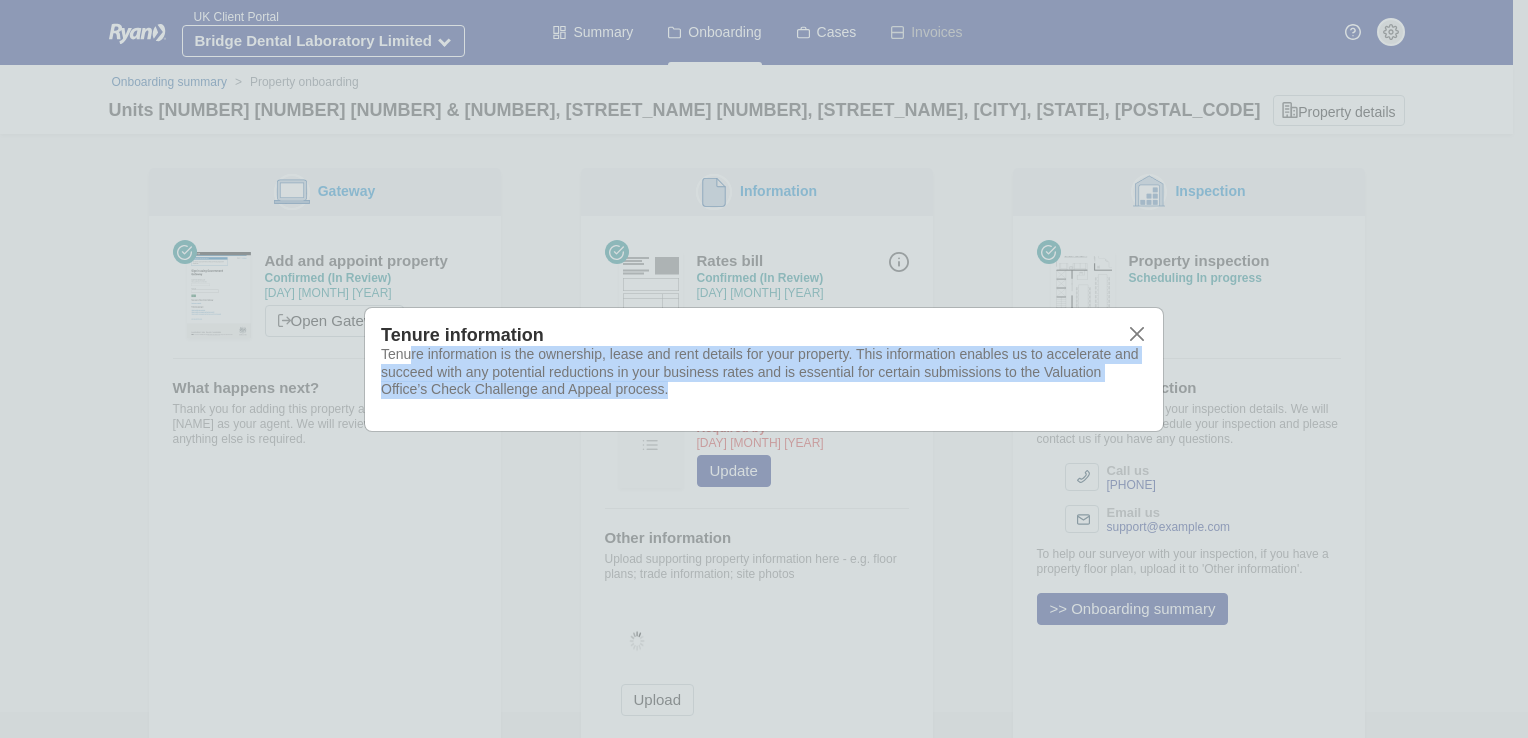click on "Tenure information
Tenure information is the ownership, lease and rent details for your property. This information enables us to accelerate and succeed with any potential reductions in your business rates and is essential for certain submissions to the Valuation Office’s Check Challenge and Appeal process." at bounding box center [764, 369] 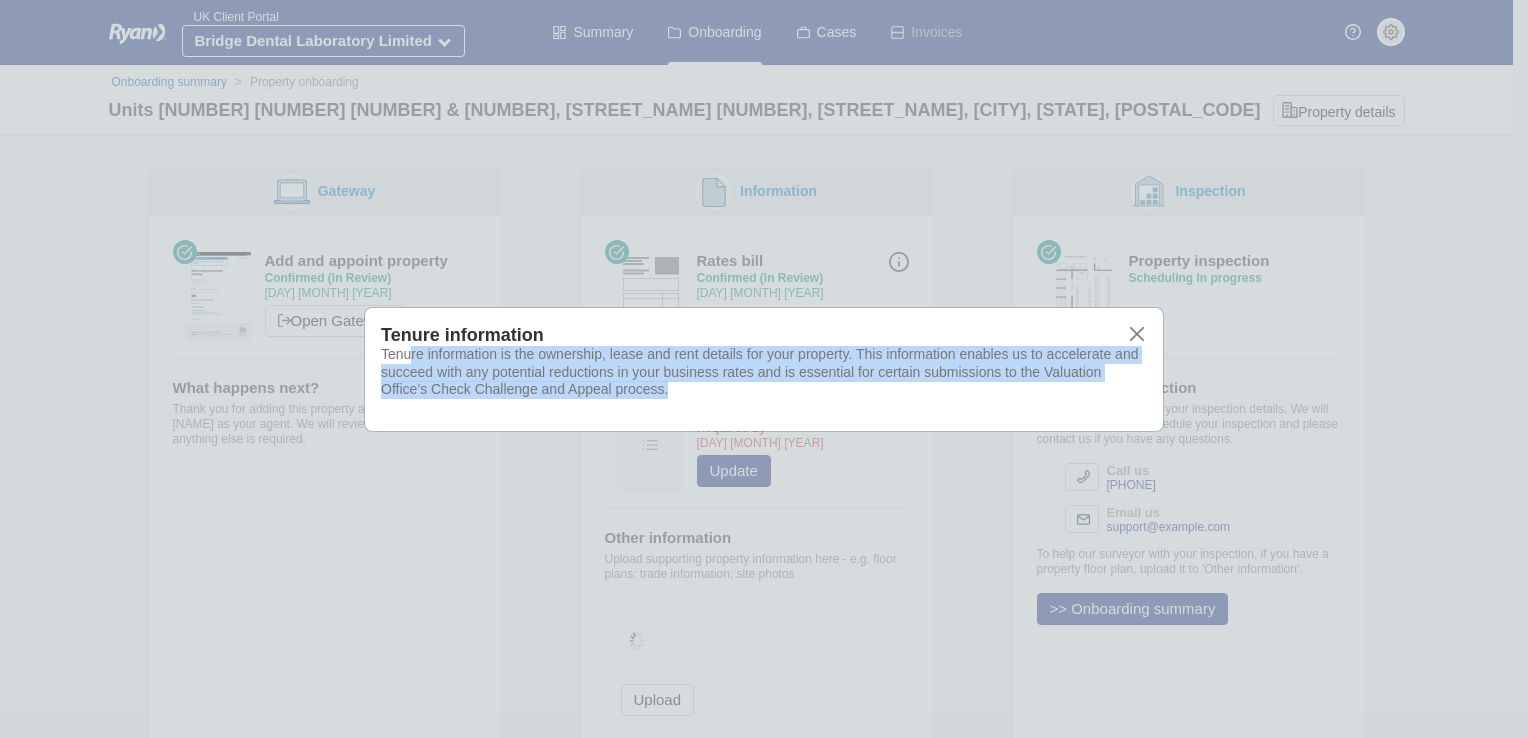 click on "Tenure information
Tenure information is the ownership, lease and rent details for your property. This information enables us to accelerate and succeed with any potential reductions in your business rates and is essential for certain submissions to the Valuation Office’s Check Challenge and Appeal process." at bounding box center [764, 369] 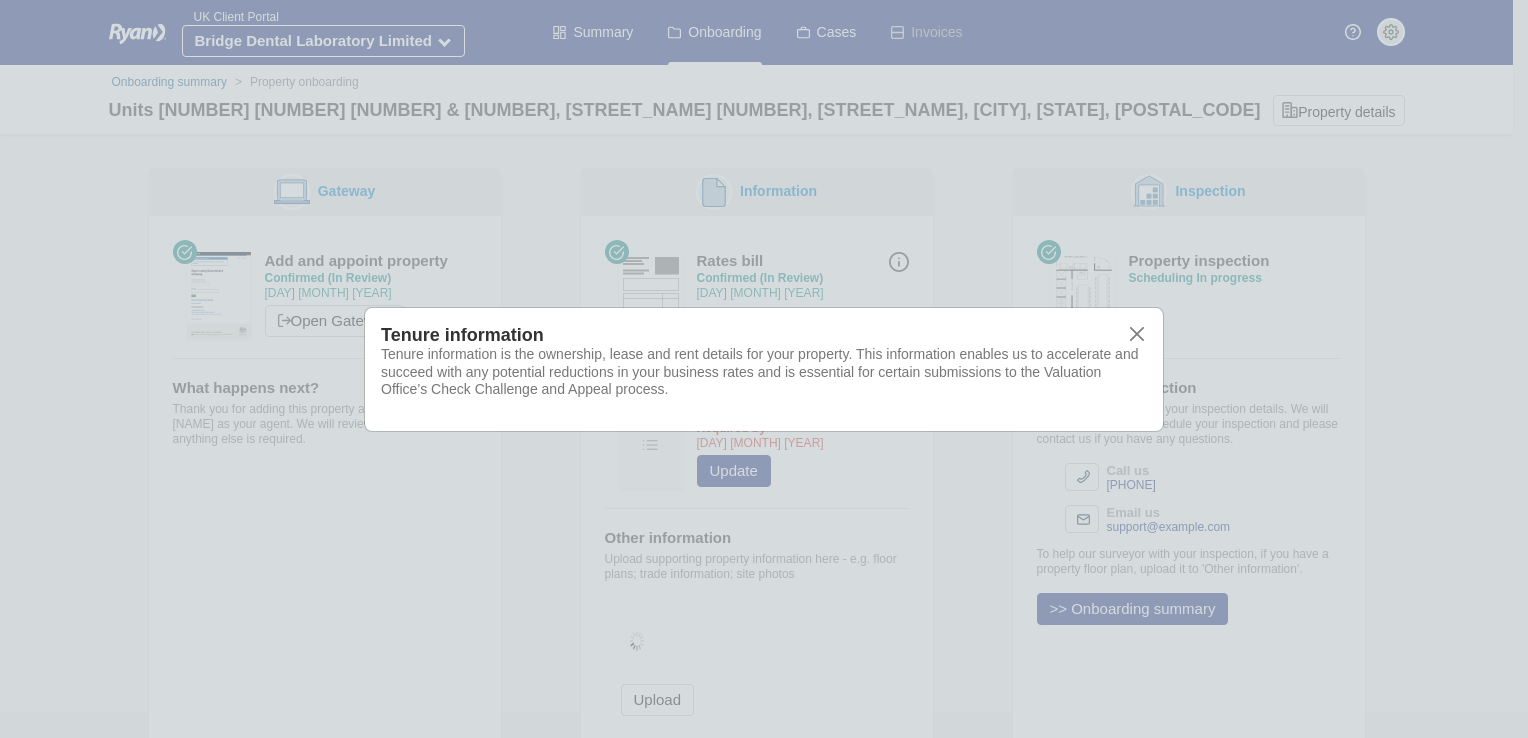 click on "Tenure information
Tenure information is the ownership, lease and rent details for your property. This information enables us to accelerate and succeed with any potential reductions in your business rates and is essential for certain submissions to the Valuation Office’s Check Challenge and Appeal process." at bounding box center (764, 369) 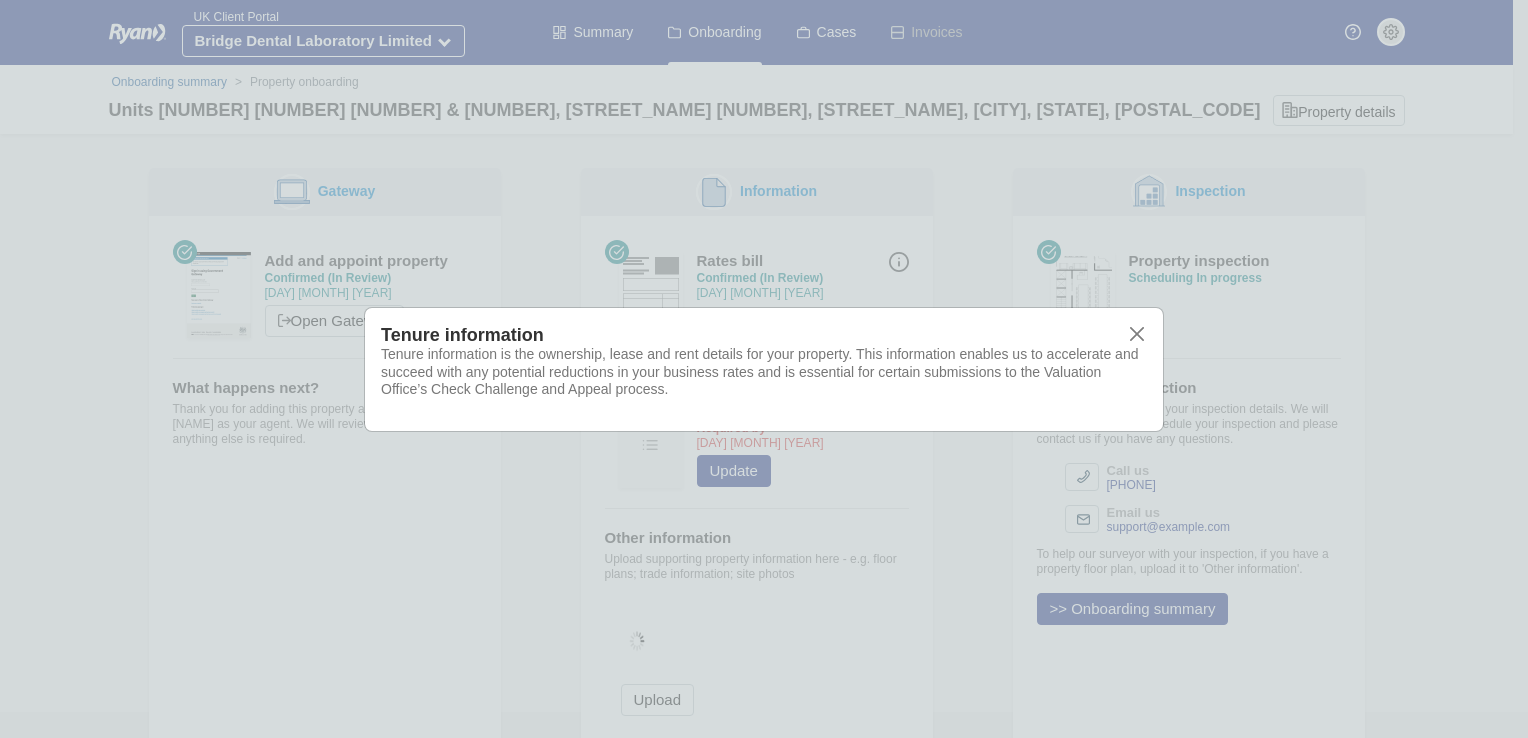 click on "Tenure information
Tenure information is the ownership, lease and rent details for your property. This information enables us to accelerate and succeed with any potential reductions in your business rates and is essential for certain submissions to the Valuation Office’s Check Challenge and Appeal process." at bounding box center [764, 369] 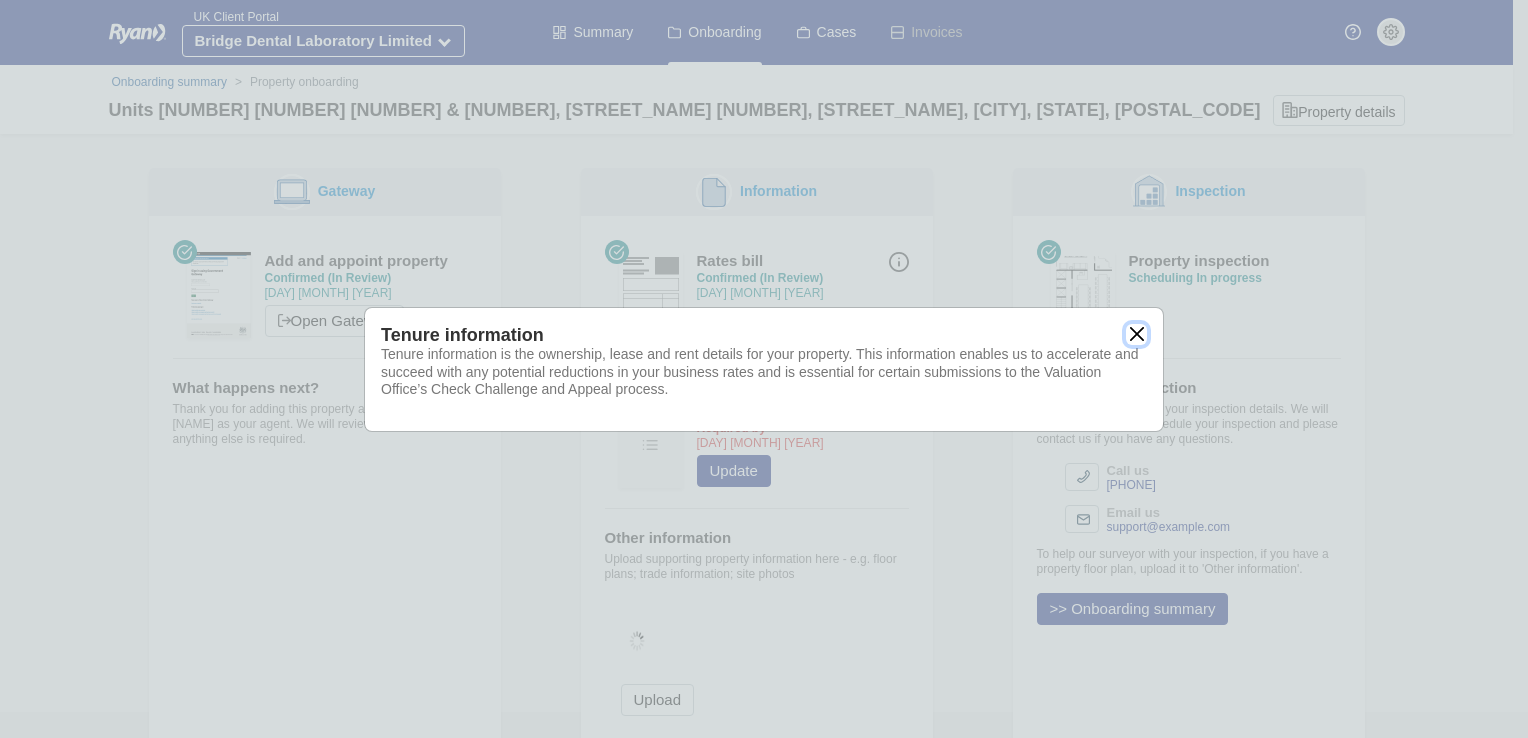 click at bounding box center [1136, 334] 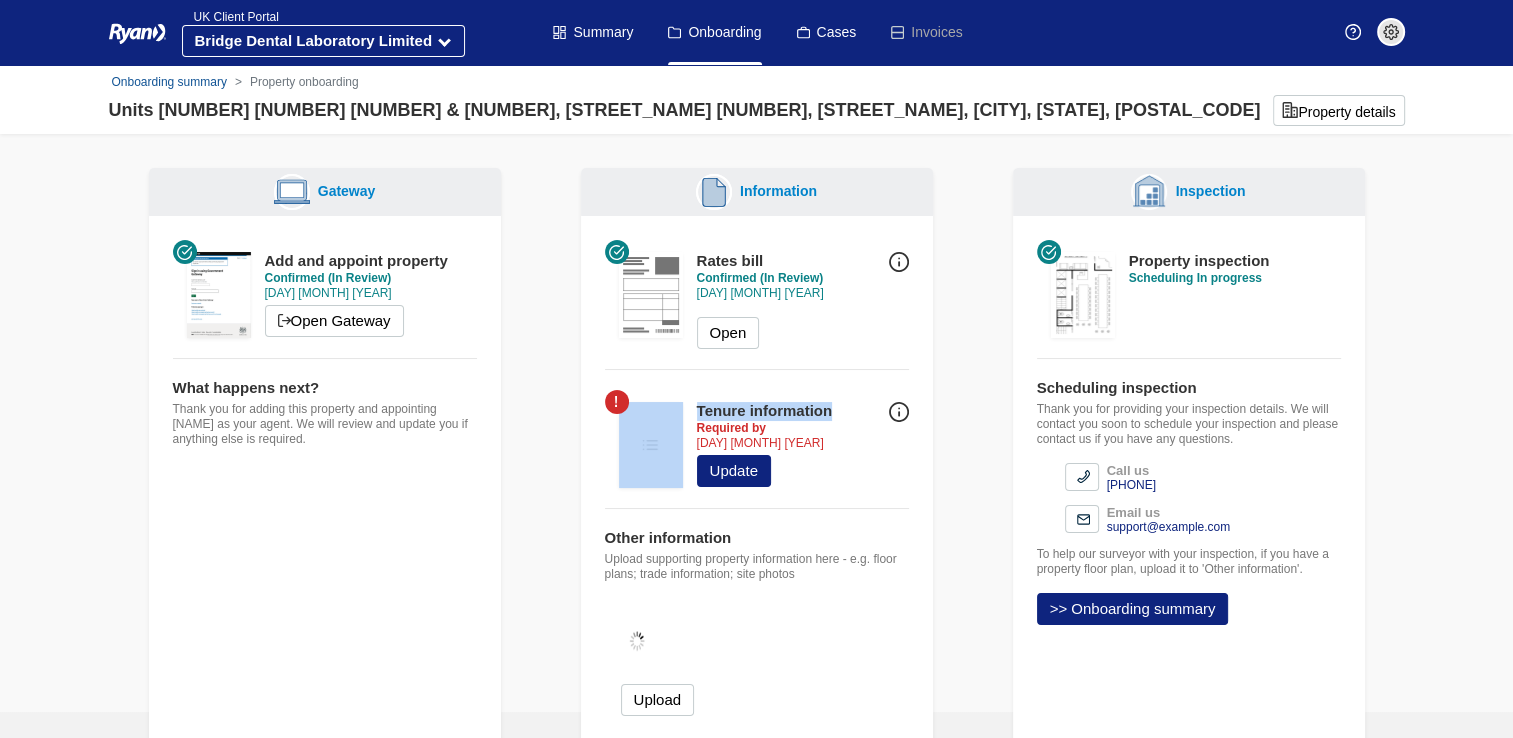 drag, startPoint x: 864, startPoint y: 406, endPoint x: 693, endPoint y: 414, distance: 171.18703 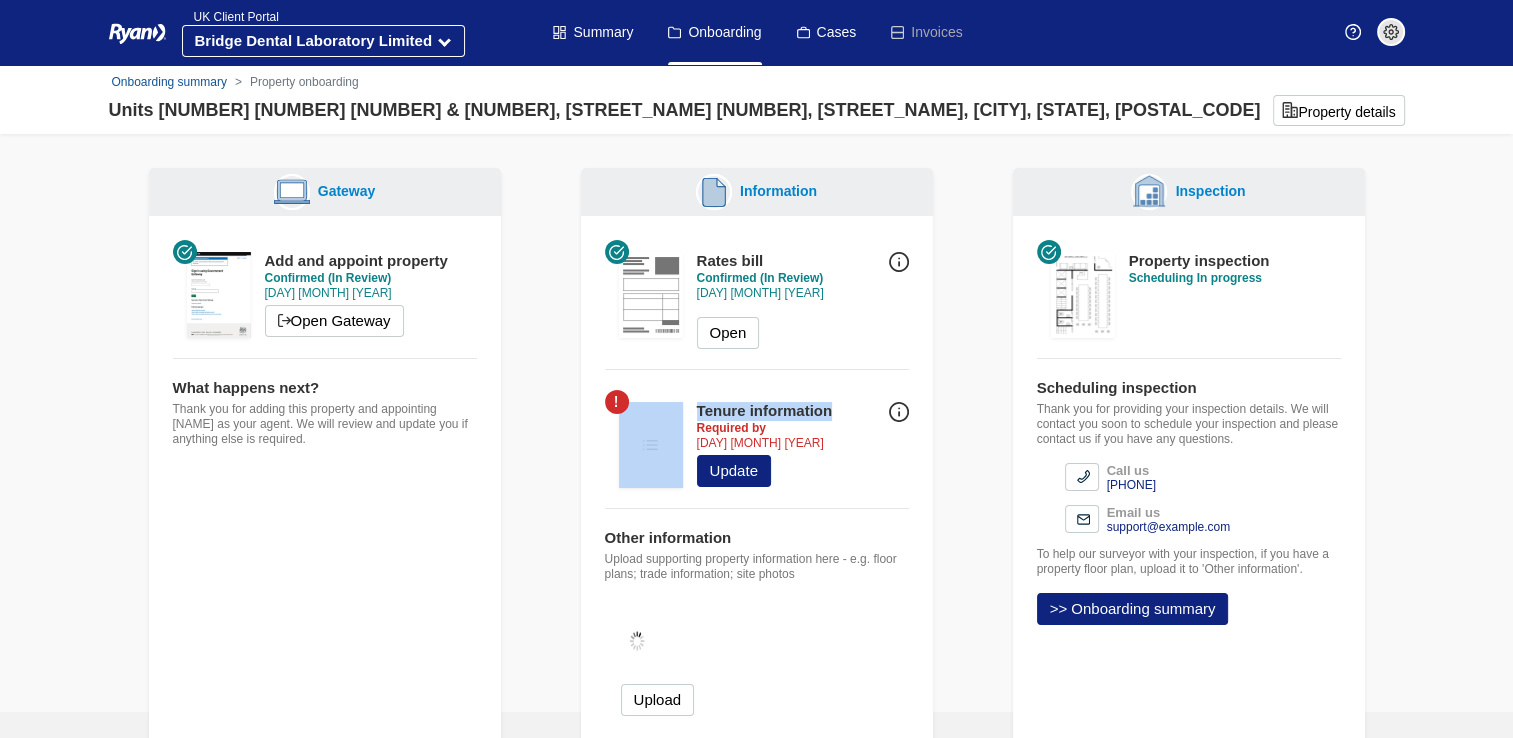 click on "Tenure information
Required by
31 Jul 2025
Update" at bounding box center (757, 449) 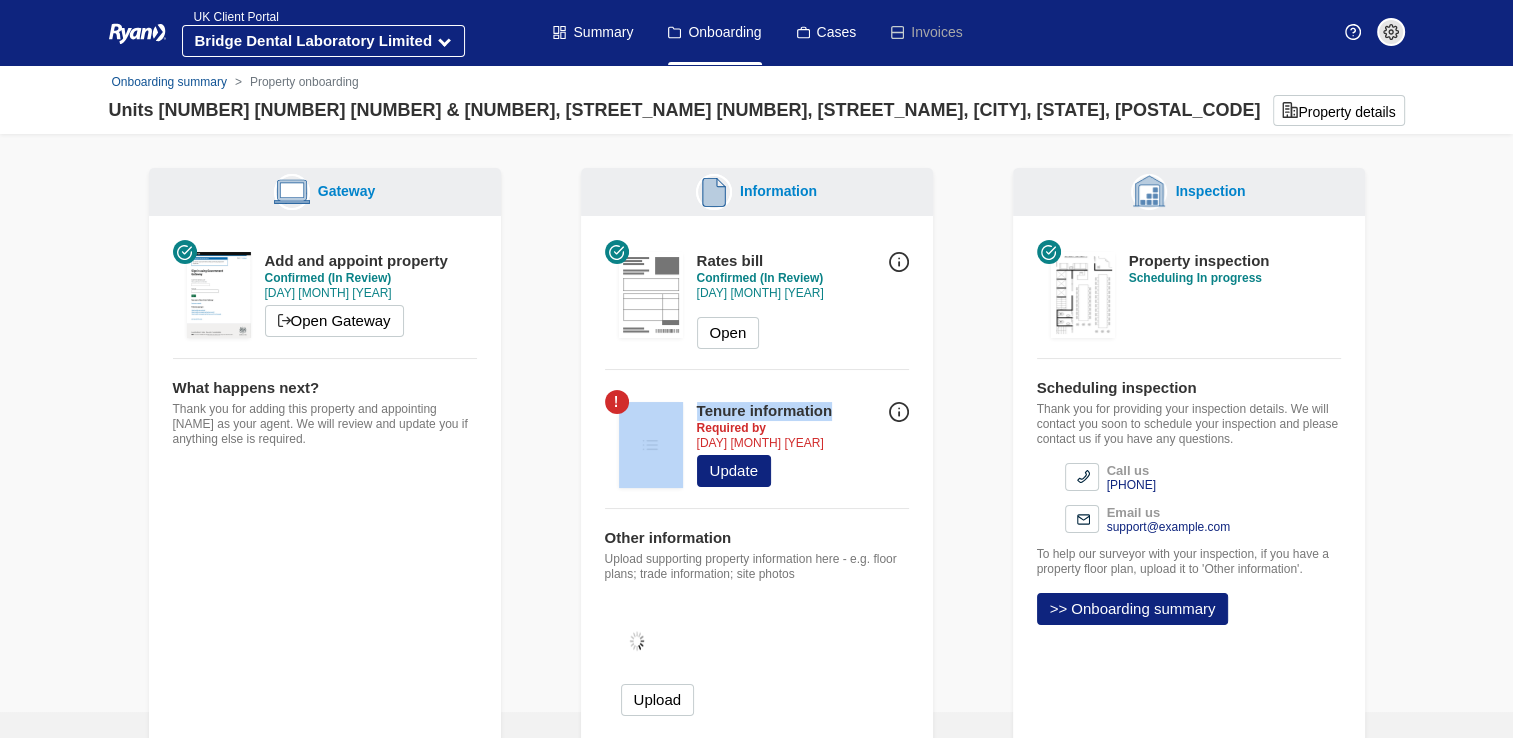 copy on "Tenure information" 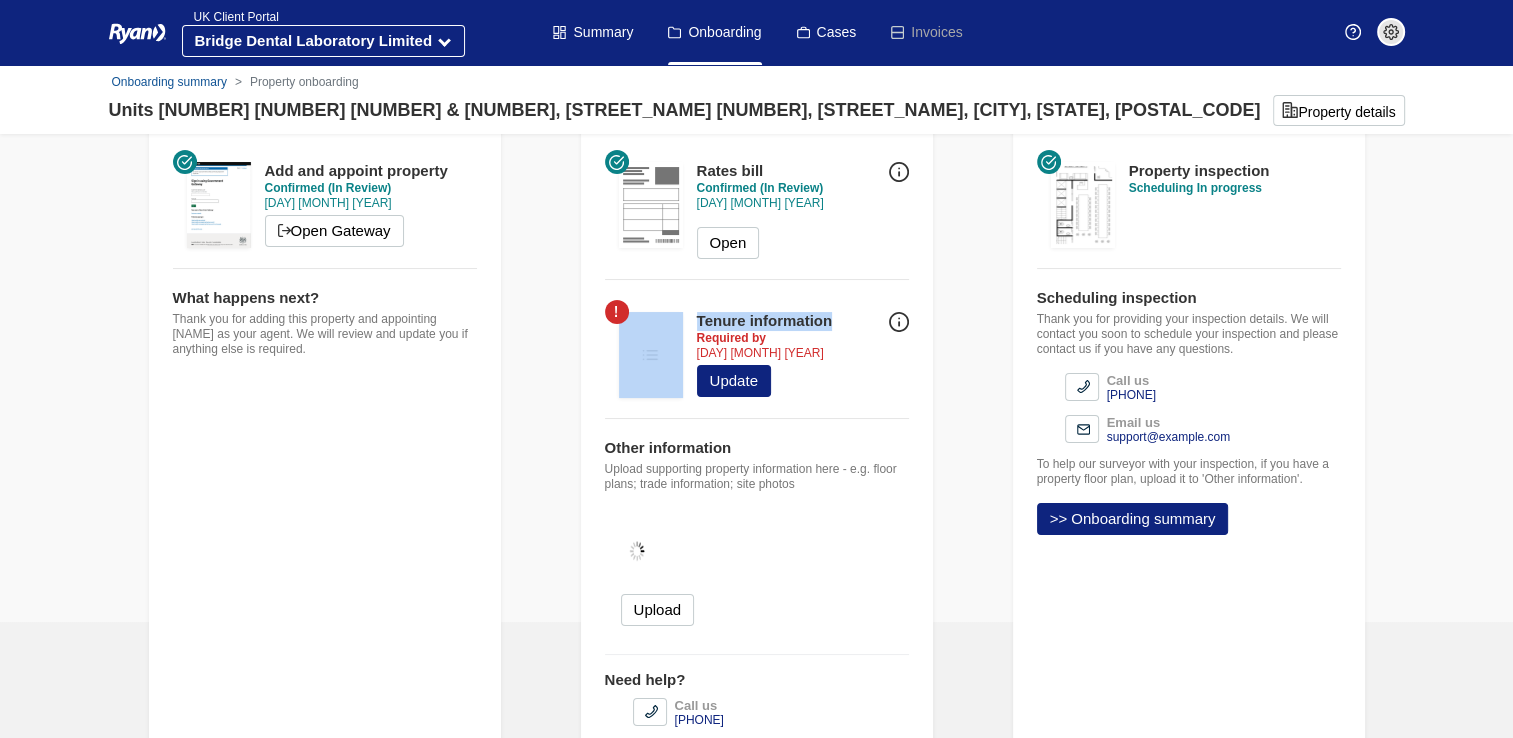 scroll, scrollTop: 91, scrollLeft: 0, axis: vertical 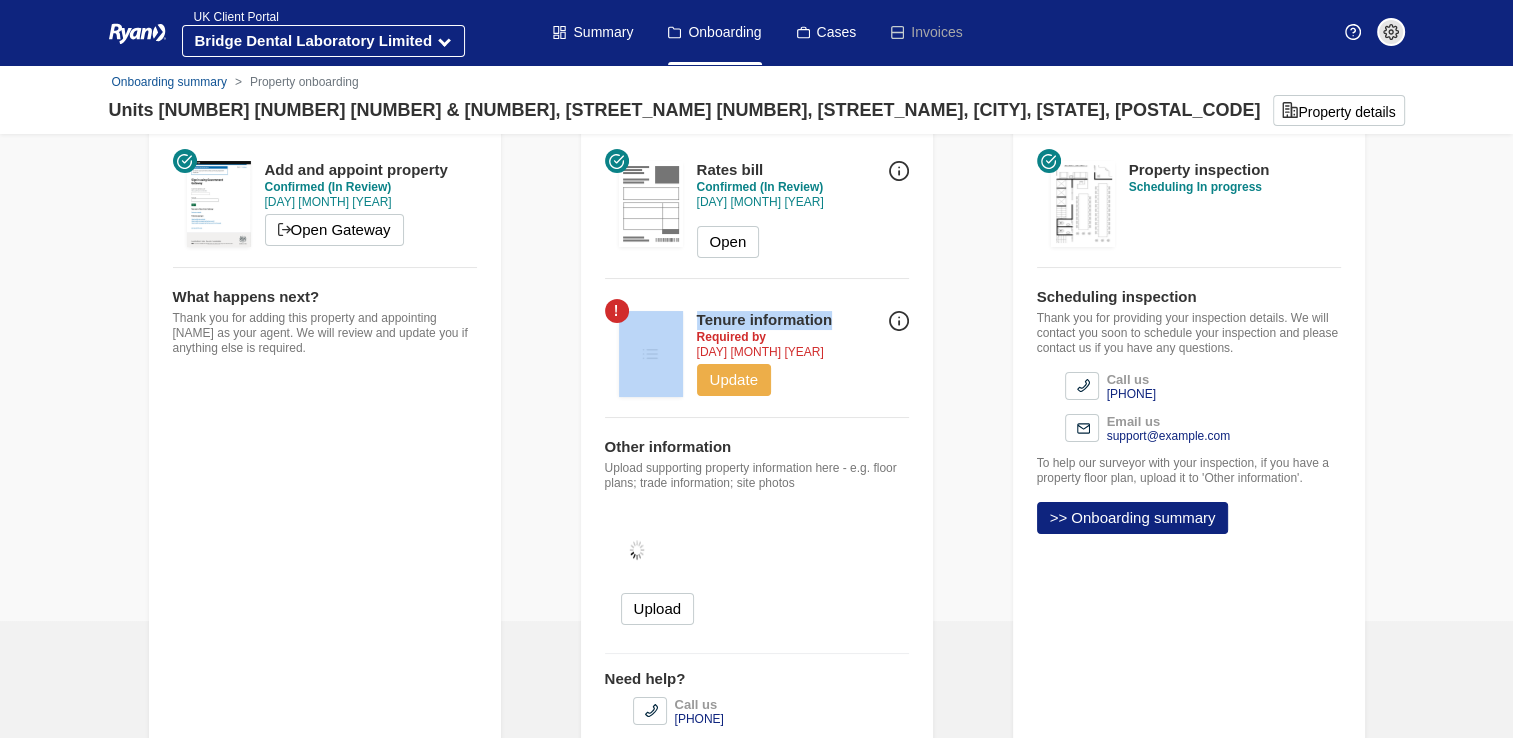 click on "Update" at bounding box center (734, 380) 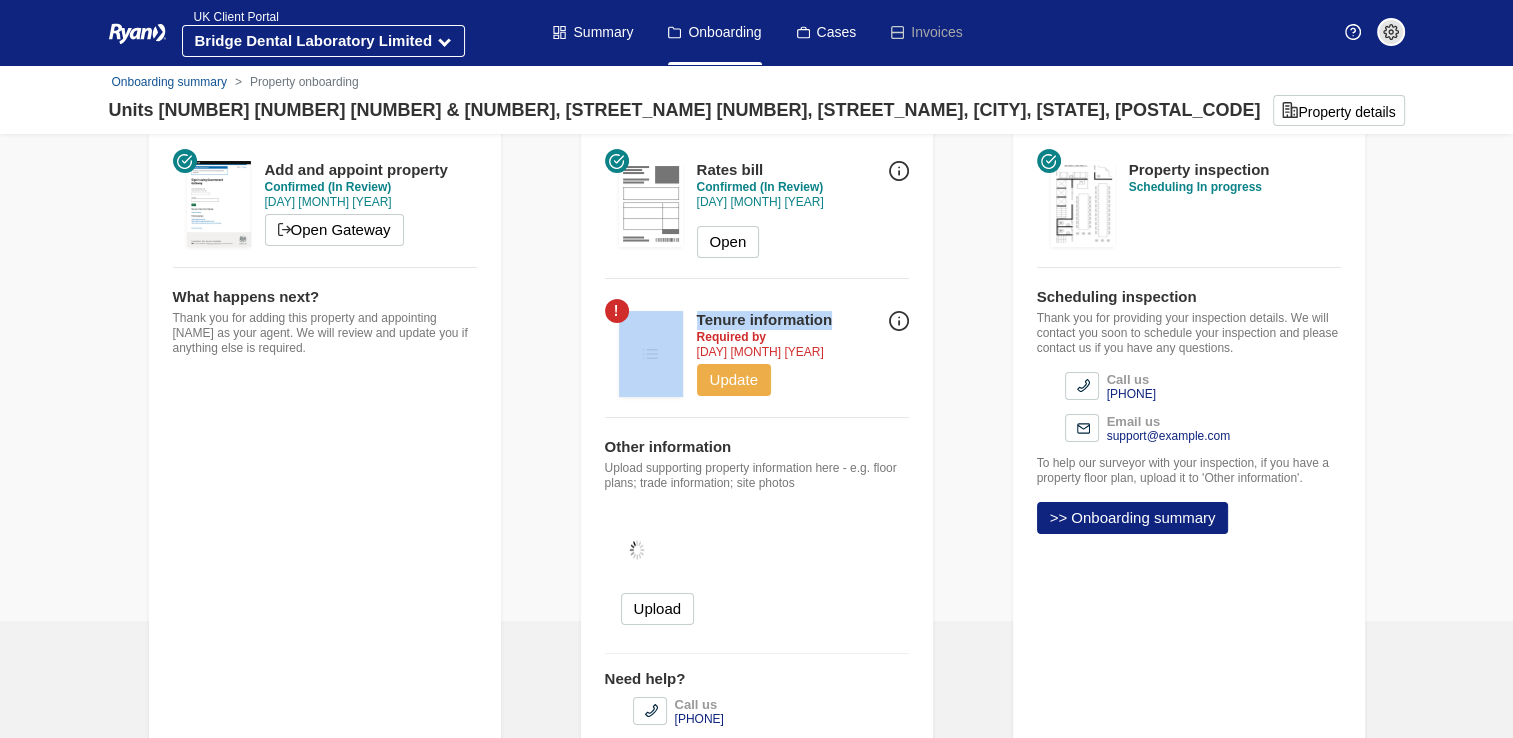 click on "Update" at bounding box center (734, 380) 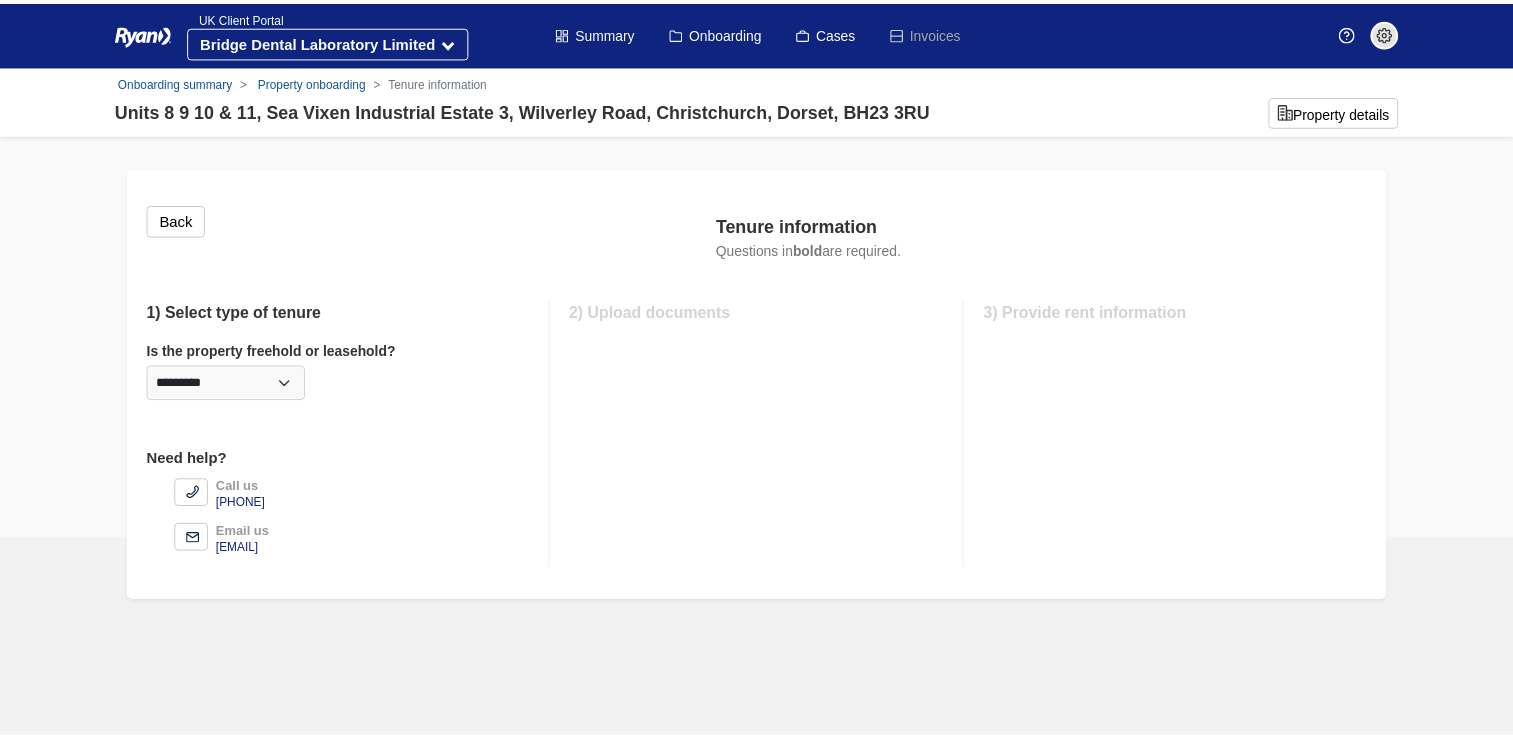 scroll, scrollTop: 0, scrollLeft: 0, axis: both 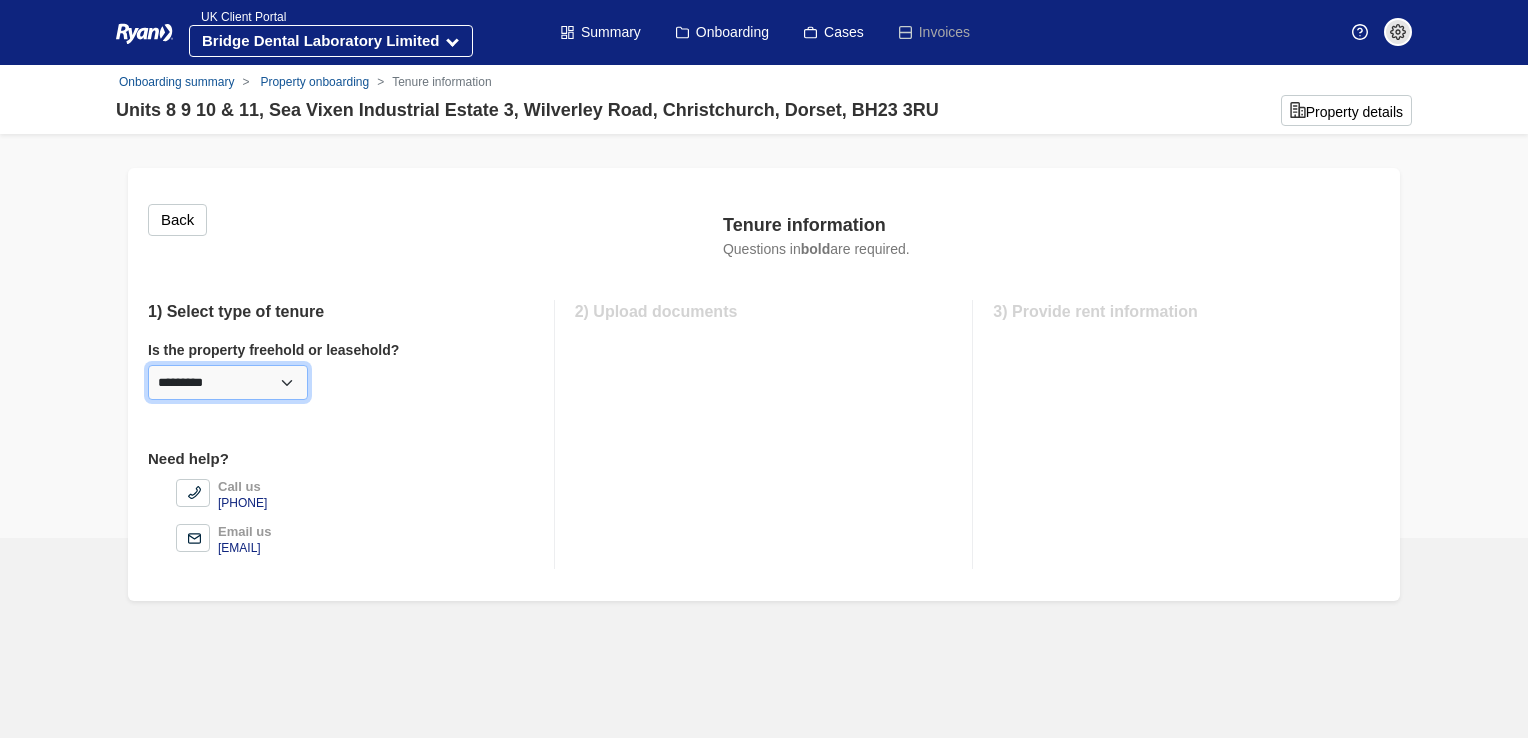 click on "*********
********
*********" at bounding box center [228, 382] 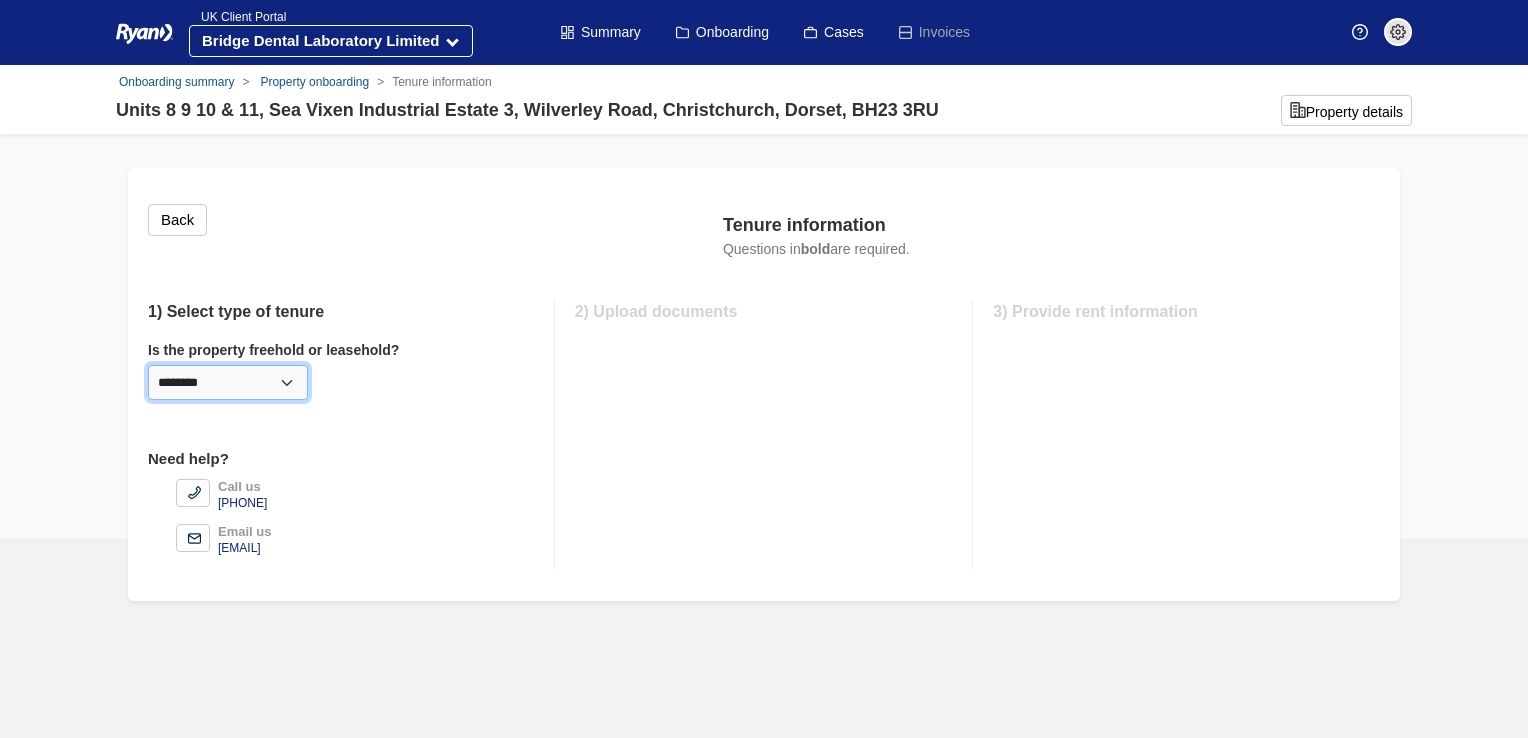 click on "*********
********
*********" at bounding box center (228, 382) 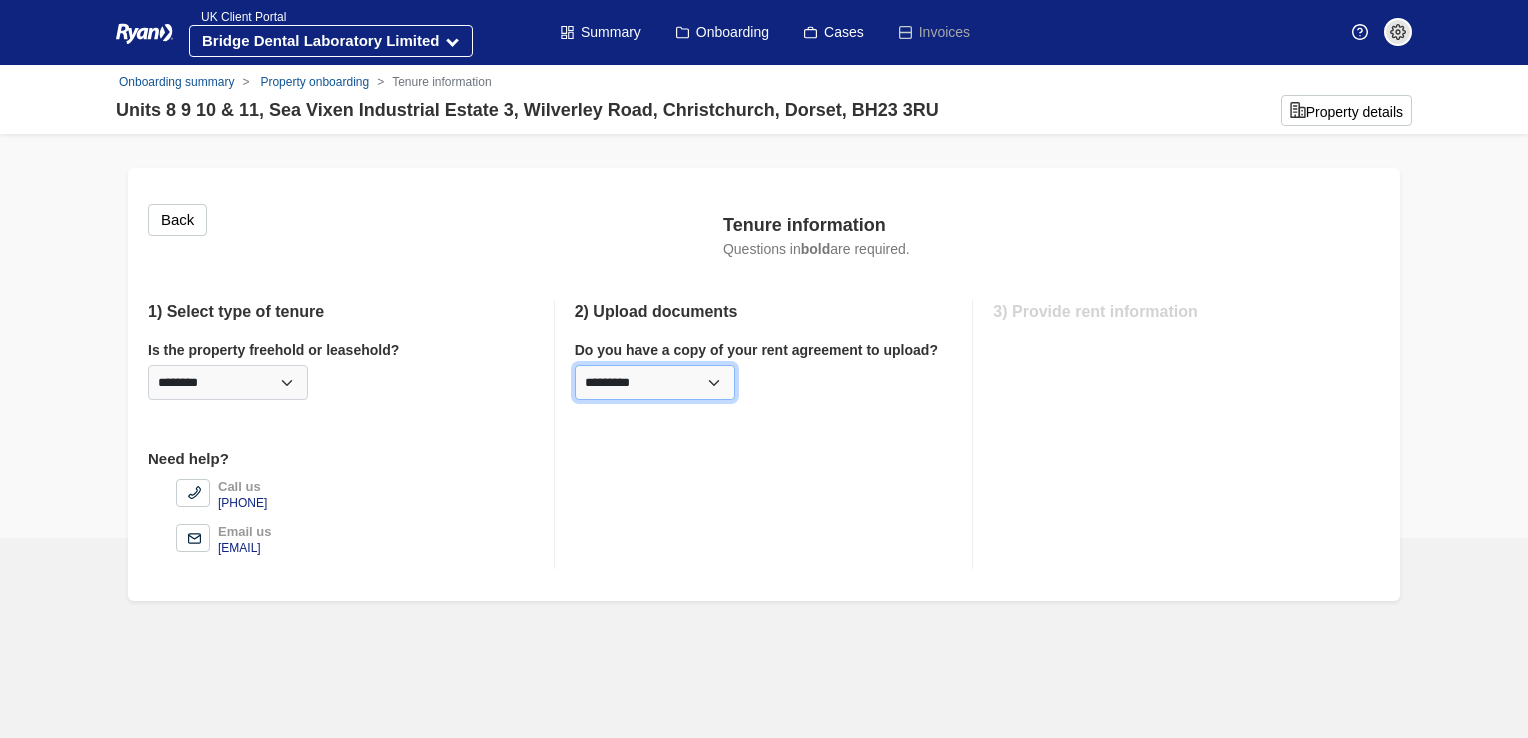 click on "[NUMBER]
[NUMBER]
[NUMBER]" at bounding box center (655, 382) 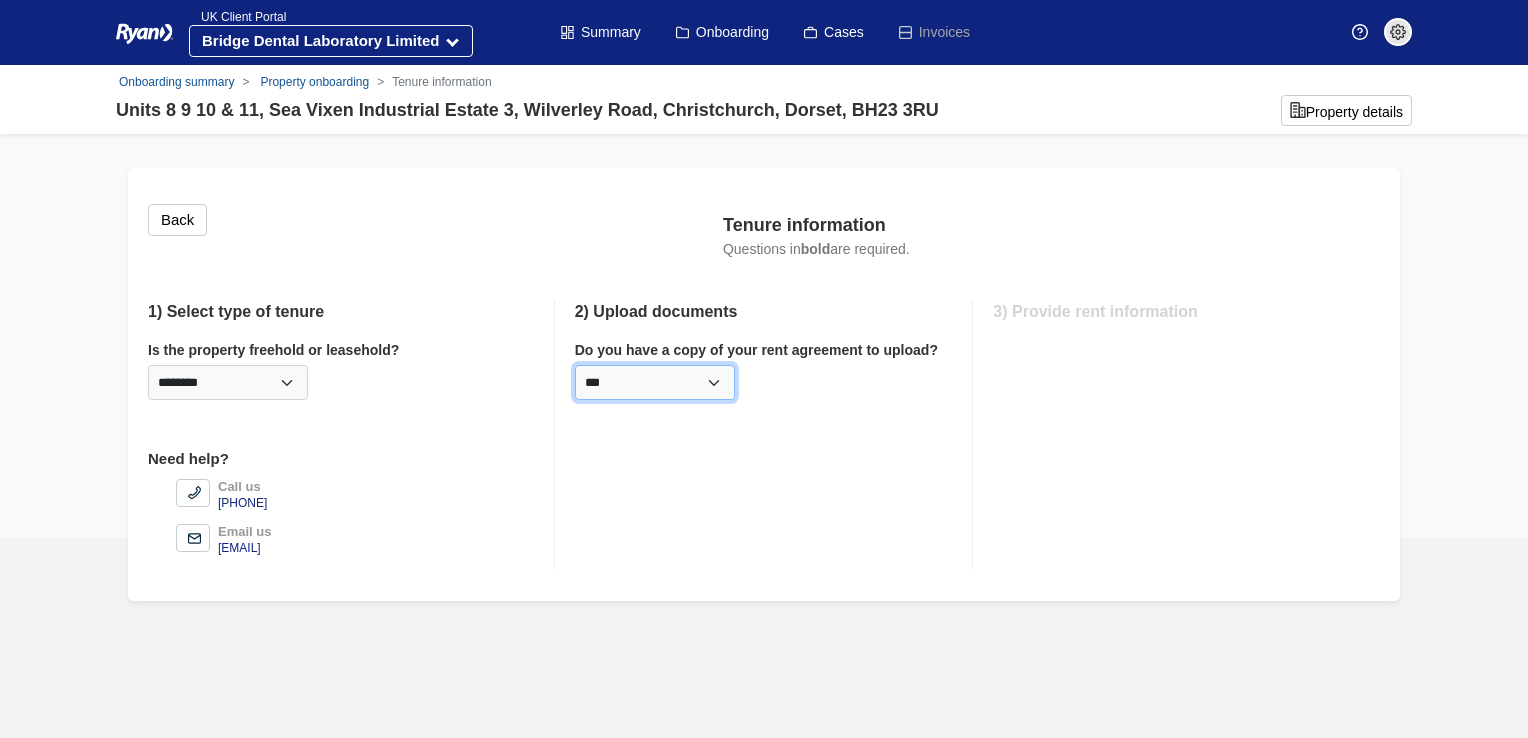 click on "[NUMBER]
[NUMBER]
[NUMBER]" at bounding box center (655, 382) 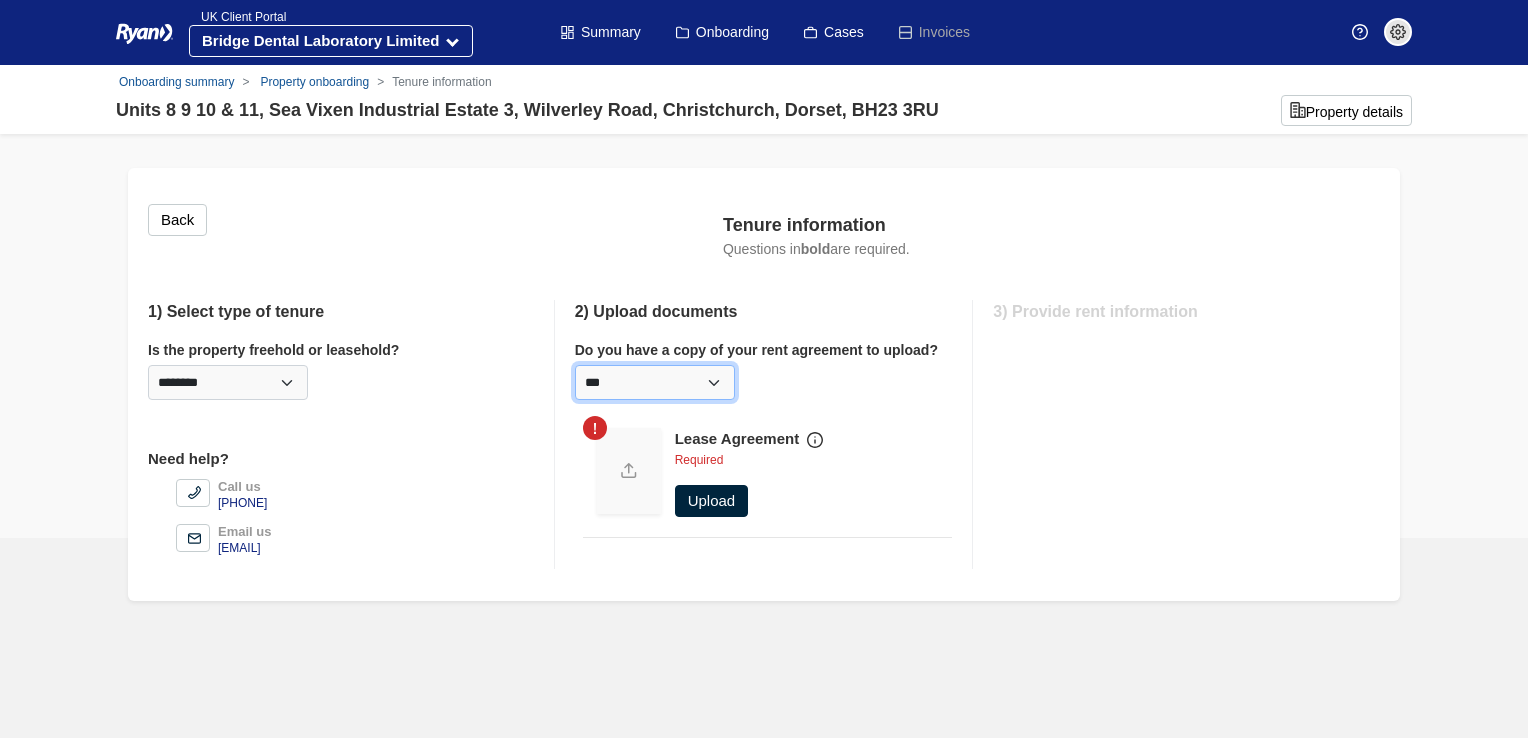 click on "[NUMBER]
[NUMBER]
[NUMBER]" at bounding box center (655, 382) 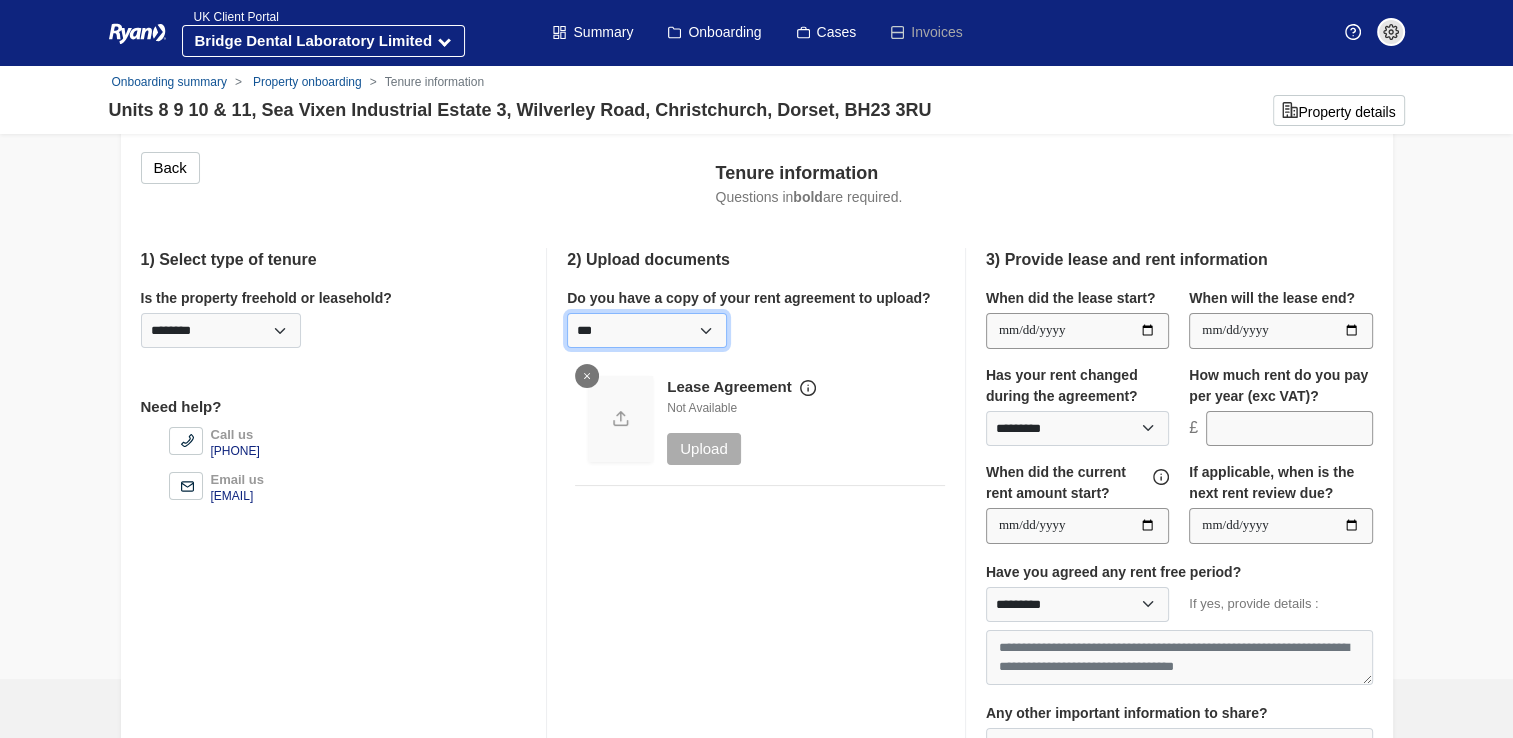 scroll, scrollTop: 56, scrollLeft: 0, axis: vertical 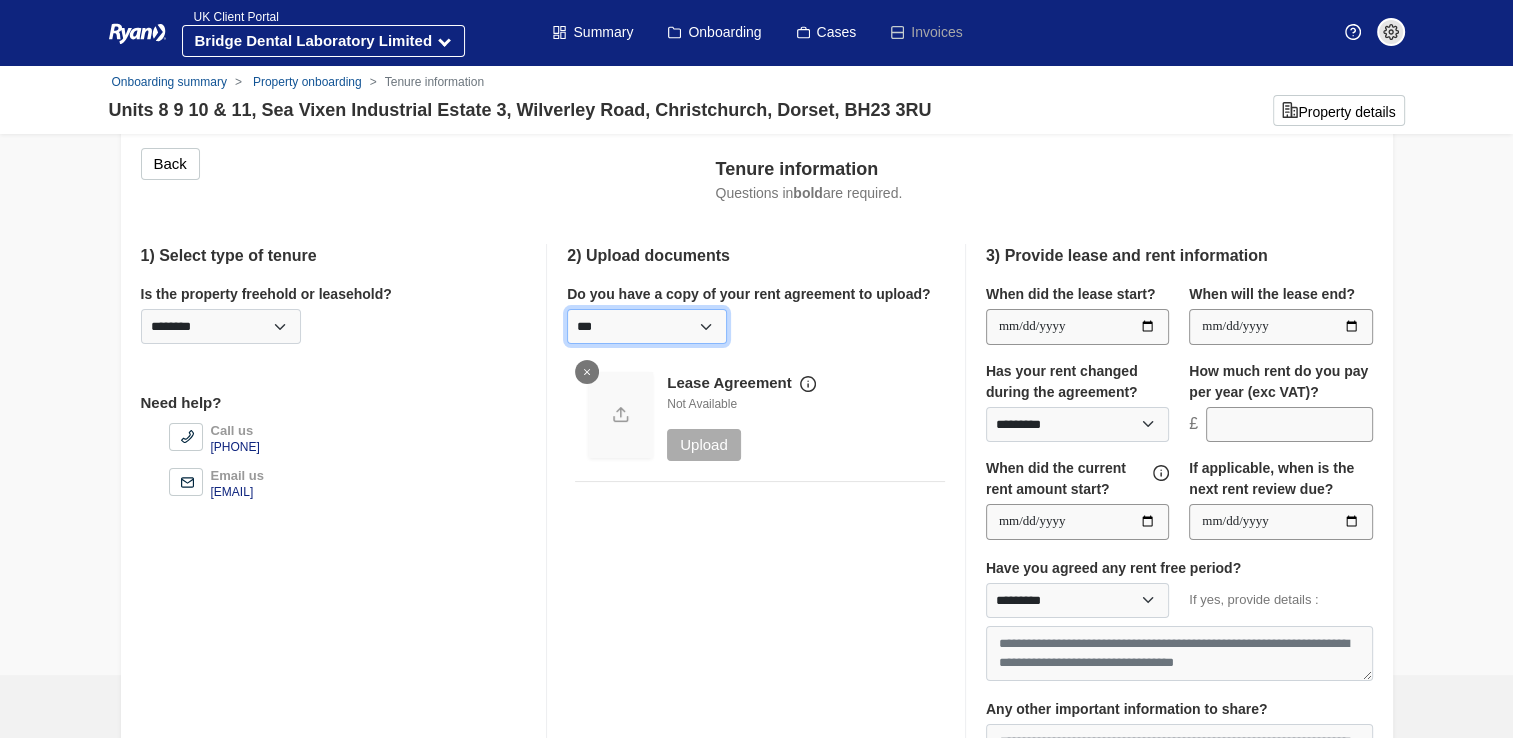 click on "[NUMBER]
[NUMBER]
[NUMBER]" at bounding box center (647, 326) 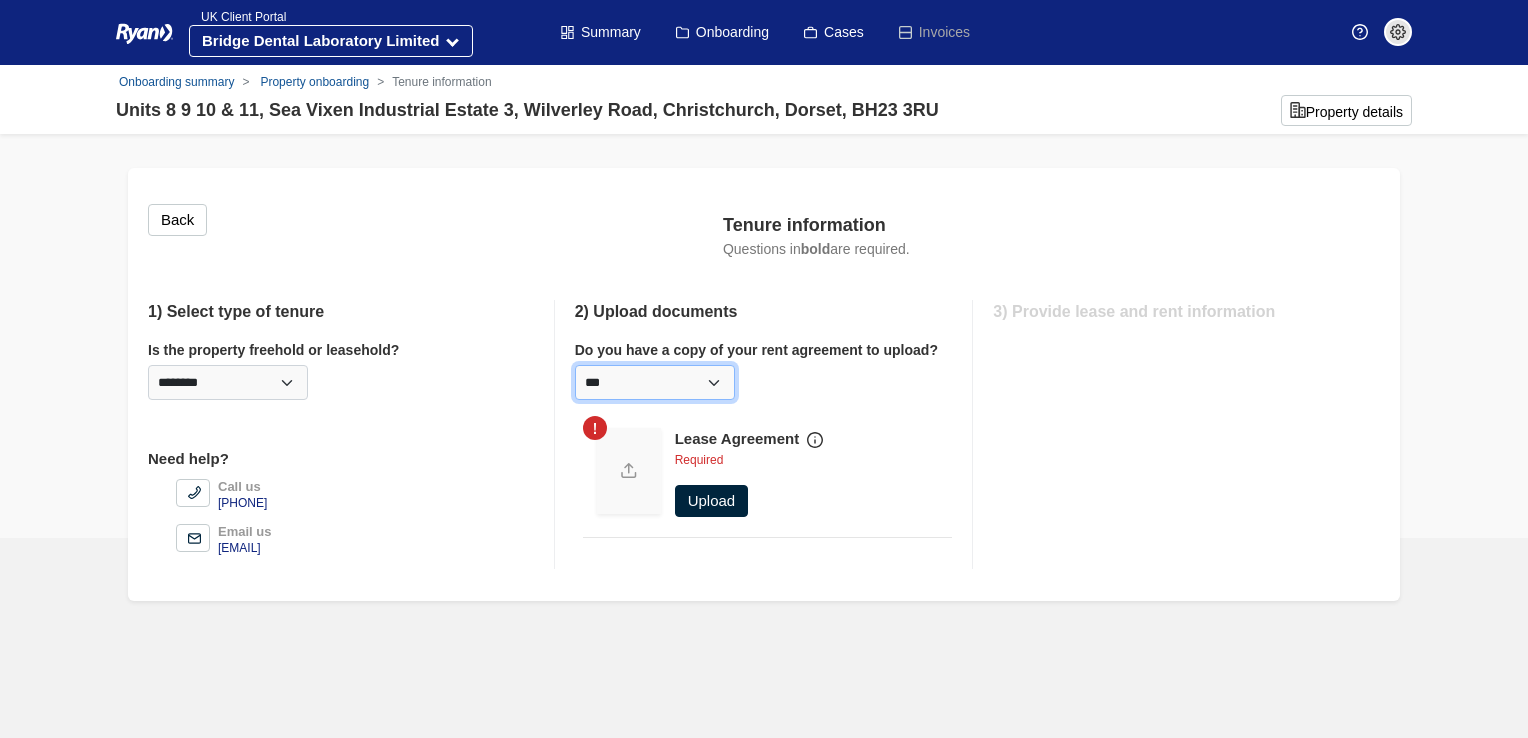 click on "*********
***
**" at bounding box center [655, 382] 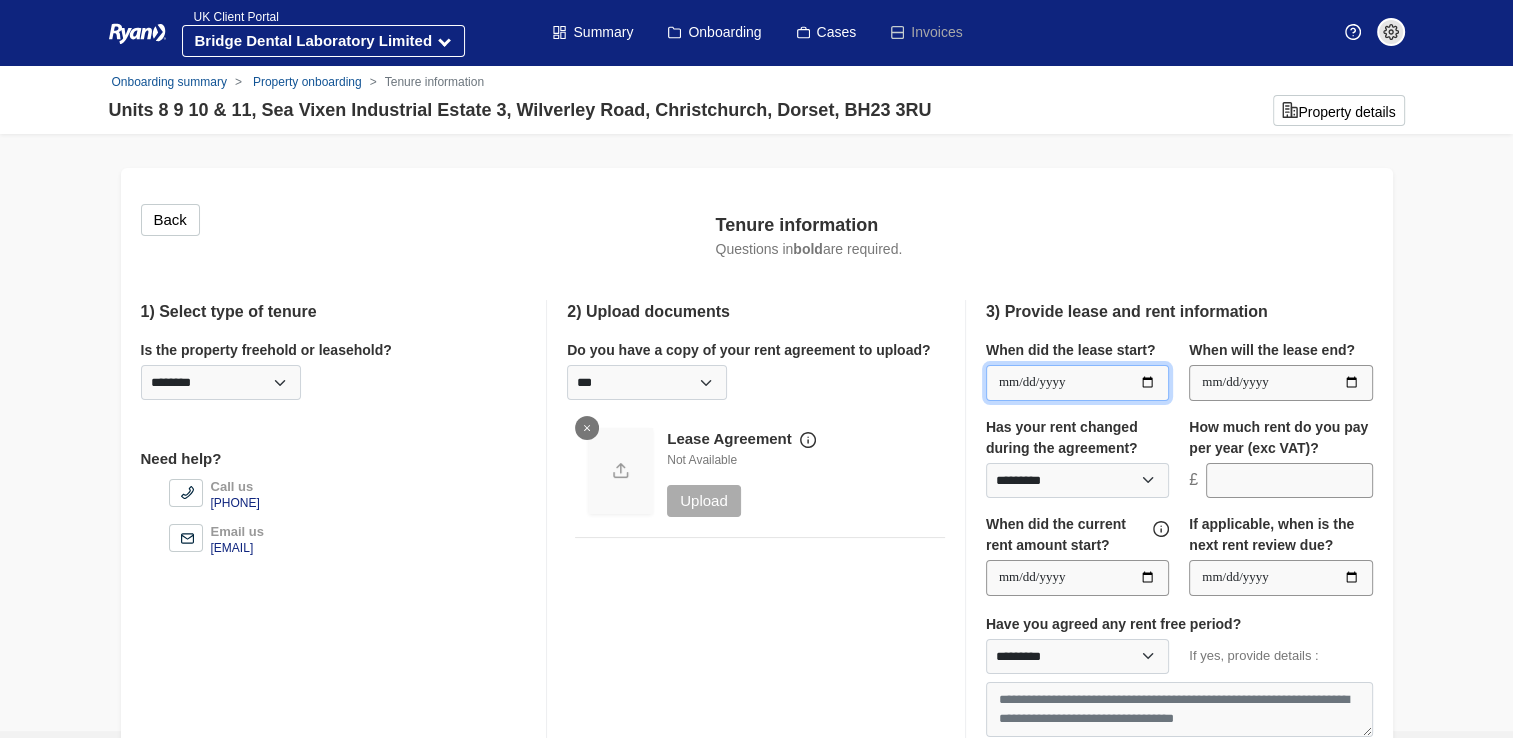 click at bounding box center (1077, 383) 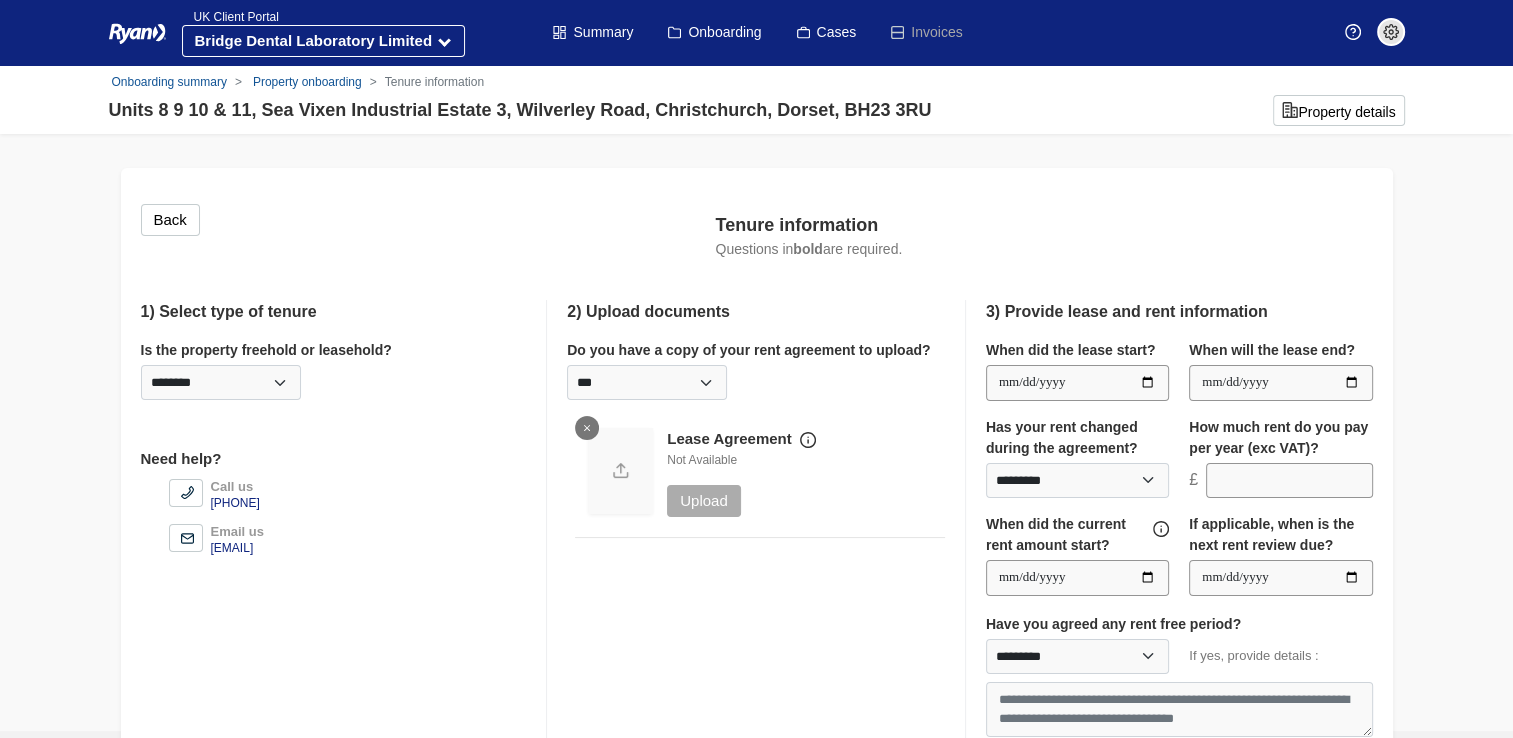 type on "**********" 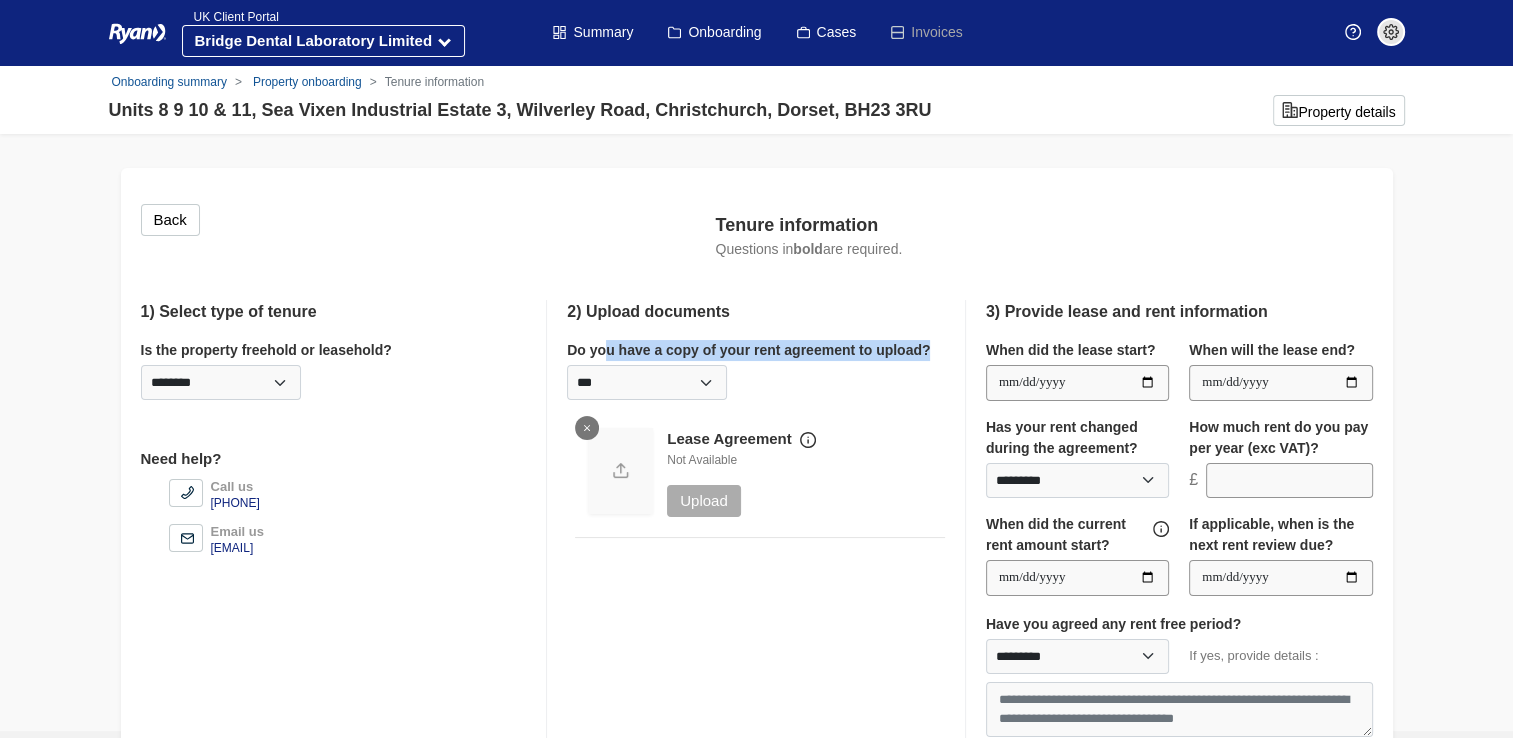 drag, startPoint x: 604, startPoint y: 345, endPoint x: 844, endPoint y: 365, distance: 240.8319 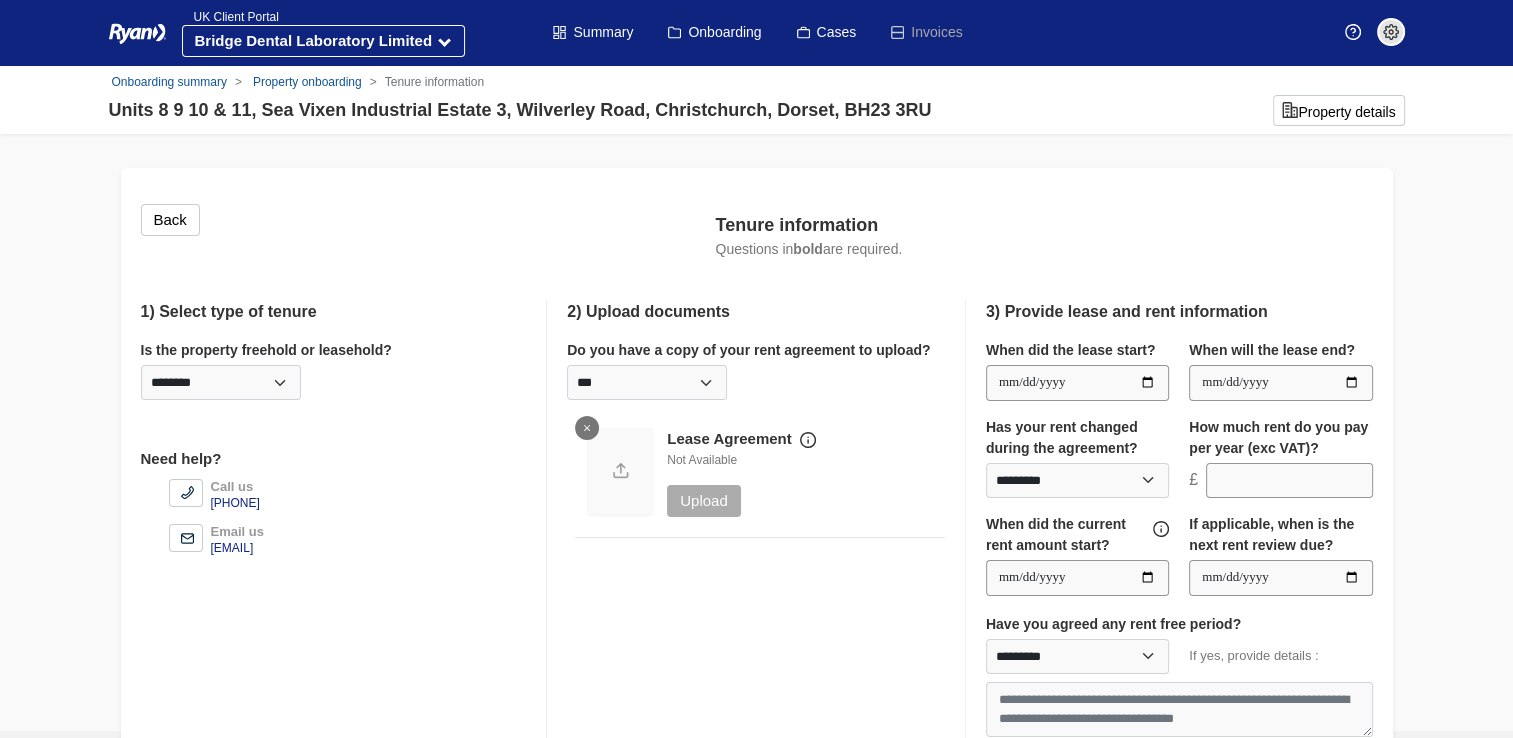 click on "Do you have a copy of your rent agreement to upload?
*********
***
**" at bounding box center (756, 370) 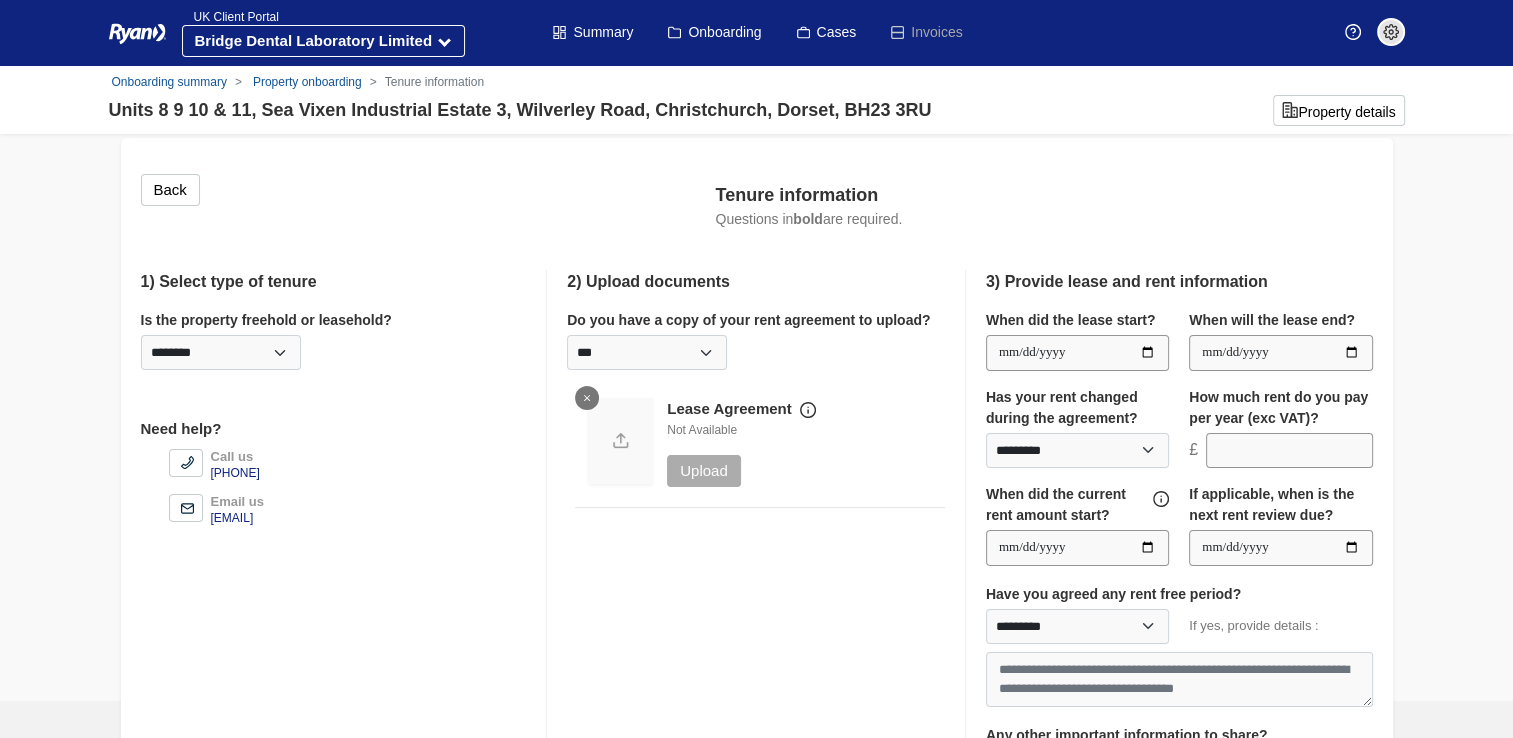 scroll, scrollTop: 28, scrollLeft: 0, axis: vertical 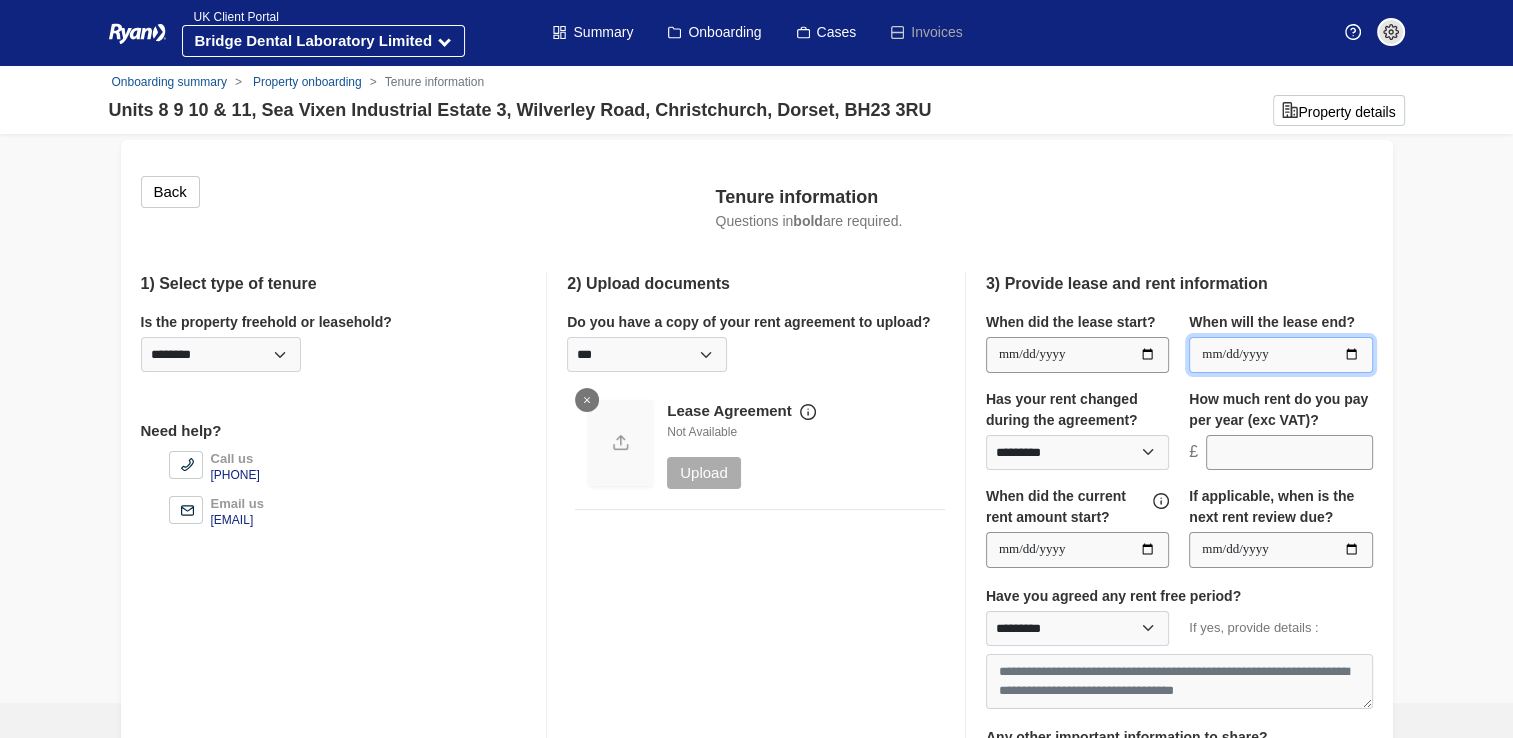 click at bounding box center [1280, 355] 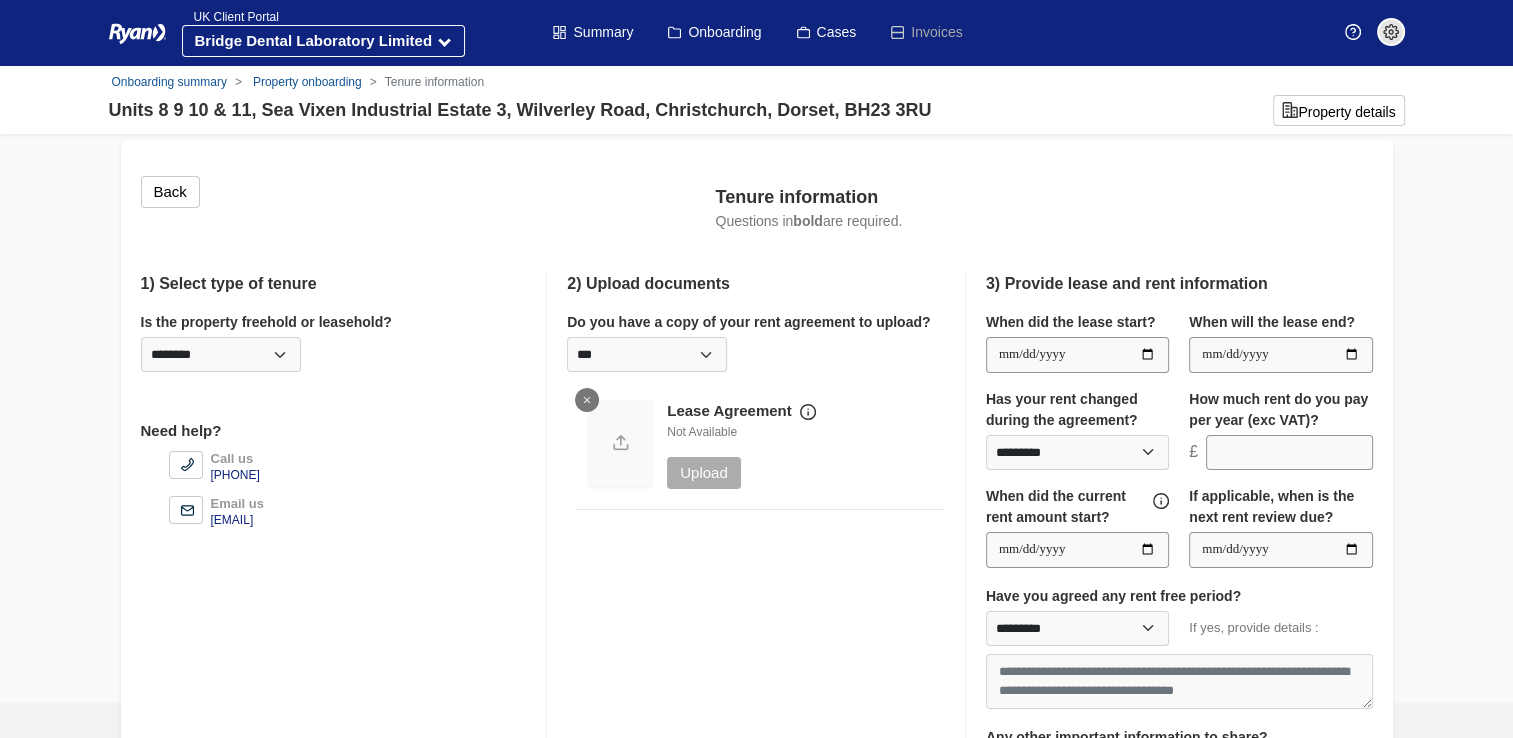 type on "**********" 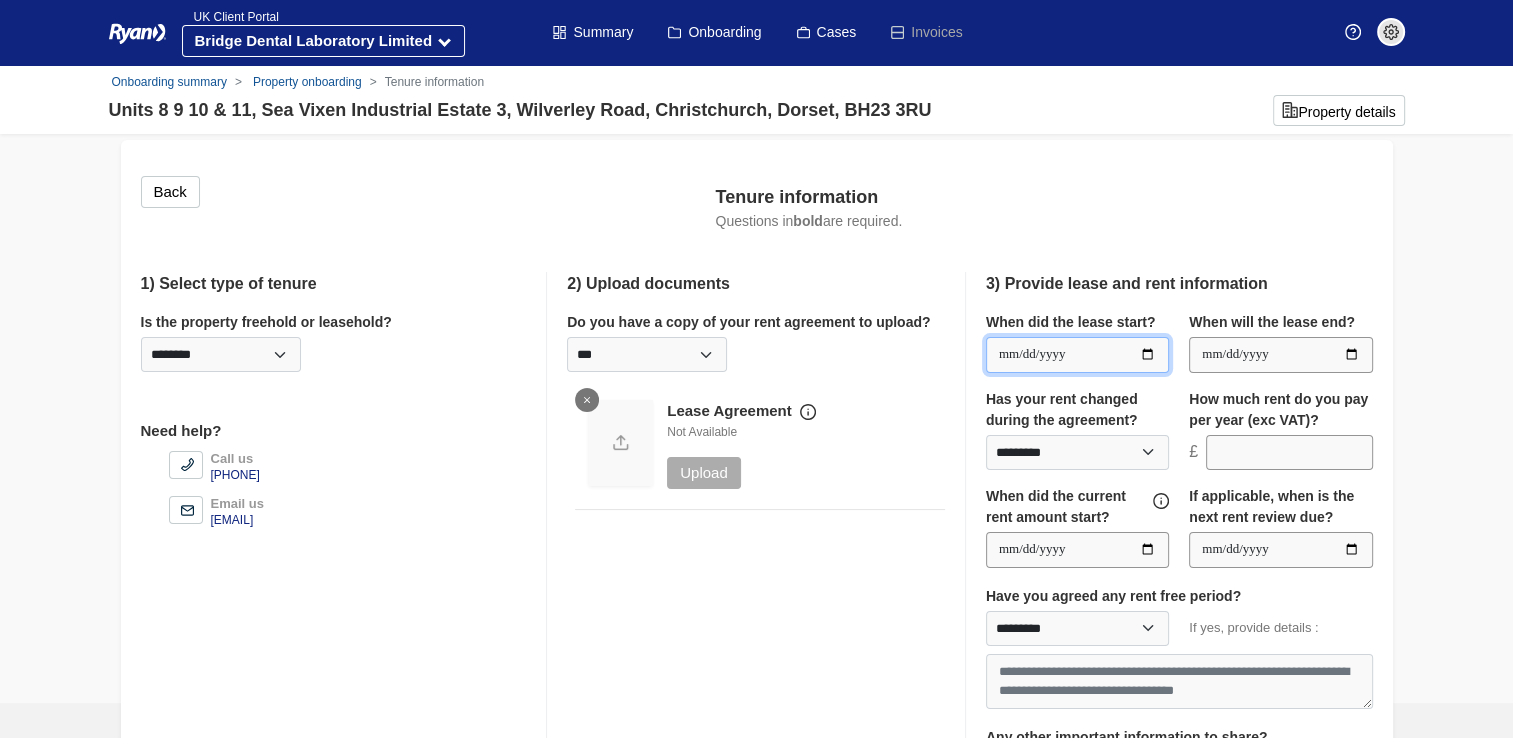 click on "**********" at bounding box center [1077, 355] 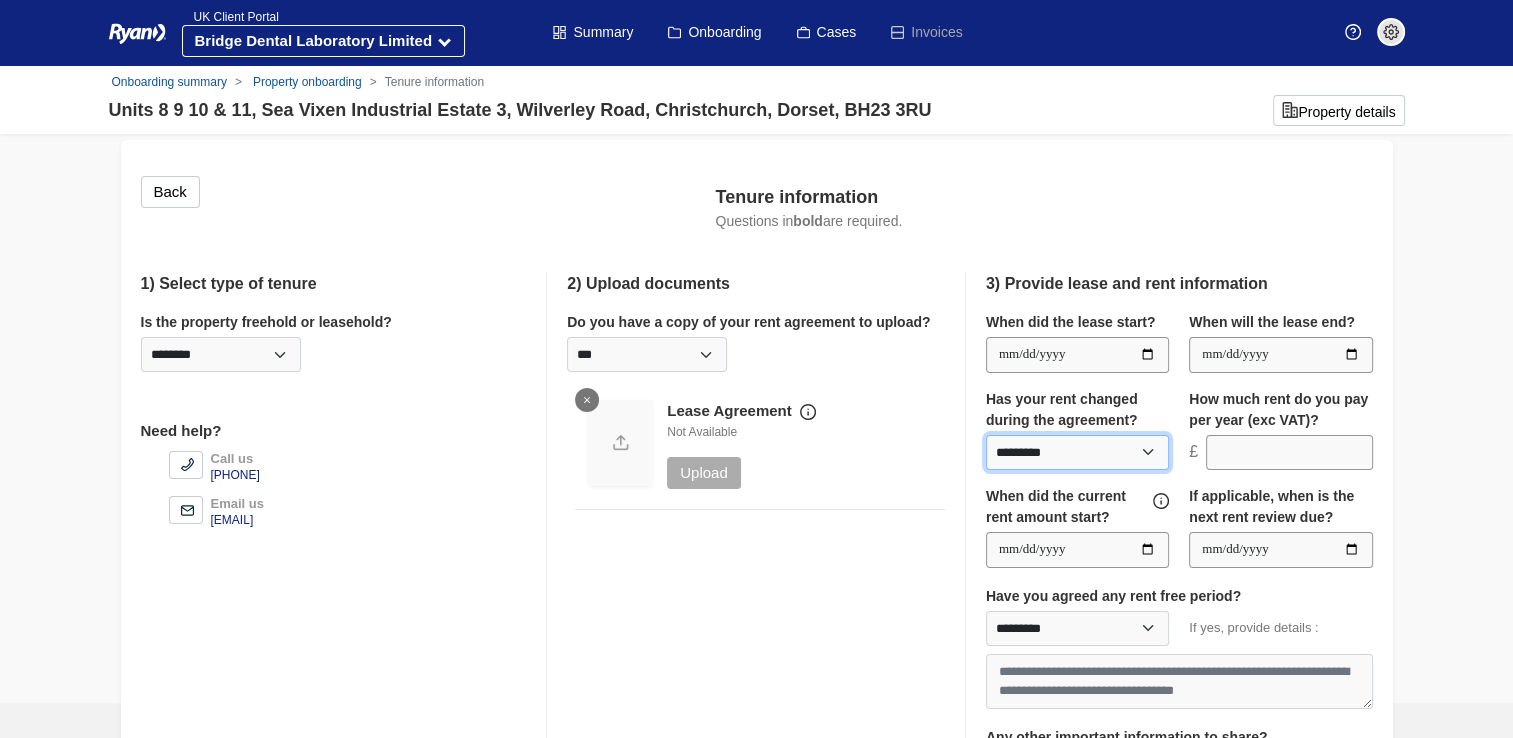 click on "*********
***
**" at bounding box center (1077, 452) 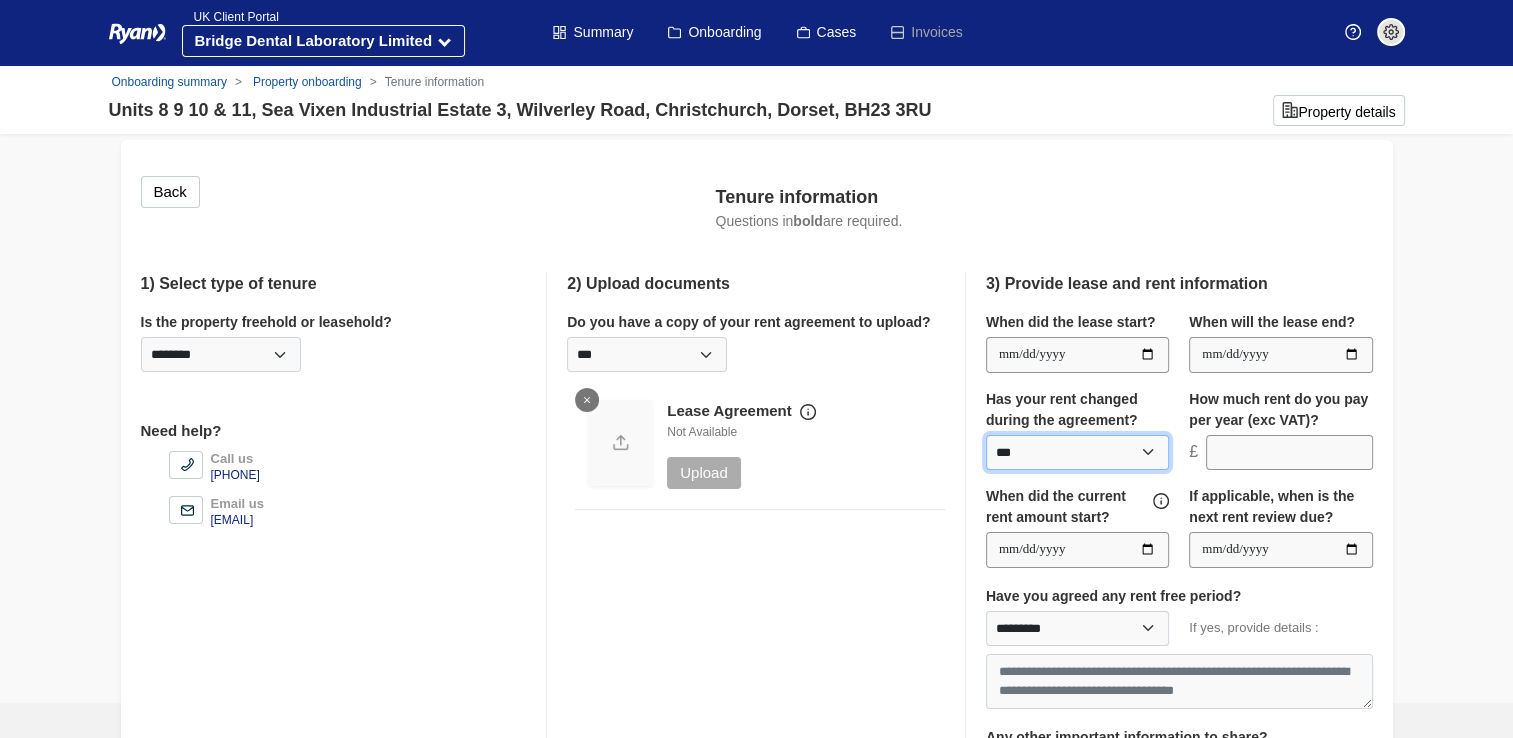 click on "*********
***
**" at bounding box center [1077, 452] 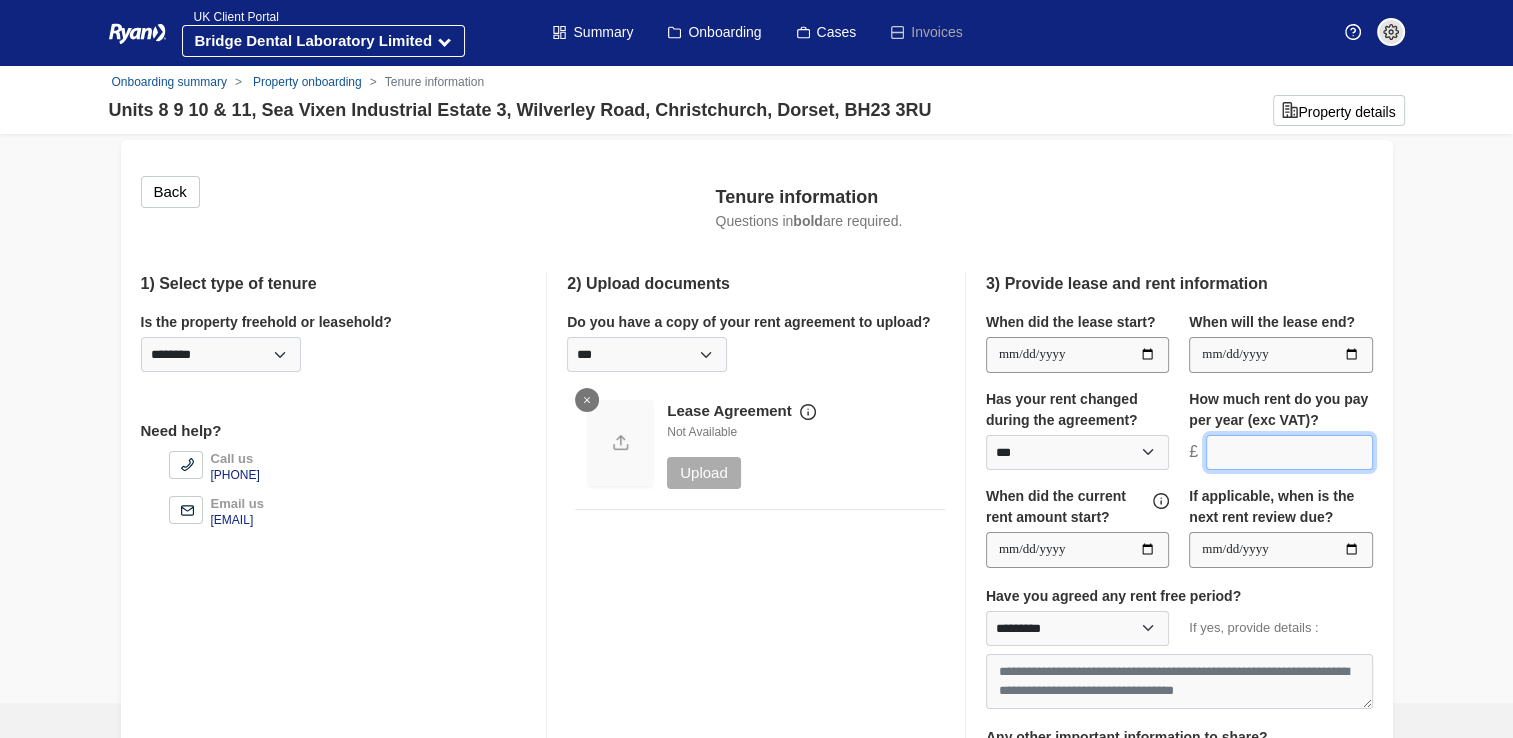 click at bounding box center (1289, 453) 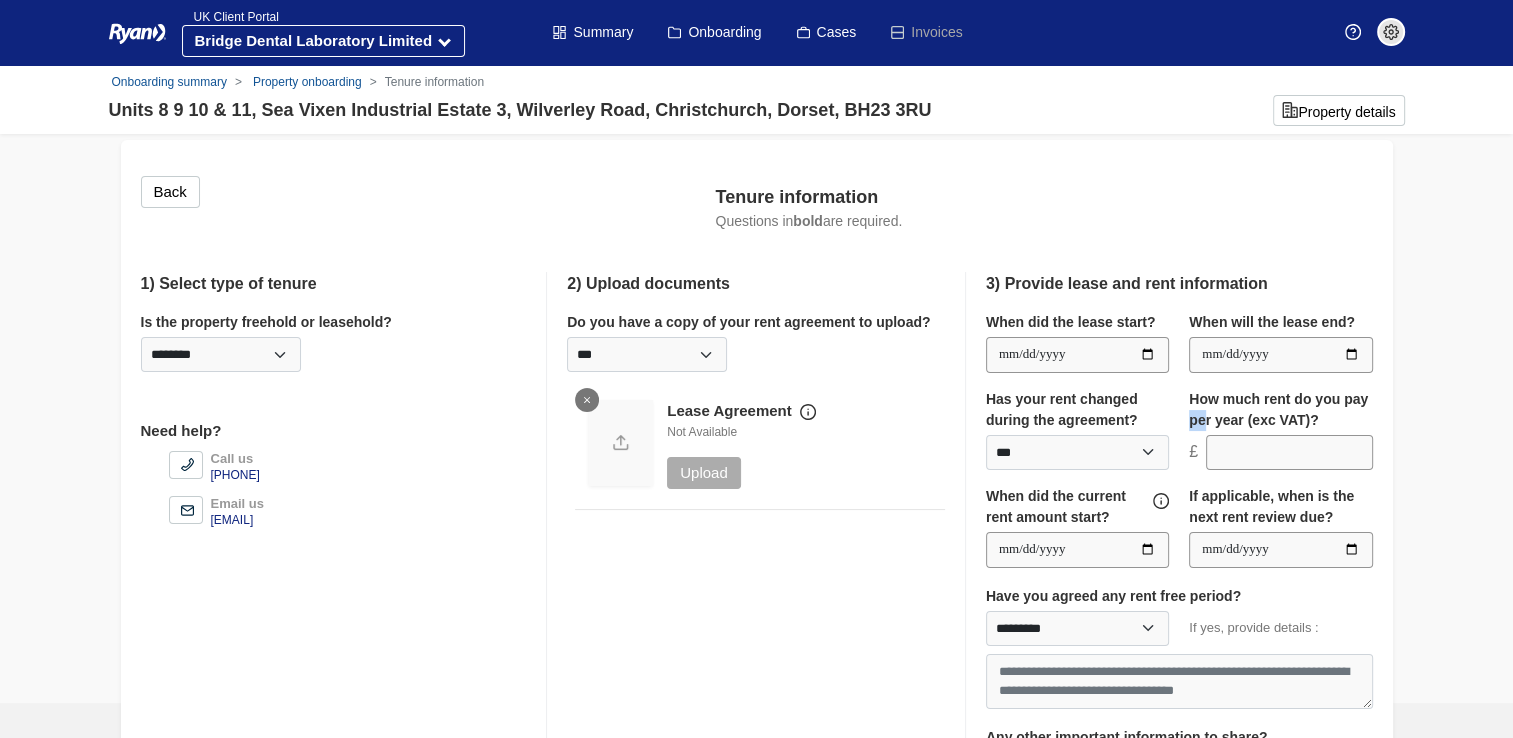 drag, startPoint x: 1204, startPoint y: 411, endPoint x: 1387, endPoint y: 410, distance: 183.00273 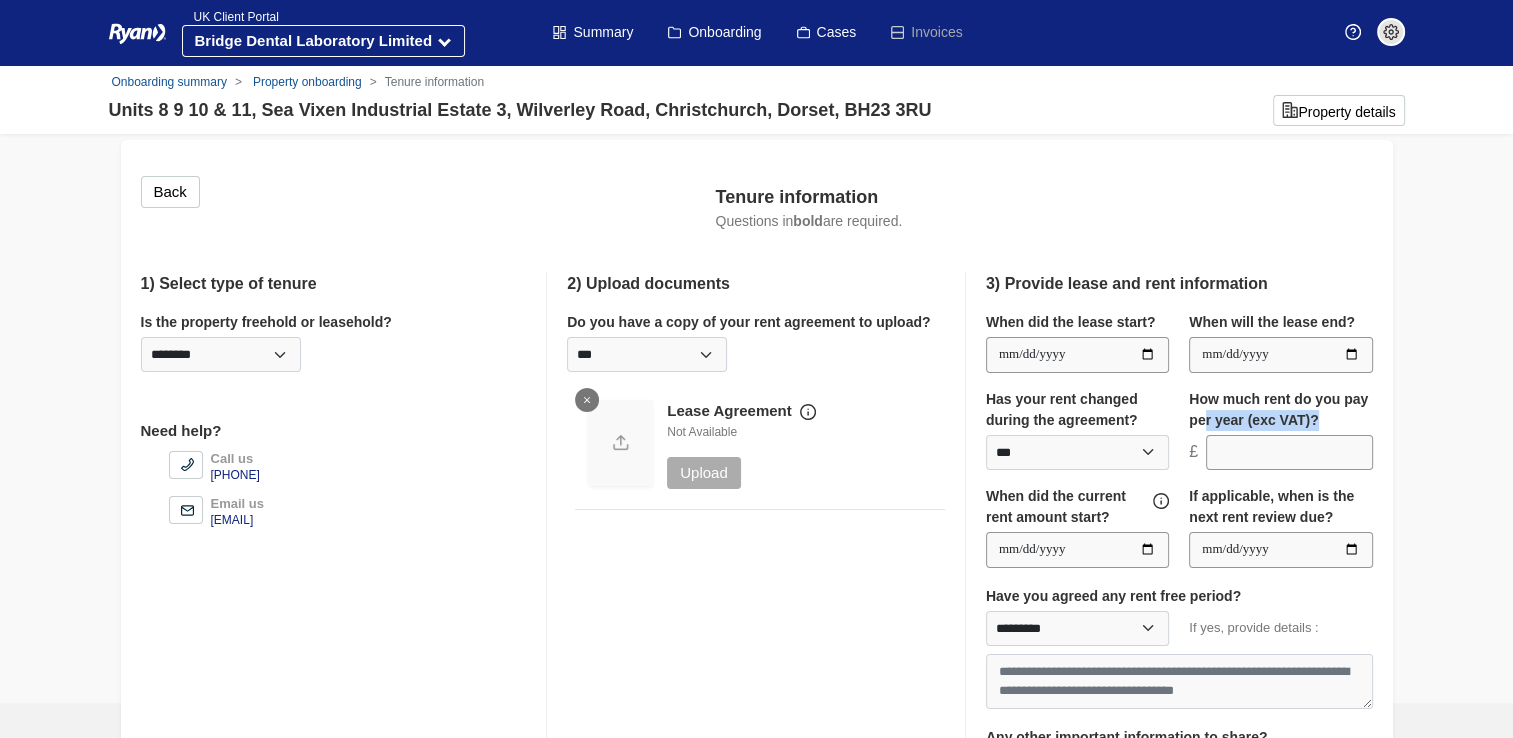 click on "Back
Tenure information
Questions in  bold  are required.
1) Select type of tenure
Is the property freehold or leasehold?
*********
********
*********
Is there any form of rent payment in place?
*********
***" at bounding box center (757, 521) 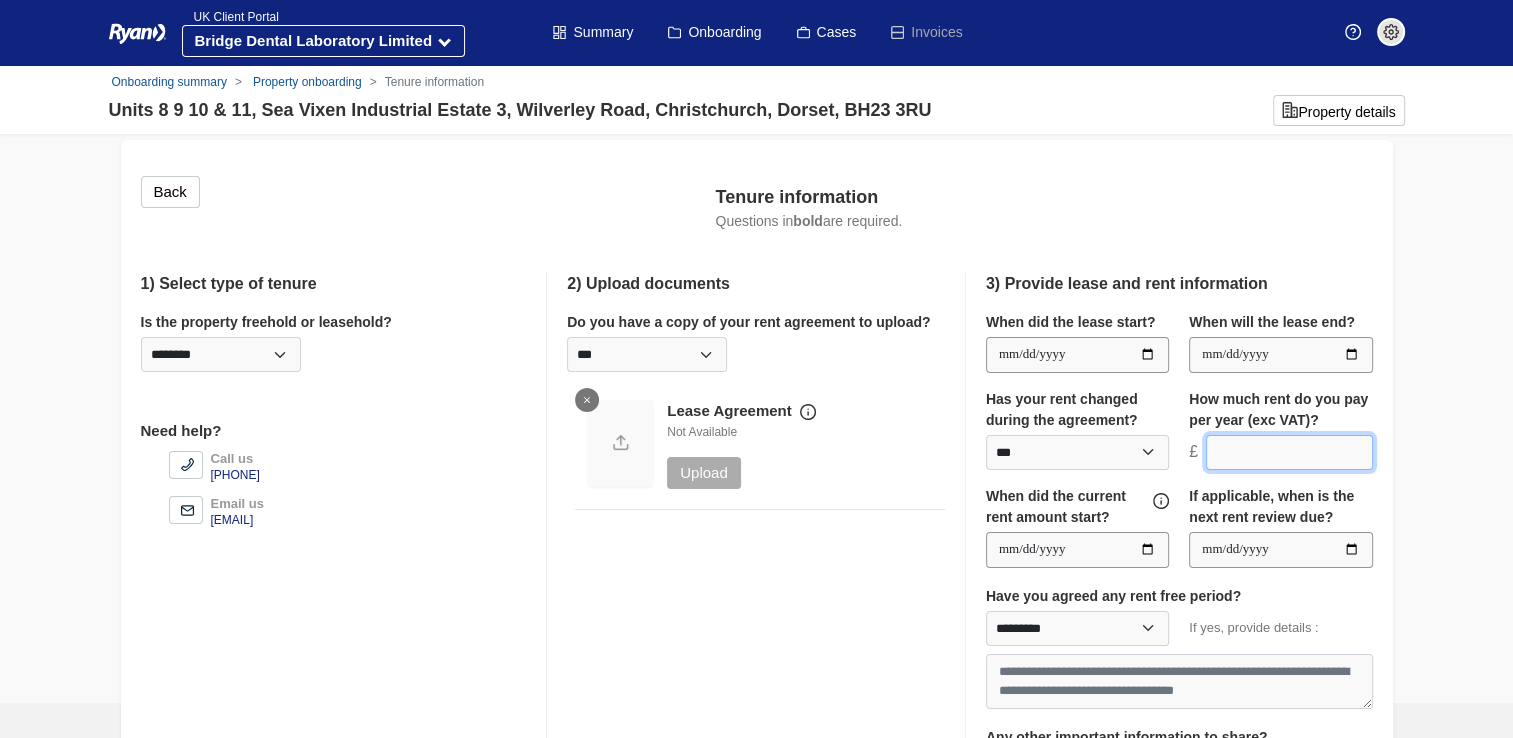 click at bounding box center [1289, 453] 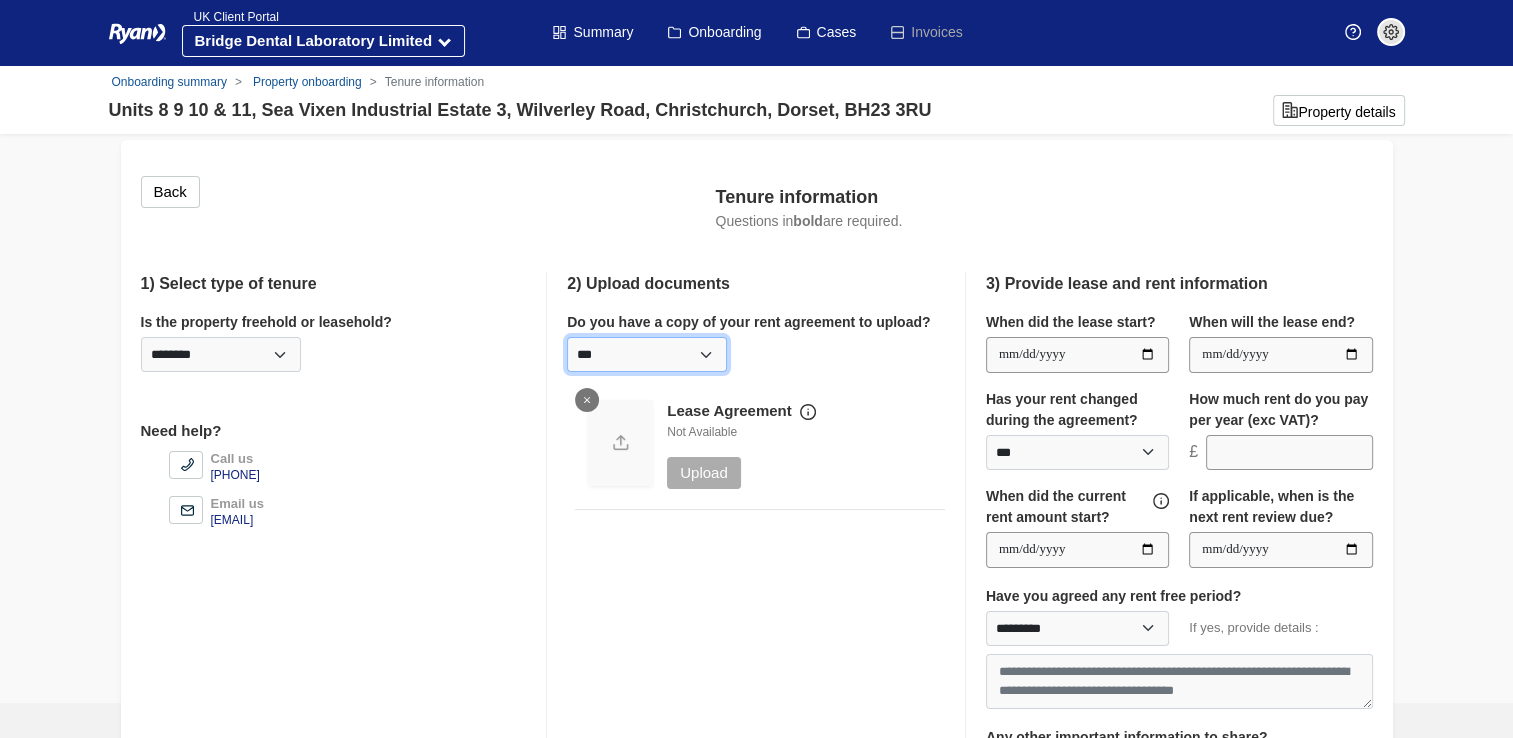 click on "*********
***
**" at bounding box center [647, 354] 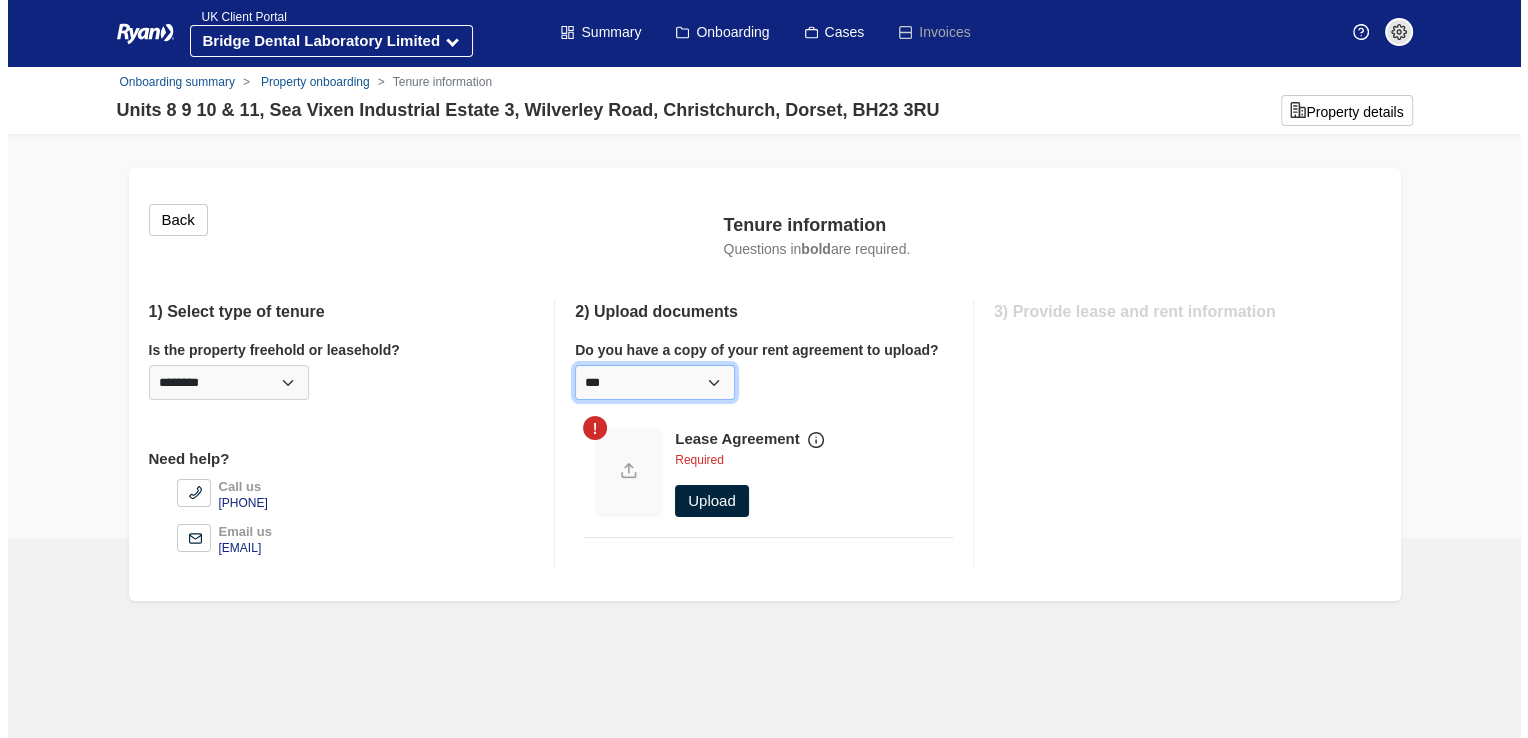 scroll, scrollTop: 0, scrollLeft: 0, axis: both 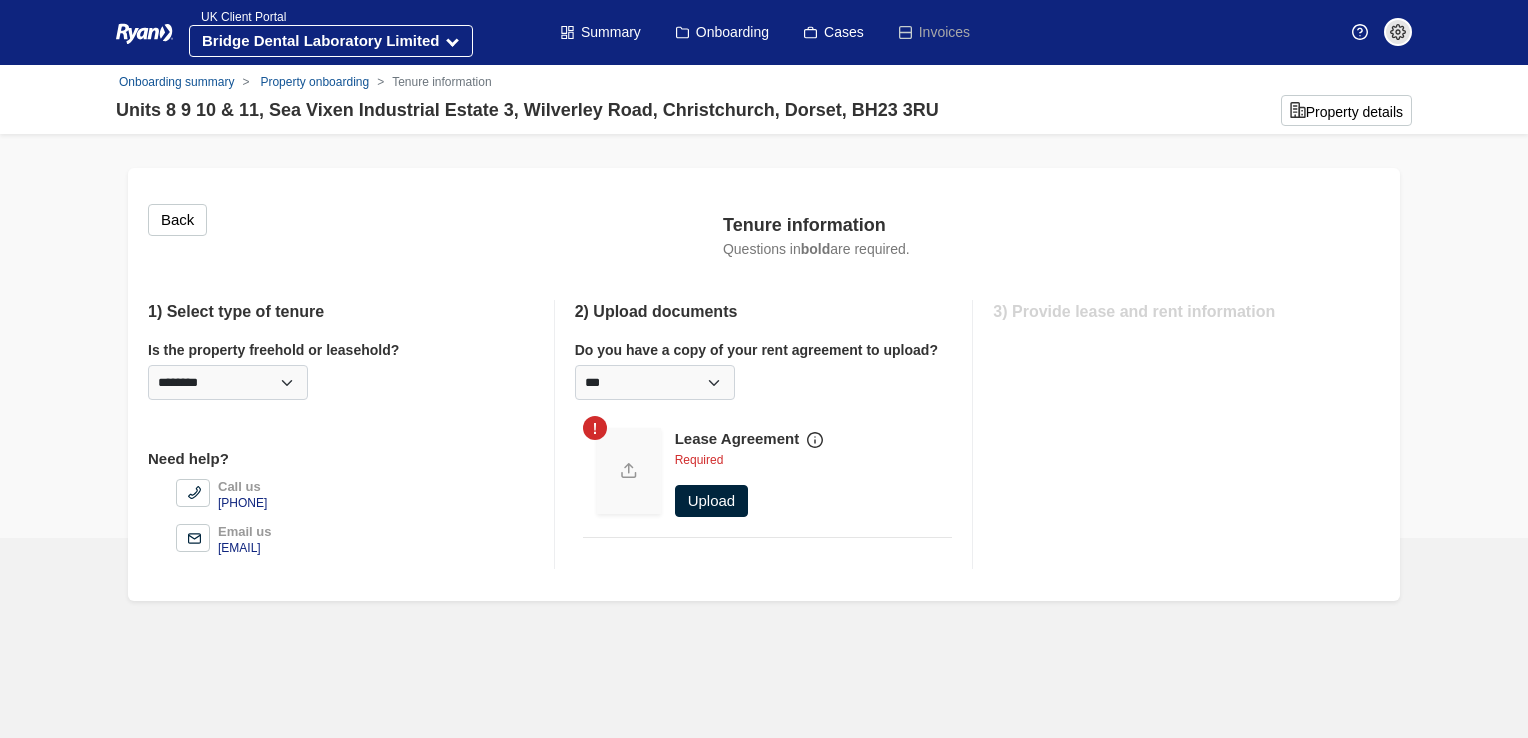 click on "Upload" at bounding box center (712, 501) 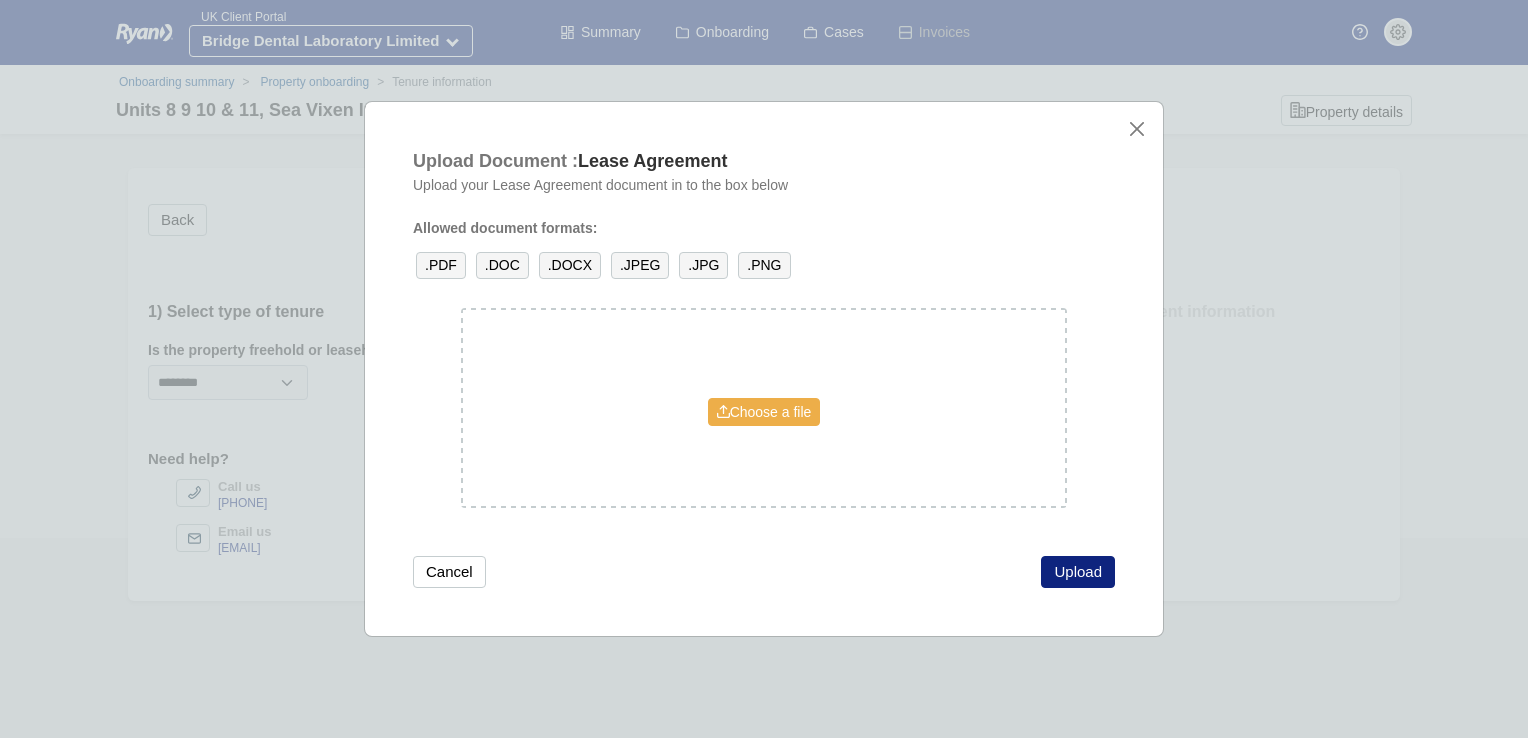 click on "Choose a file" at bounding box center (764, 412) 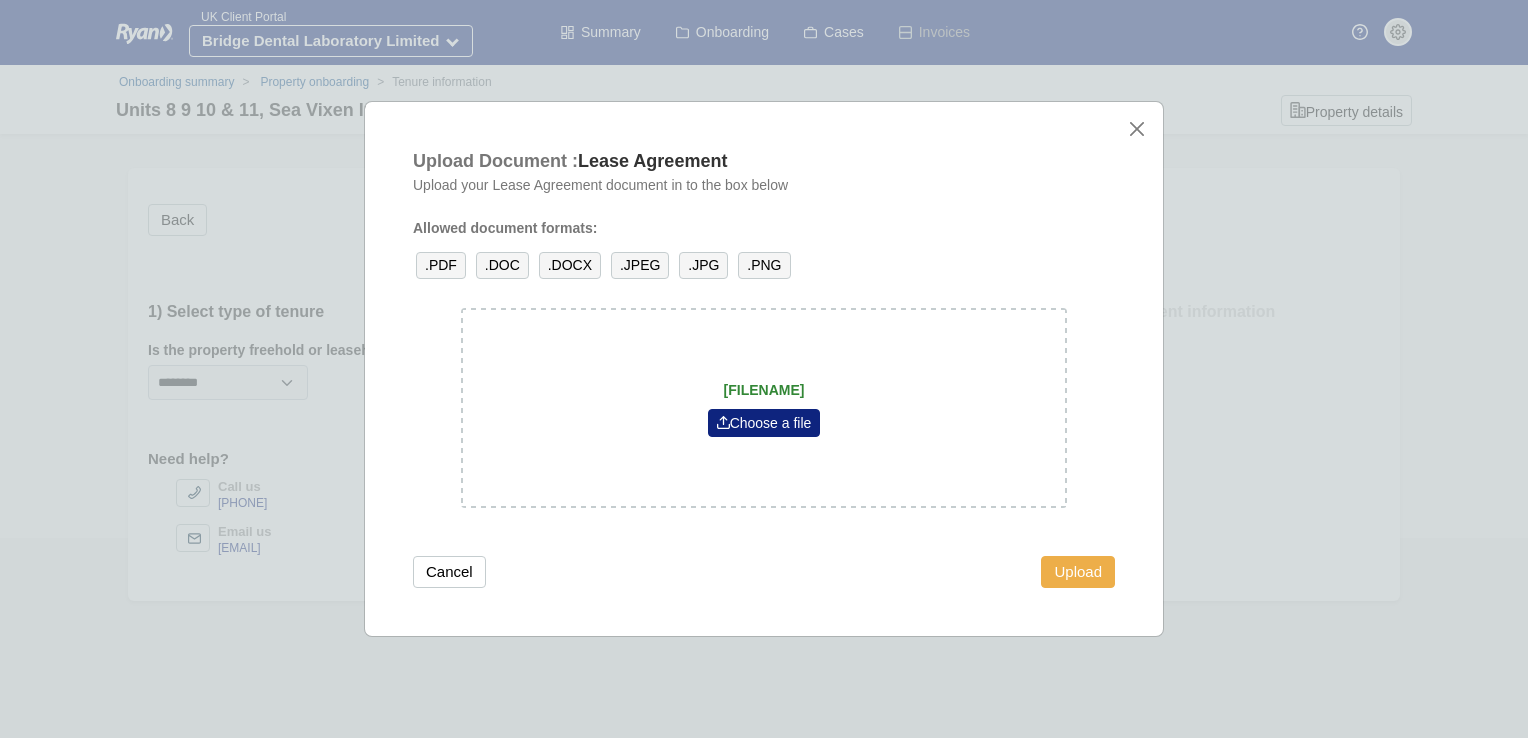 click on "Upload" at bounding box center [1078, 572] 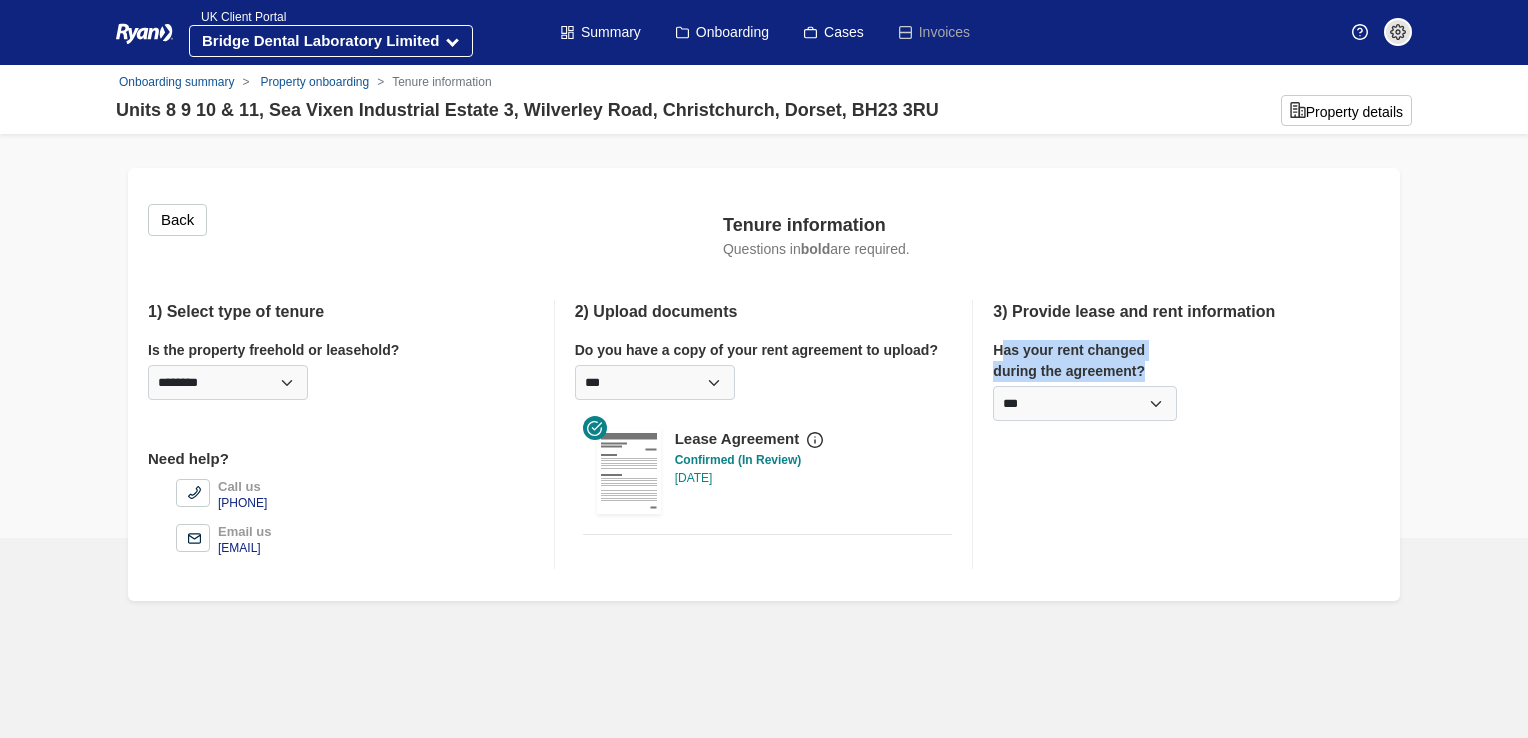 drag, startPoint x: 1000, startPoint y: 349, endPoint x: 1159, endPoint y: 394, distance: 165.24527 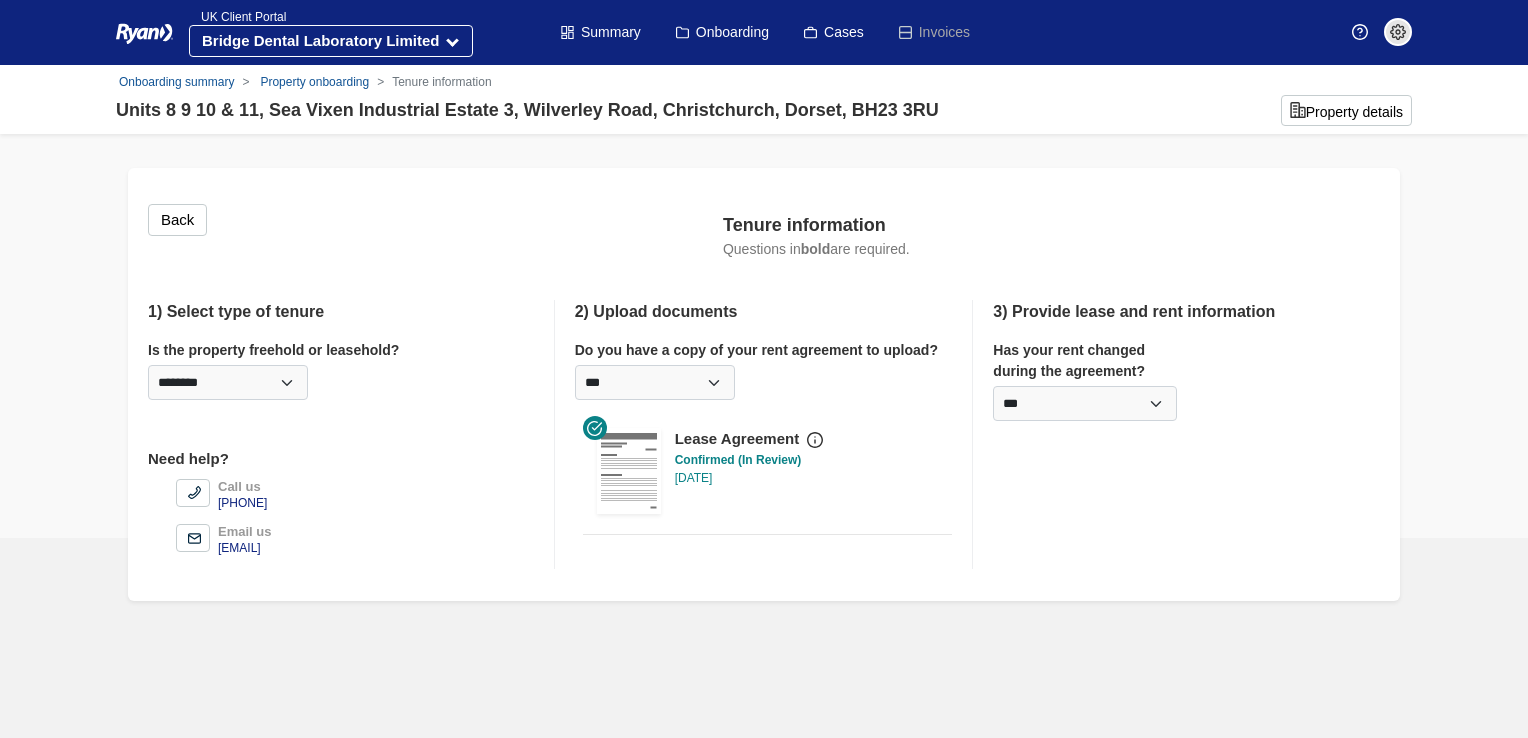 drag, startPoint x: 1159, startPoint y: 394, endPoint x: 1249, endPoint y: 359, distance: 96.56604 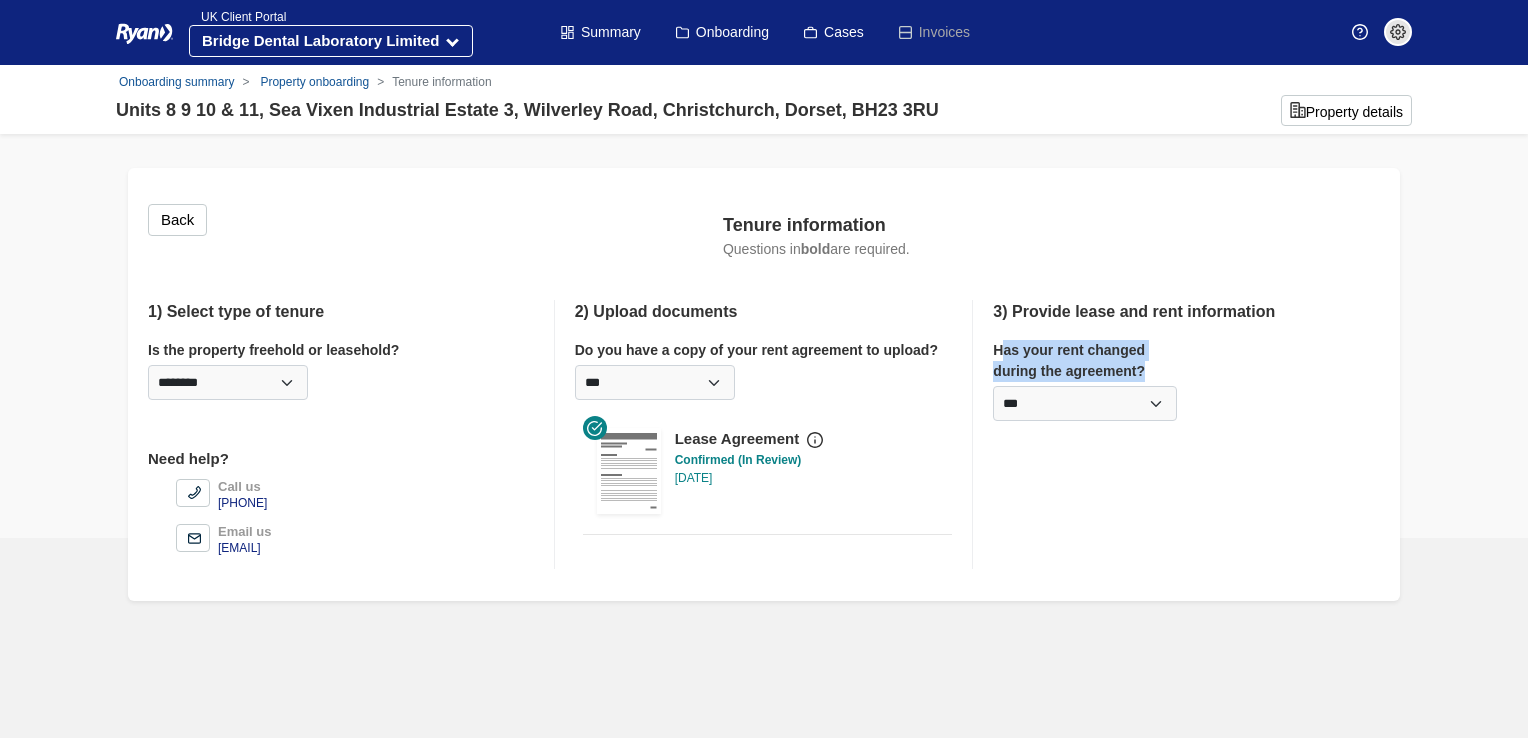 drag, startPoint x: 999, startPoint y: 355, endPoint x: 1156, endPoint y: 378, distance: 158.67577 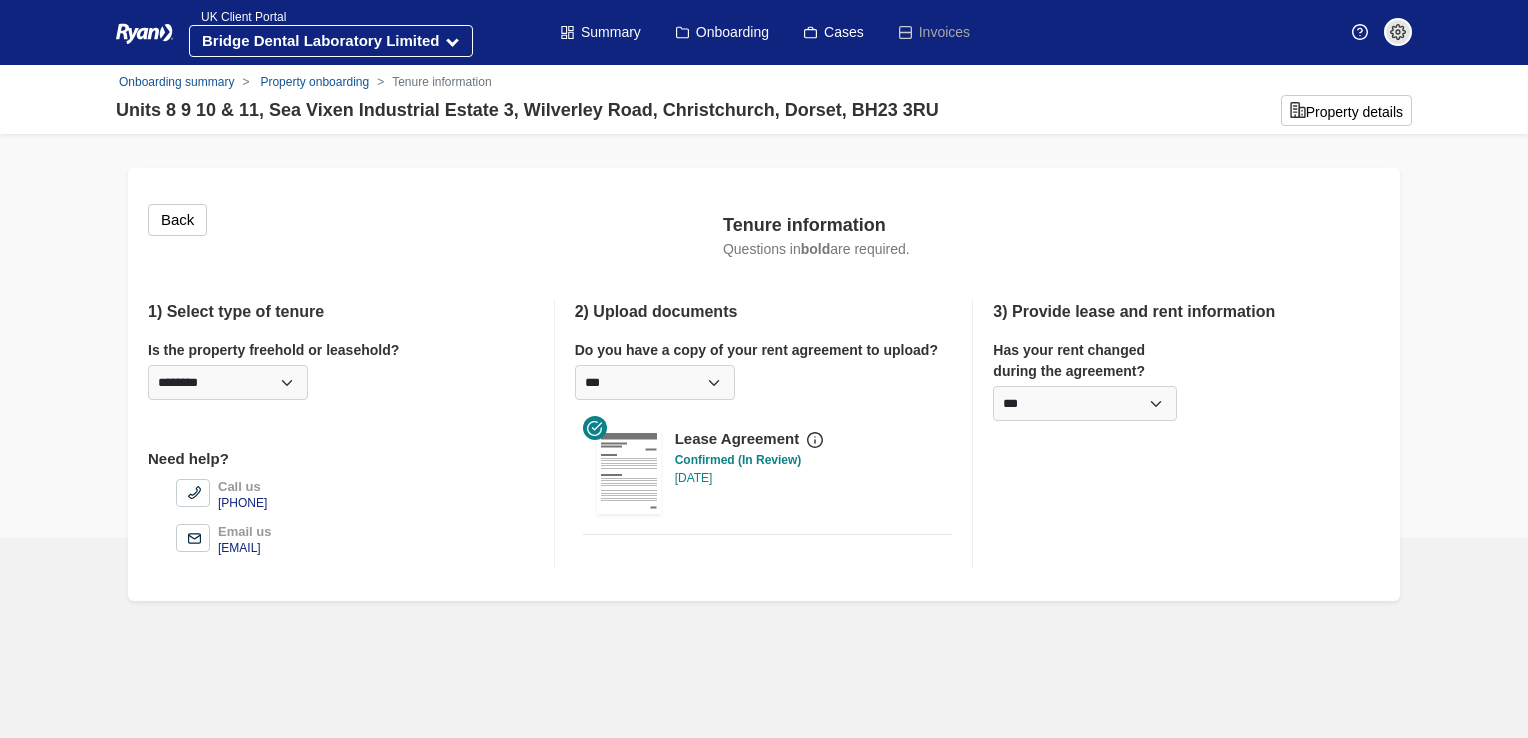 click on "Back
Tenure information
Questions in  bold  are required.
1) Select type of tenure
Is the property freehold or leasehold?
*********
********
*********
Is there any form of rent payment in place?
*********
*** **" at bounding box center (764, 394) 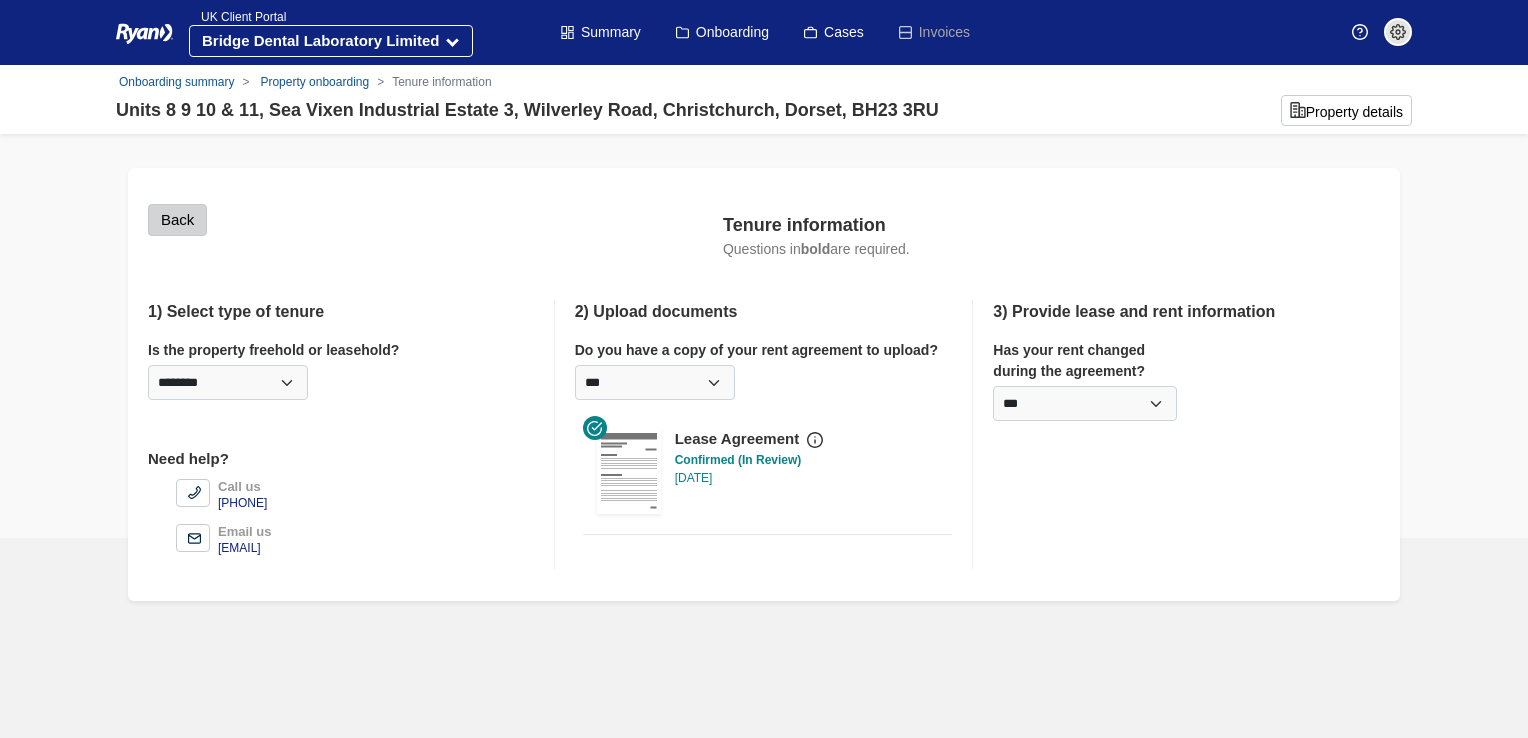 click on "Back" at bounding box center (177, 220) 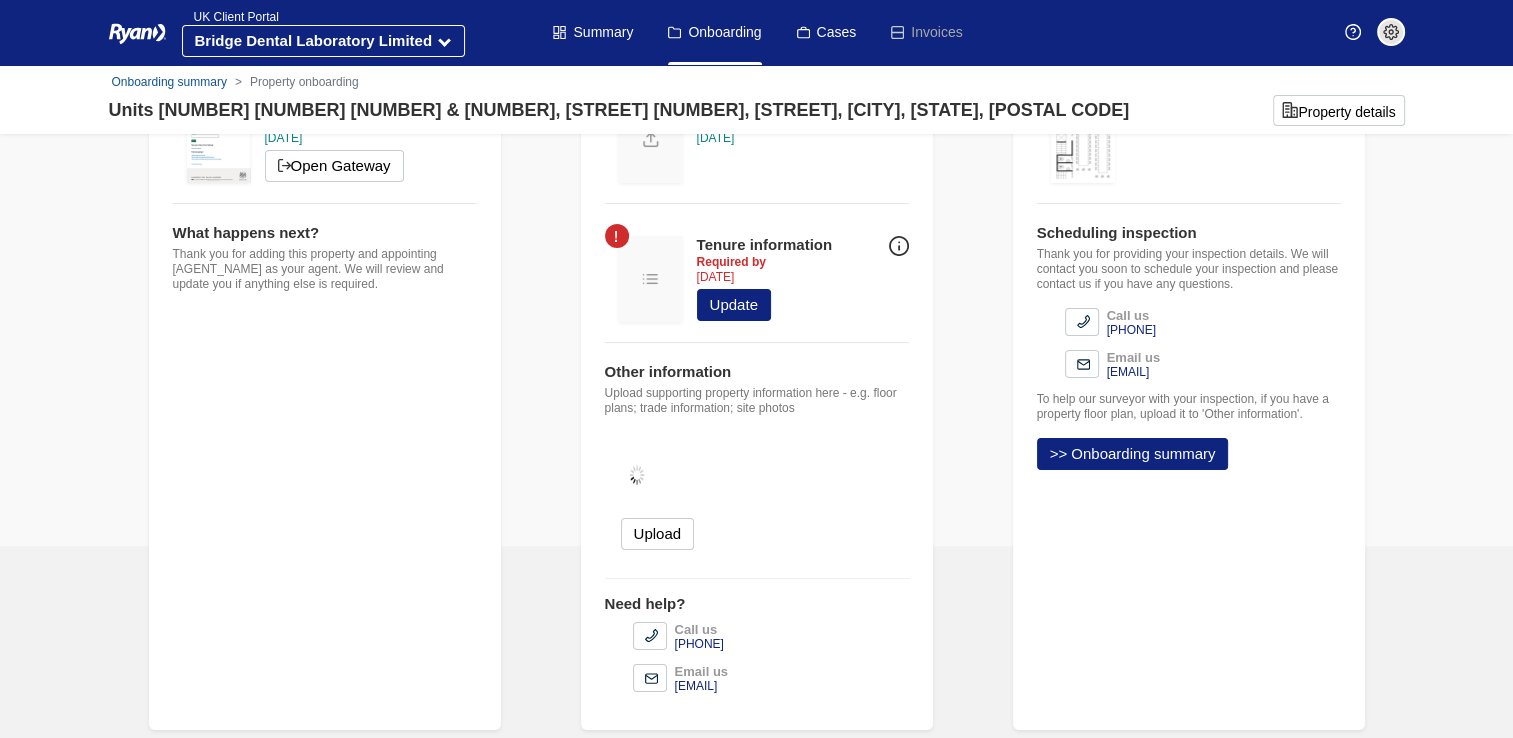 scroll, scrollTop: 156, scrollLeft: 0, axis: vertical 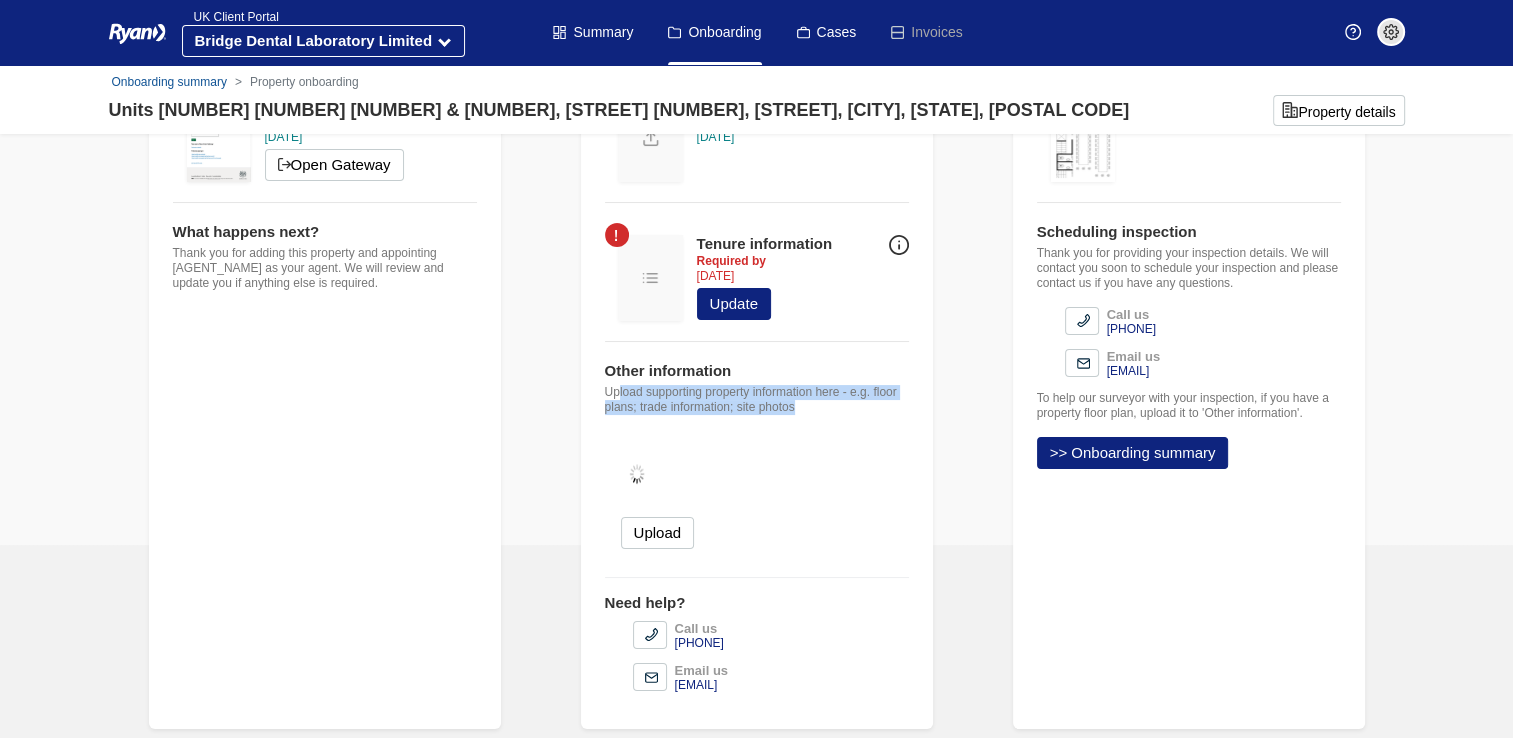 drag, startPoint x: 619, startPoint y: 396, endPoint x: 853, endPoint y: 412, distance: 234.54637 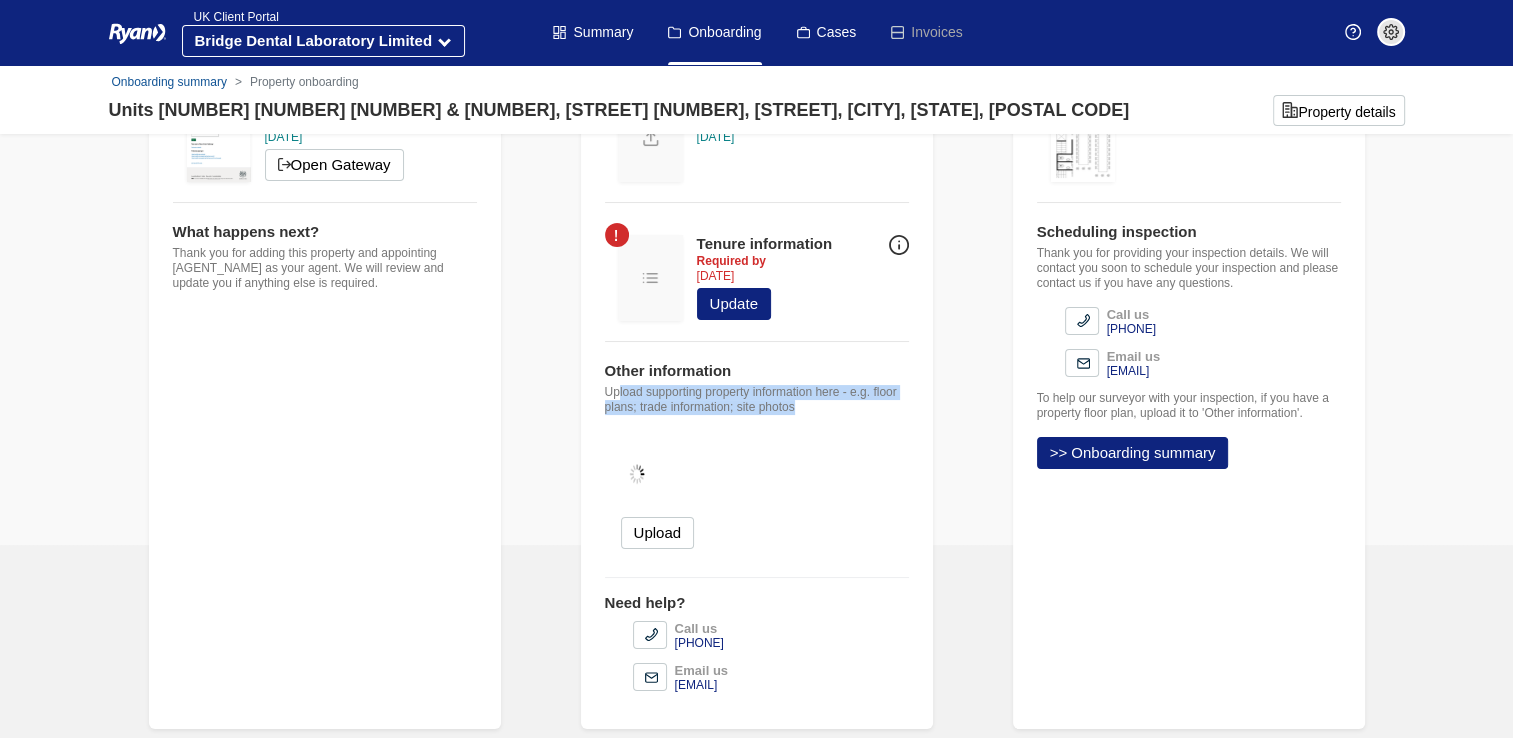 click on "Upload supporting property information here - e.g. floor plans; trade information; site photos" at bounding box center (757, 400) 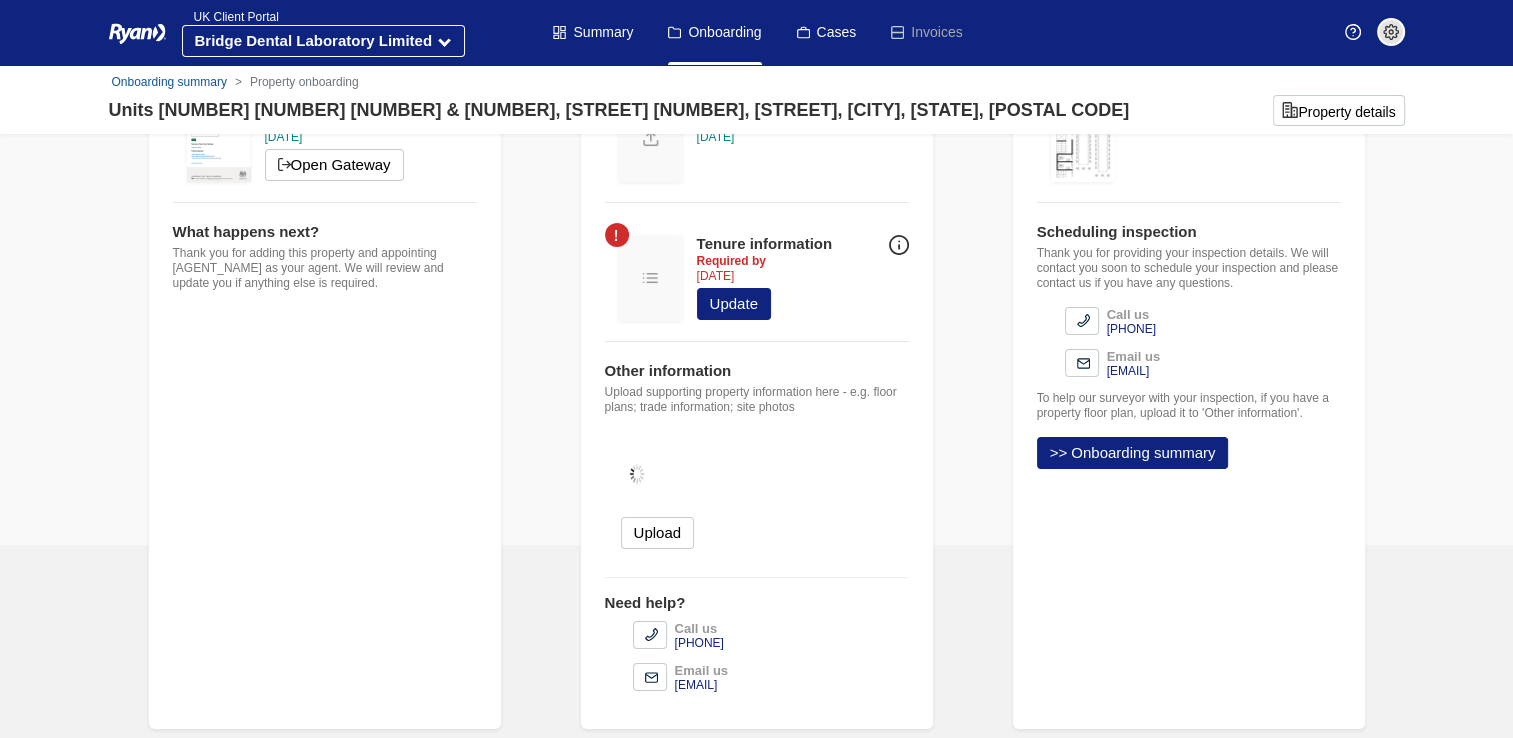 drag, startPoint x: 853, startPoint y: 412, endPoint x: 812, endPoint y: 294, distance: 124.919975 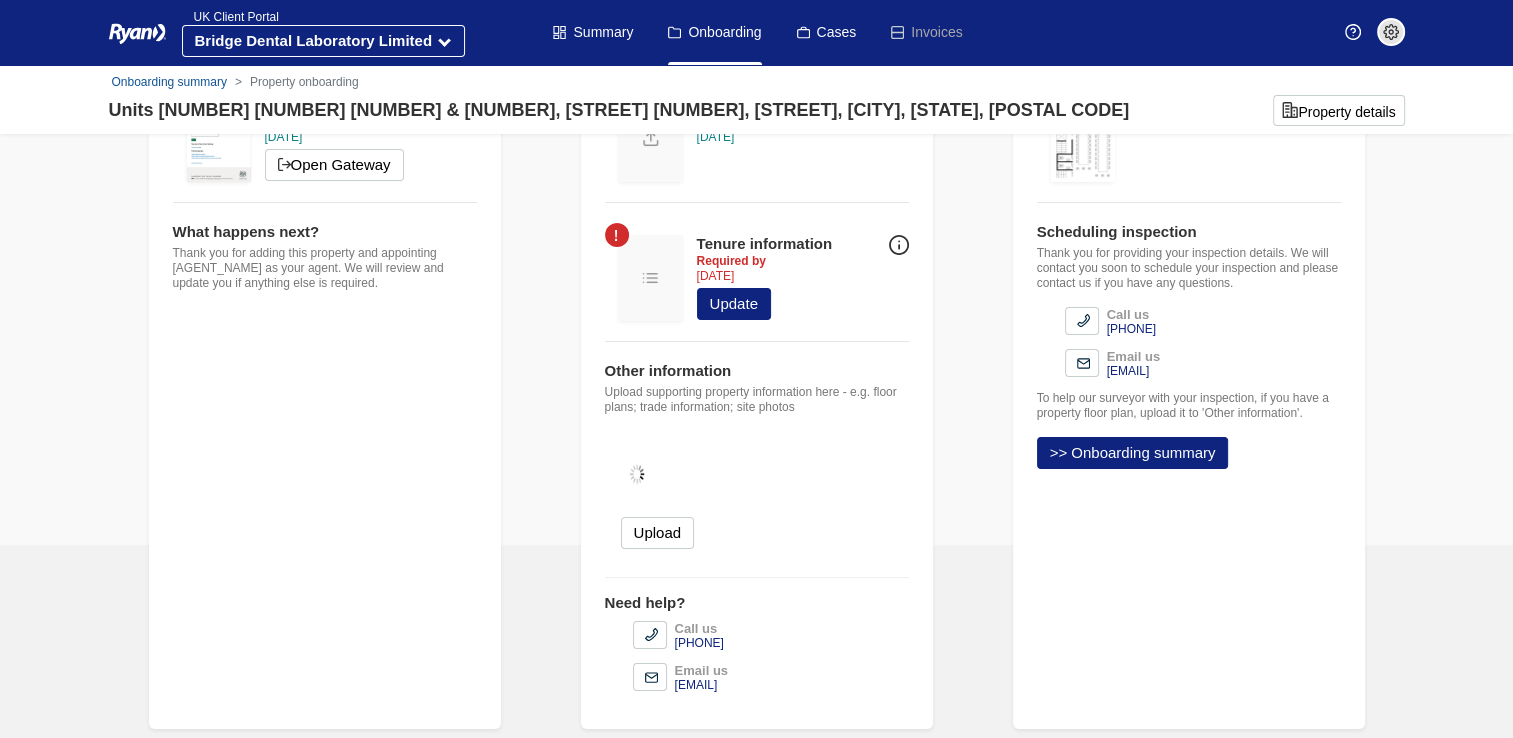 click on "Update" at bounding box center [765, 304] 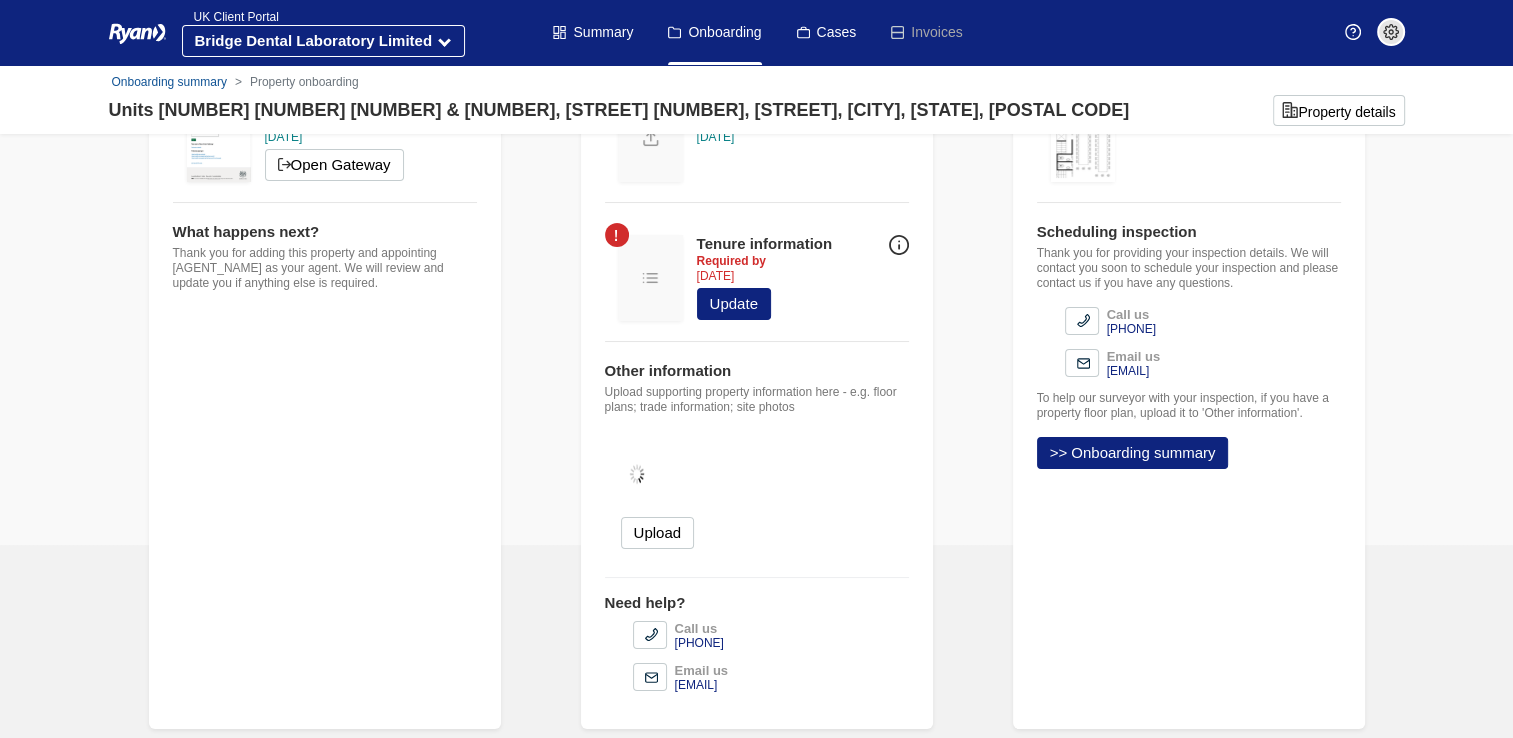 click on "Tenure information
Required by
[DAY] [MONTH] [YEAR]
Update" at bounding box center (765, 278) 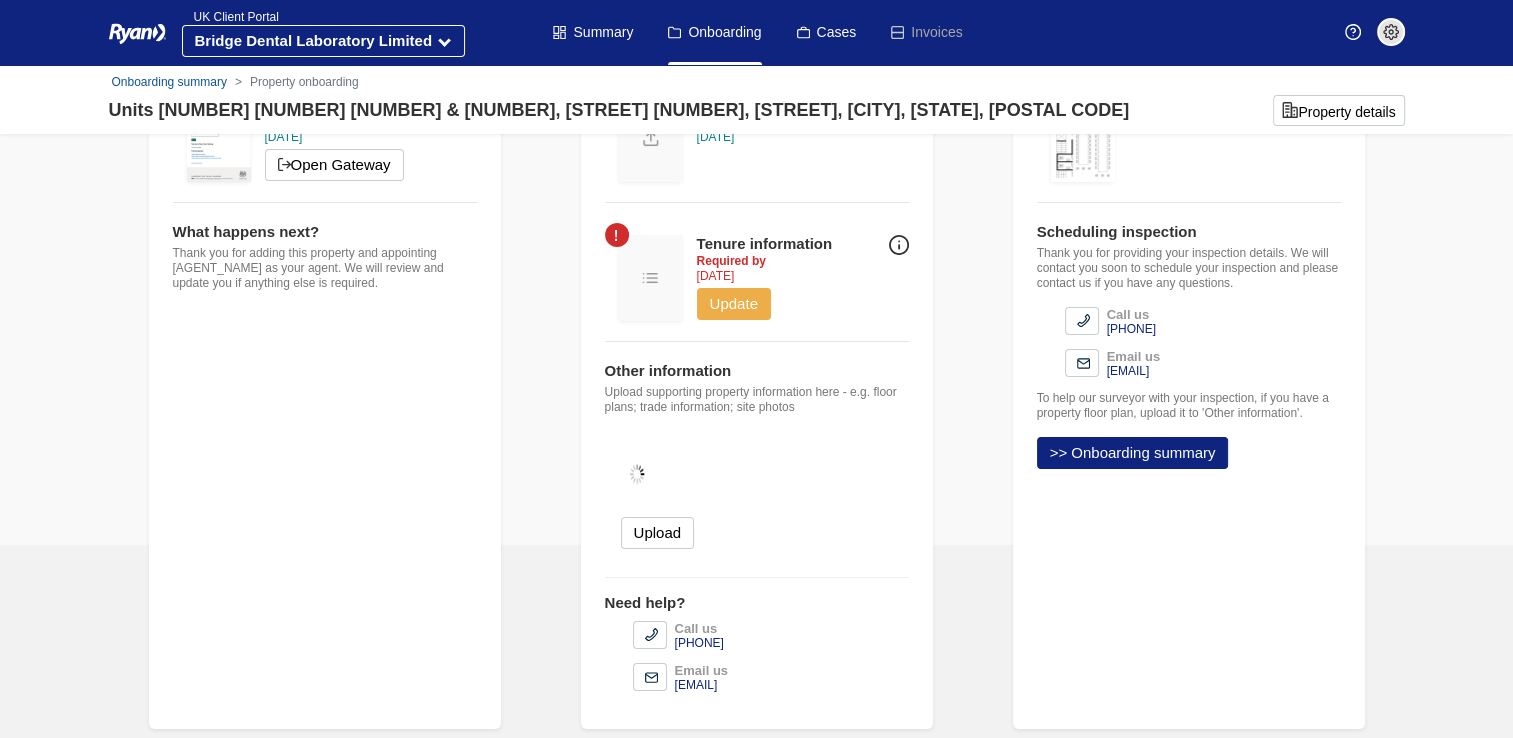 click on "Update" at bounding box center (734, 304) 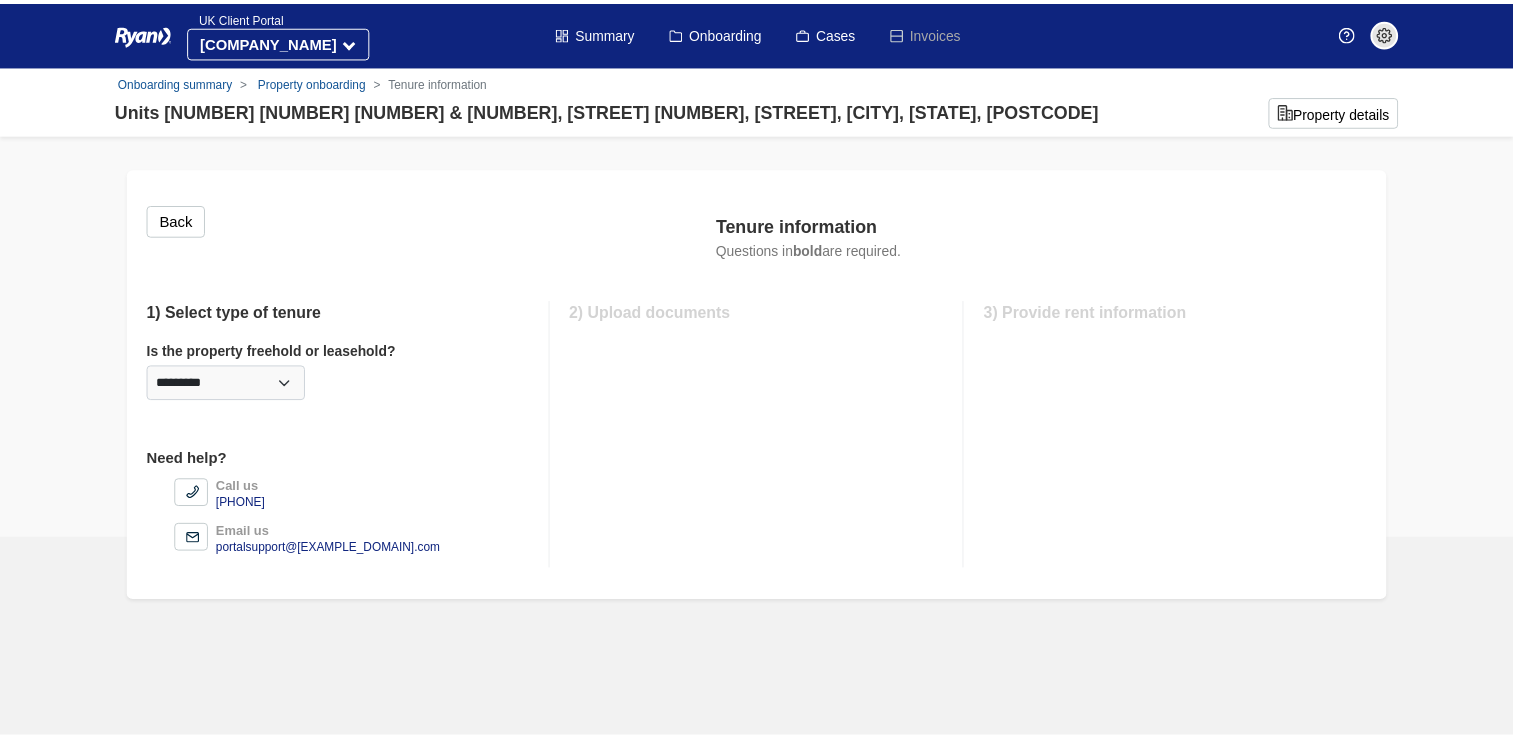 scroll, scrollTop: 0, scrollLeft: 0, axis: both 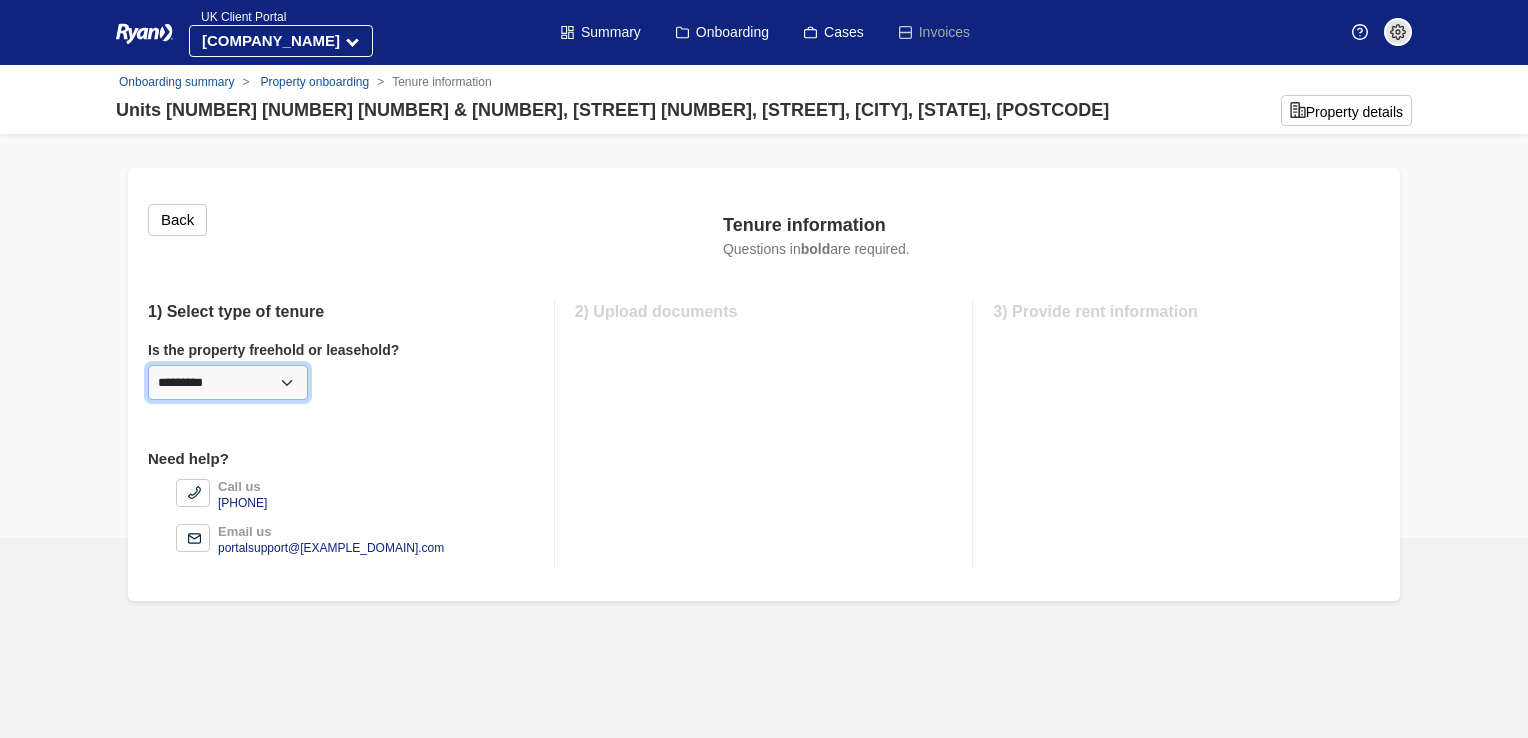 click on "*********
********
*********" at bounding box center [228, 382] 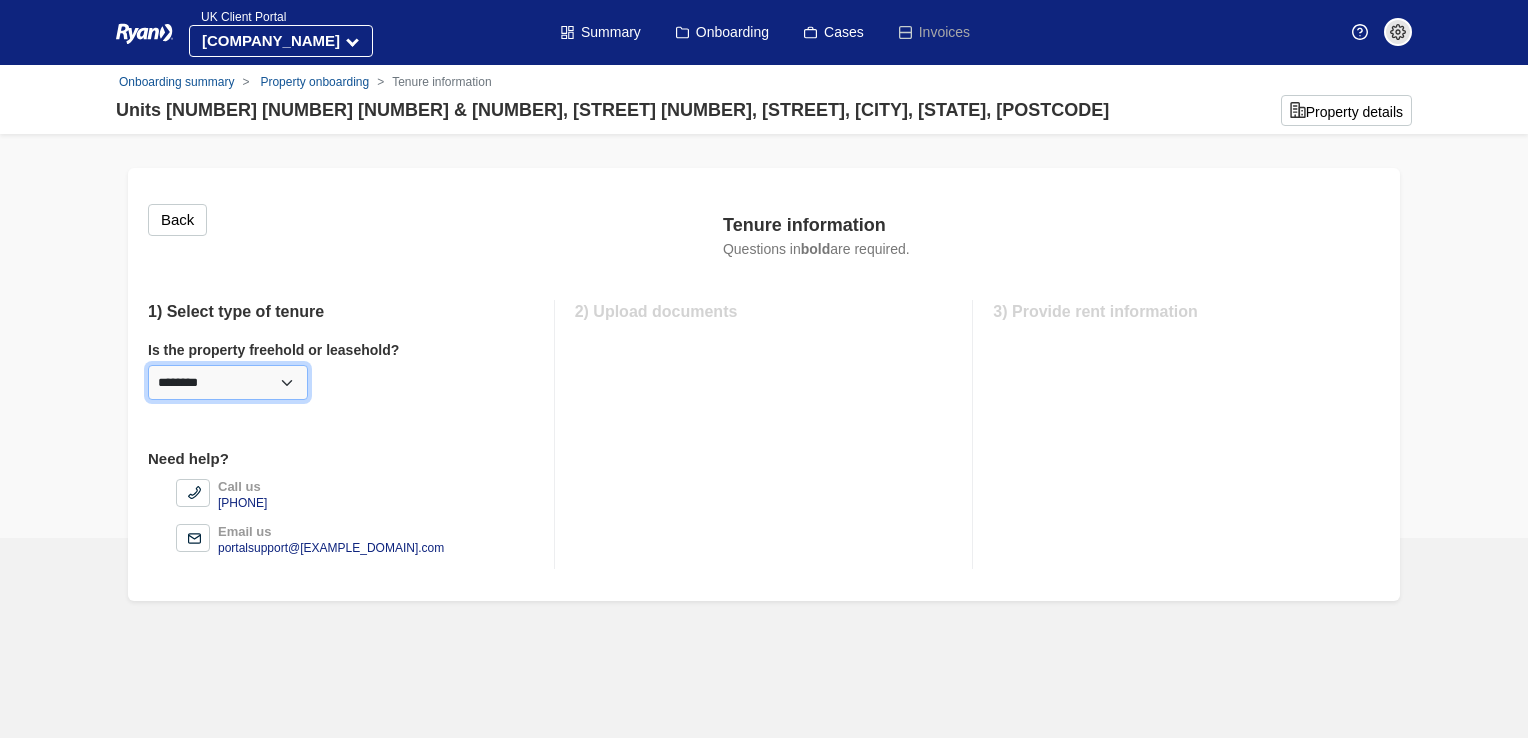 click on "*********
********
*********" at bounding box center [228, 382] 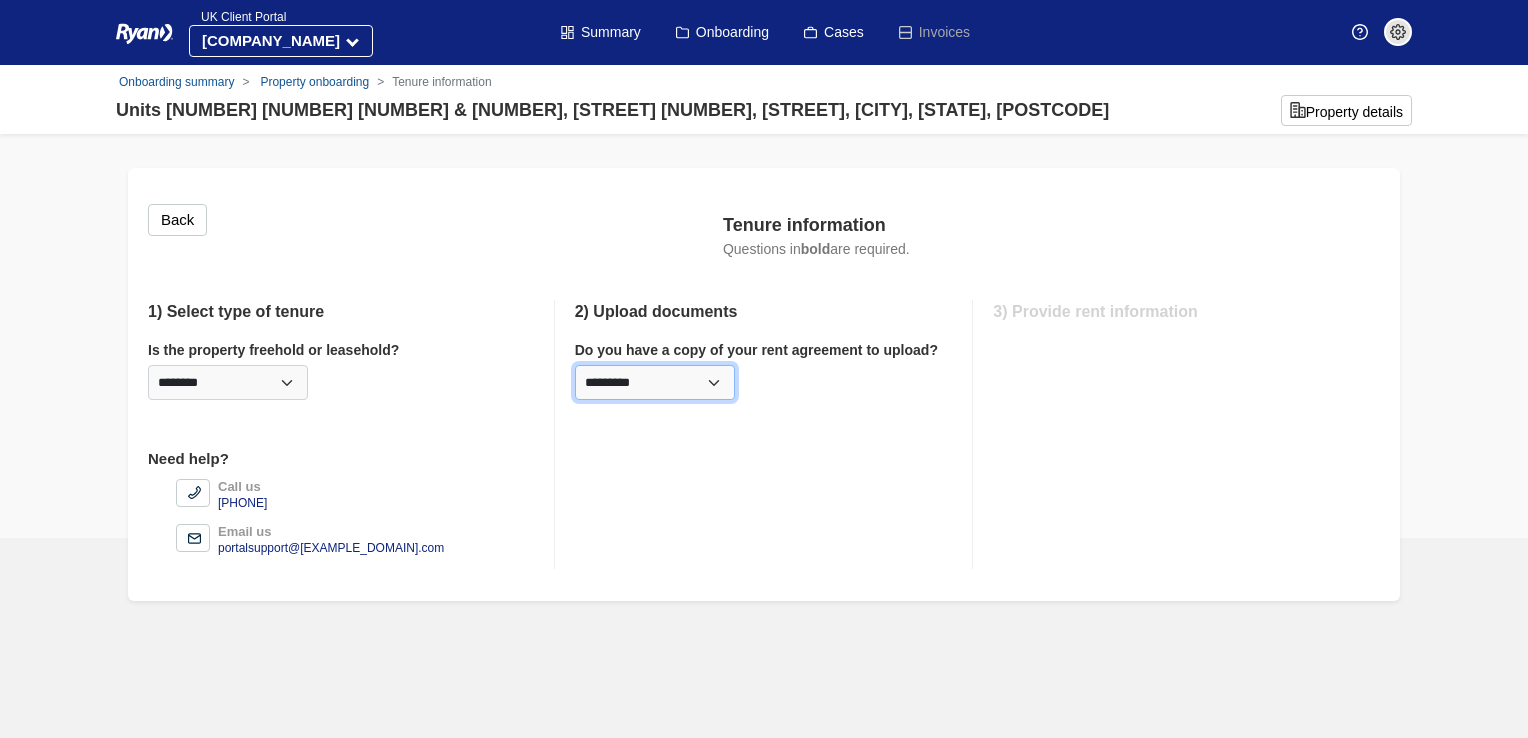 click on "*********
***
**" at bounding box center [655, 382] 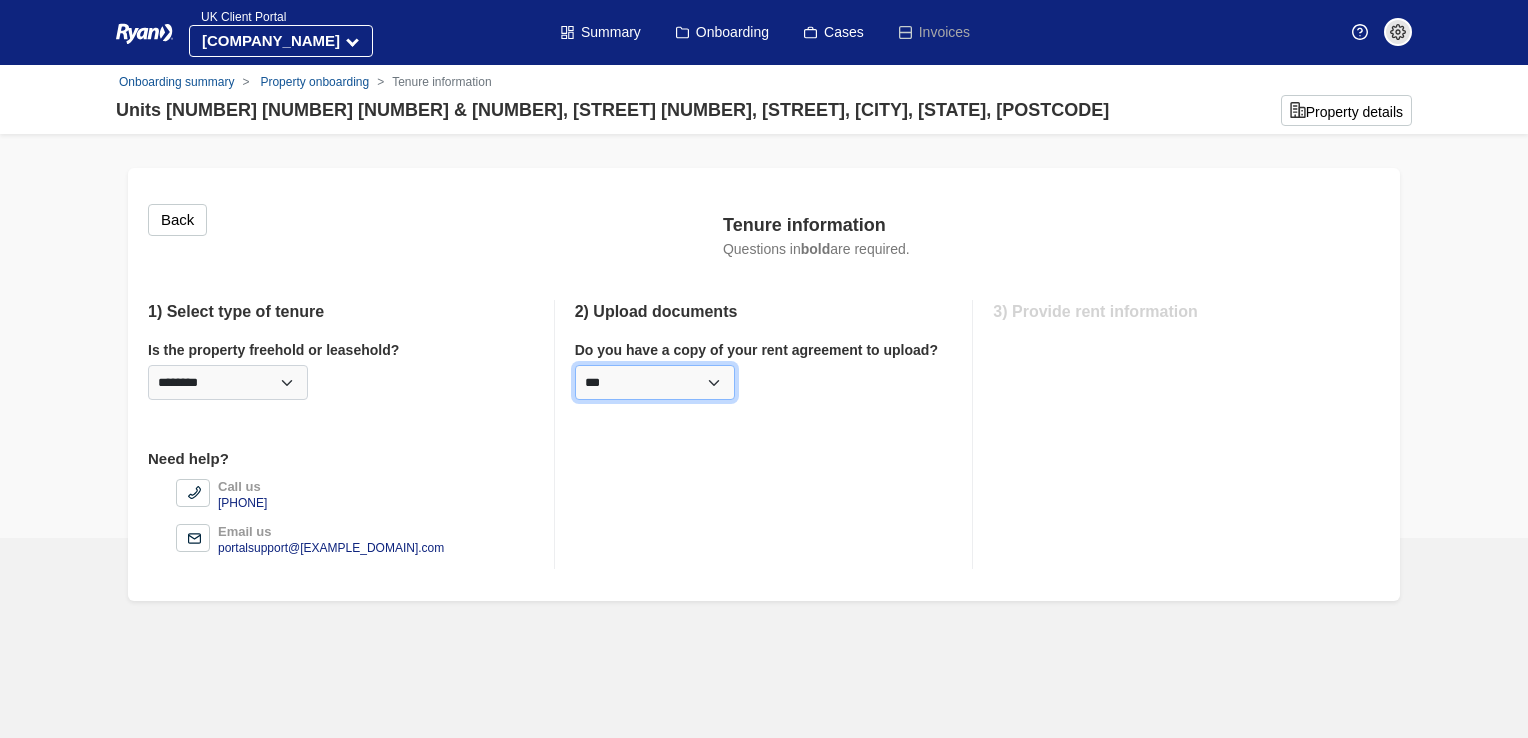 click on "*********
***
**" at bounding box center [655, 382] 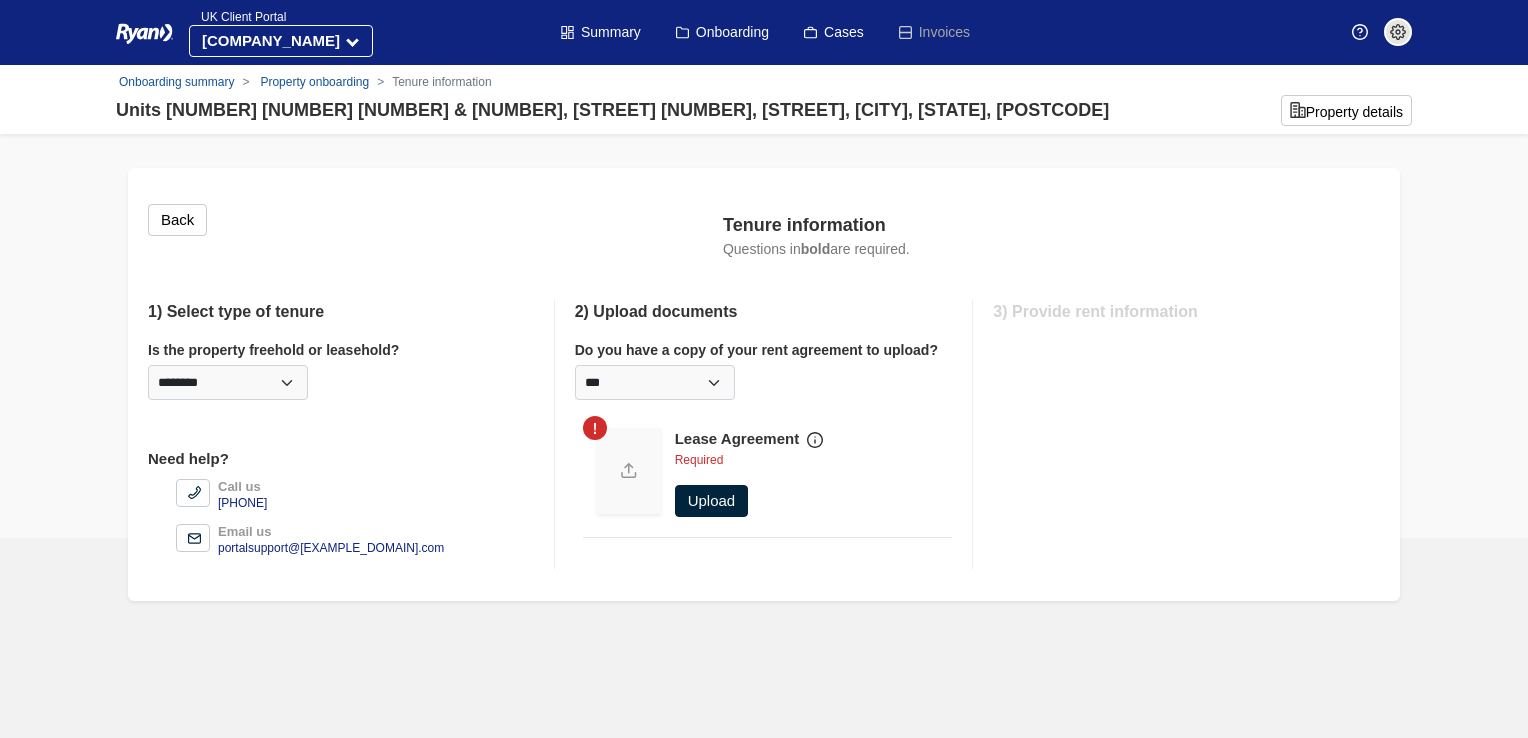 click on "Upload" at bounding box center (712, 501) 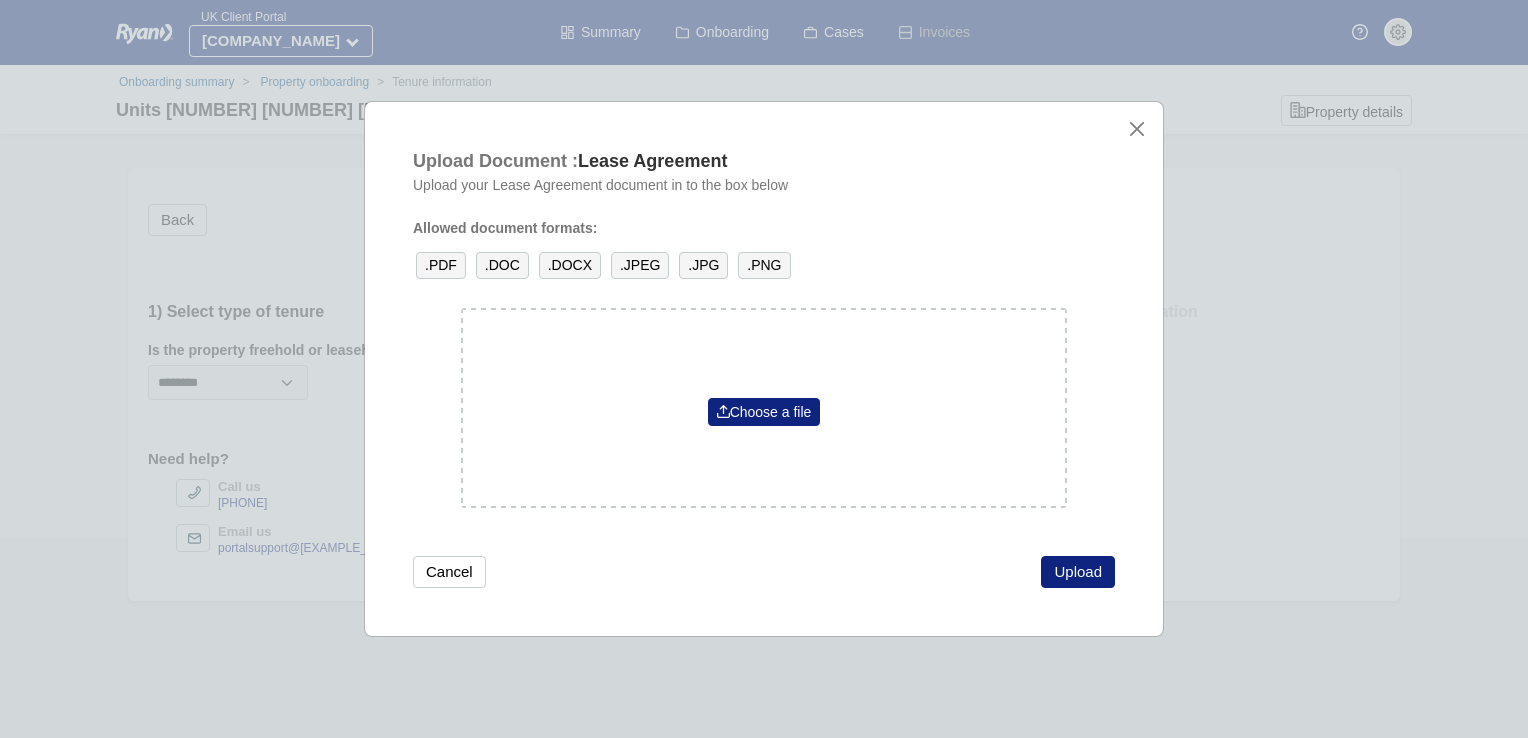 click on "Choose a file" at bounding box center [764, 408] 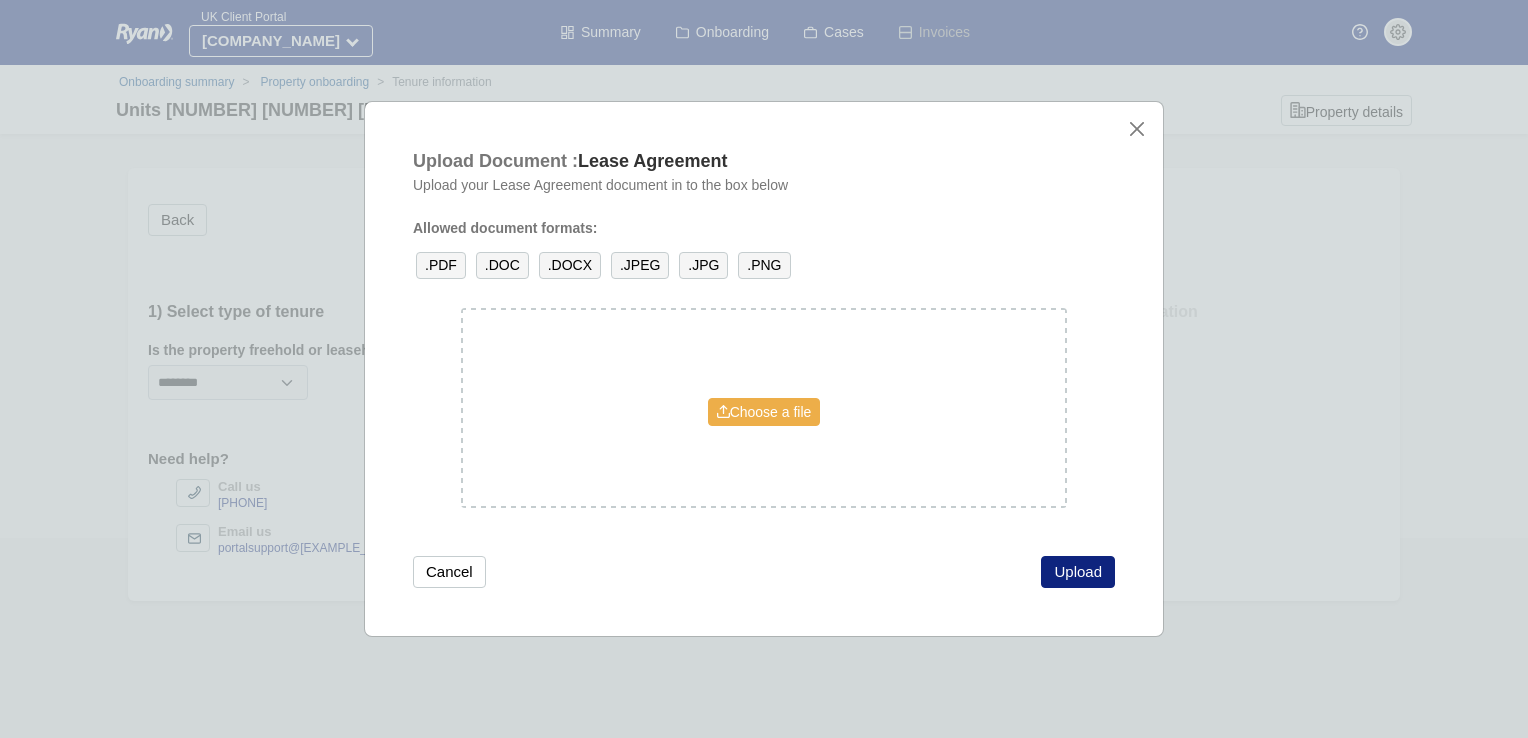 click on "Choose a file" at bounding box center [764, 412] 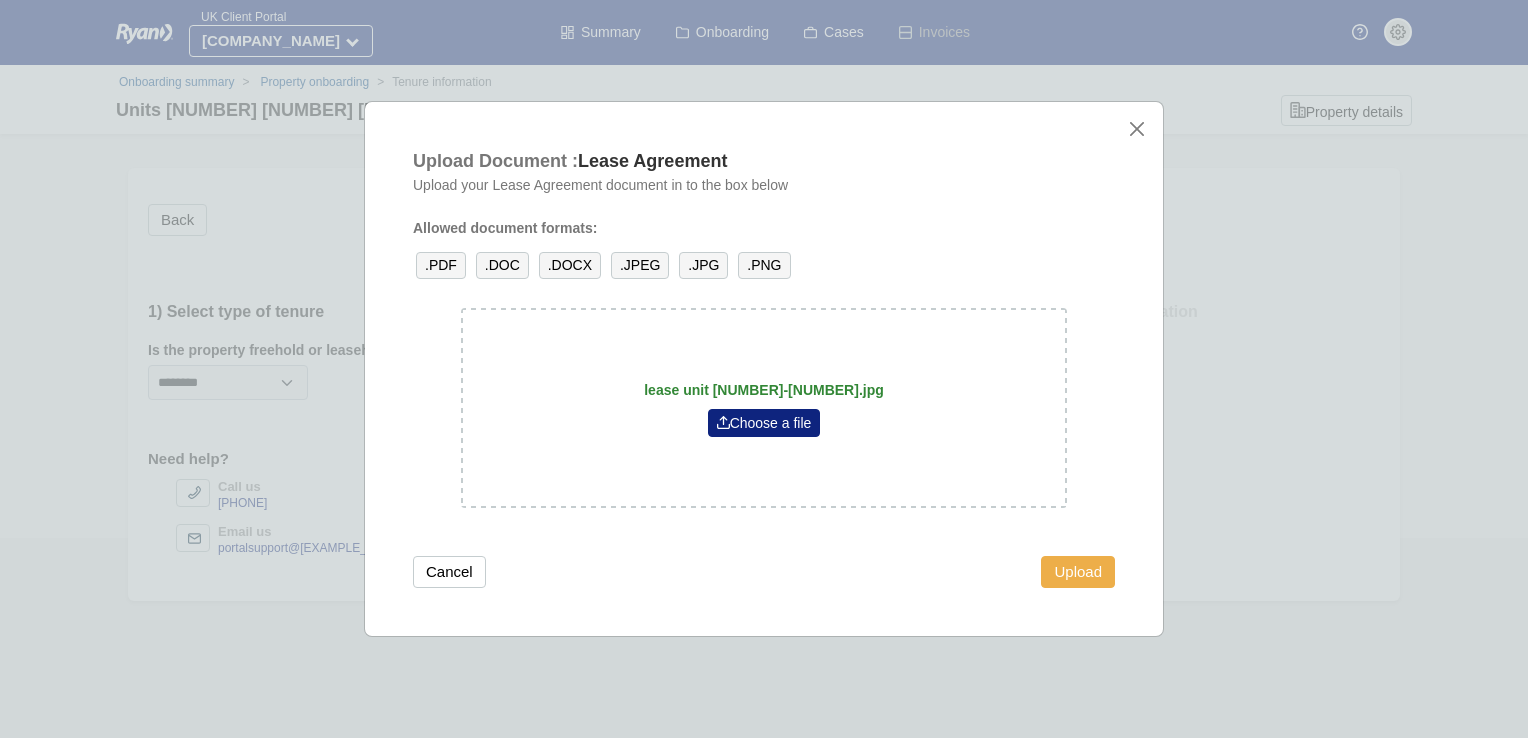click on "Upload" at bounding box center (1078, 572) 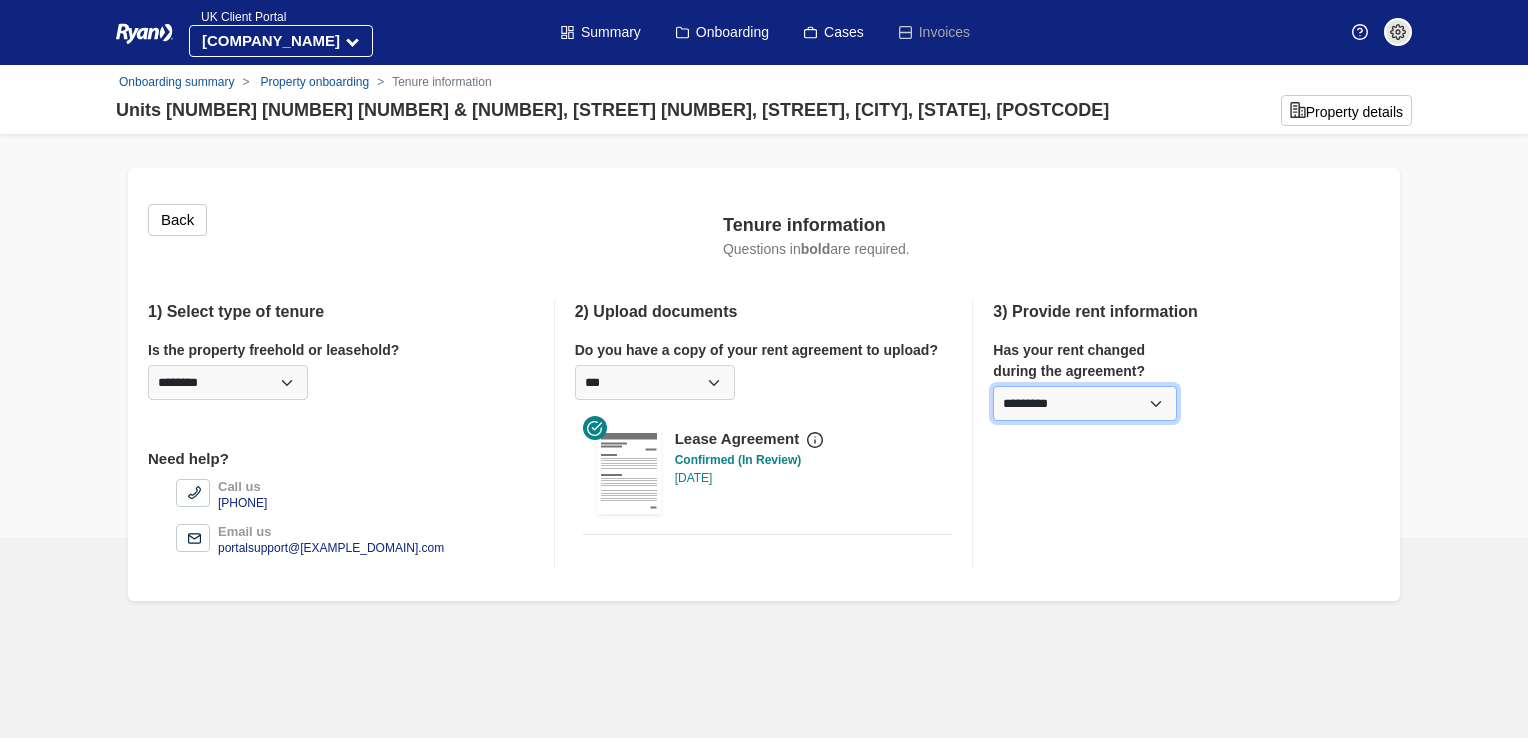 click on "[NUMBER]
[NUMBER]
[NUMBER]" at bounding box center [1084, 403] 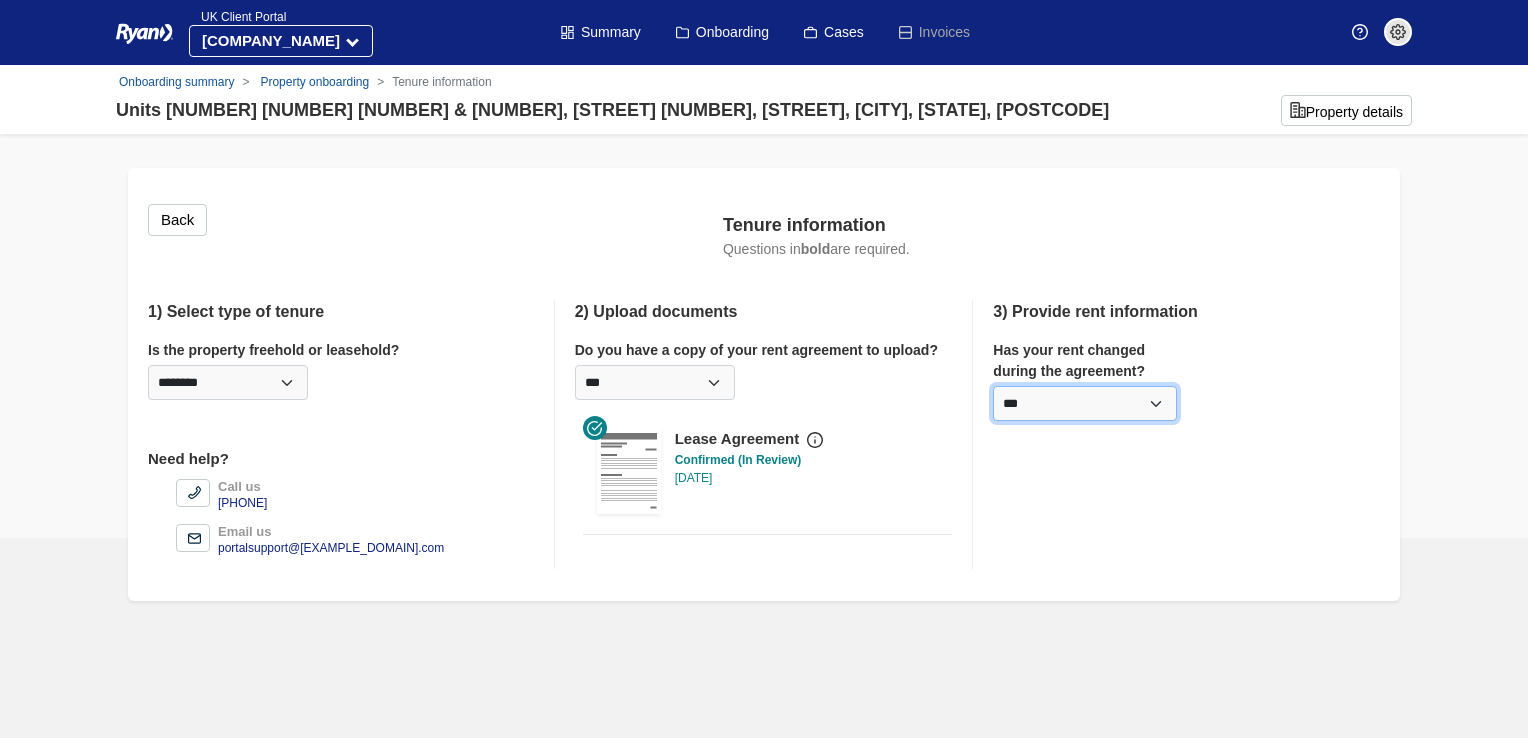 click on "[NUMBER]
[NUMBER]
[NUMBER]" at bounding box center (1084, 403) 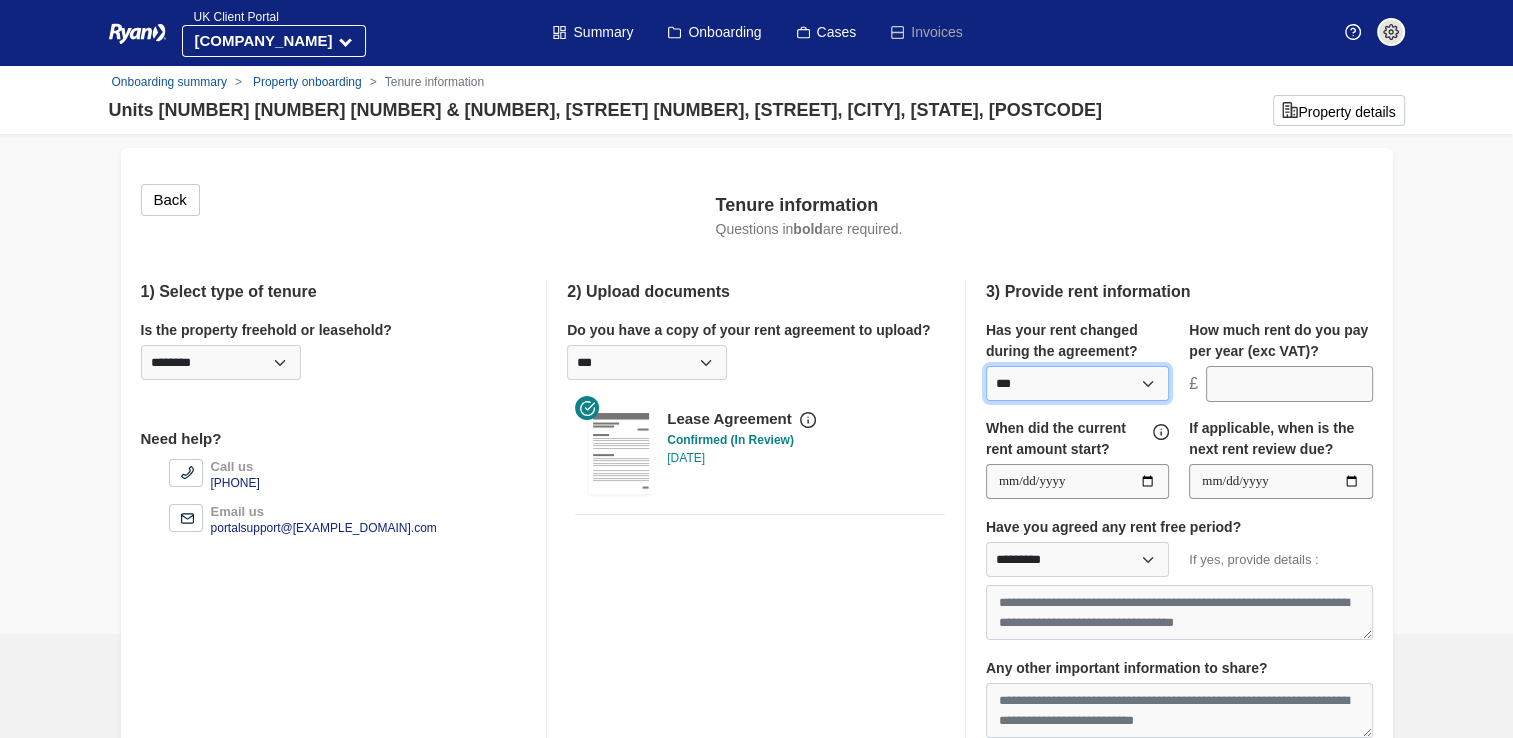 scroll, scrollTop: 114, scrollLeft: 0, axis: vertical 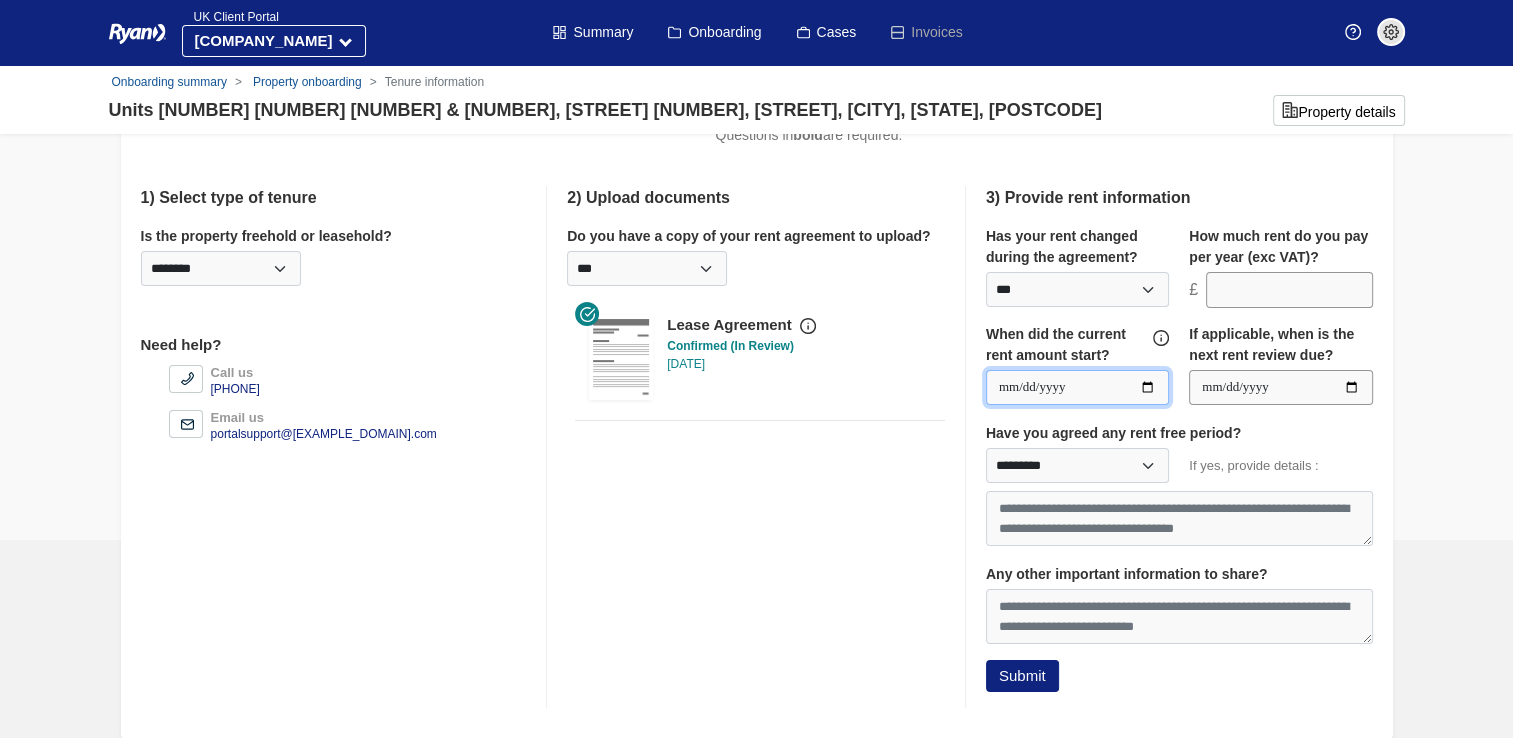 click at bounding box center (1077, 388) 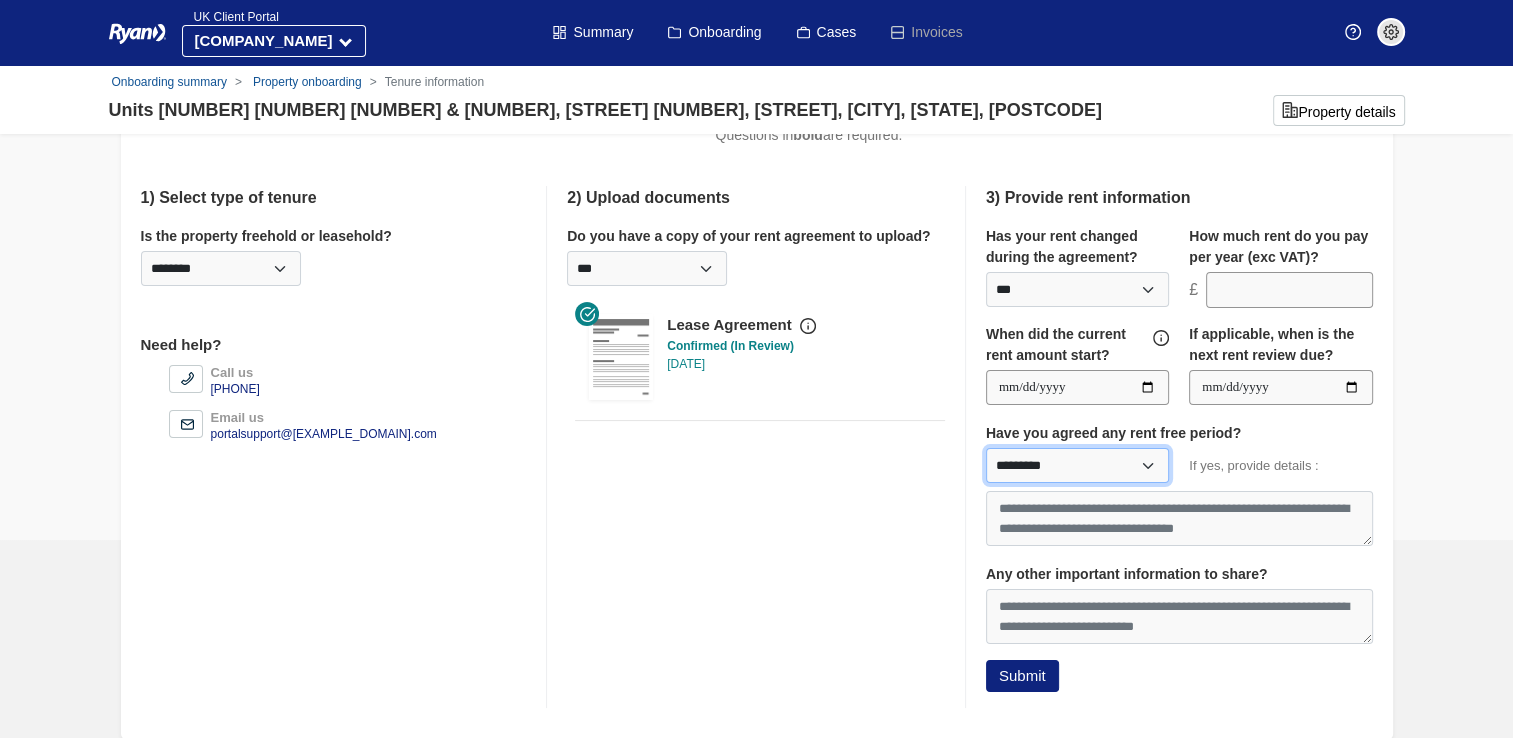 click on "*********
***
**" at bounding box center [1077, 465] 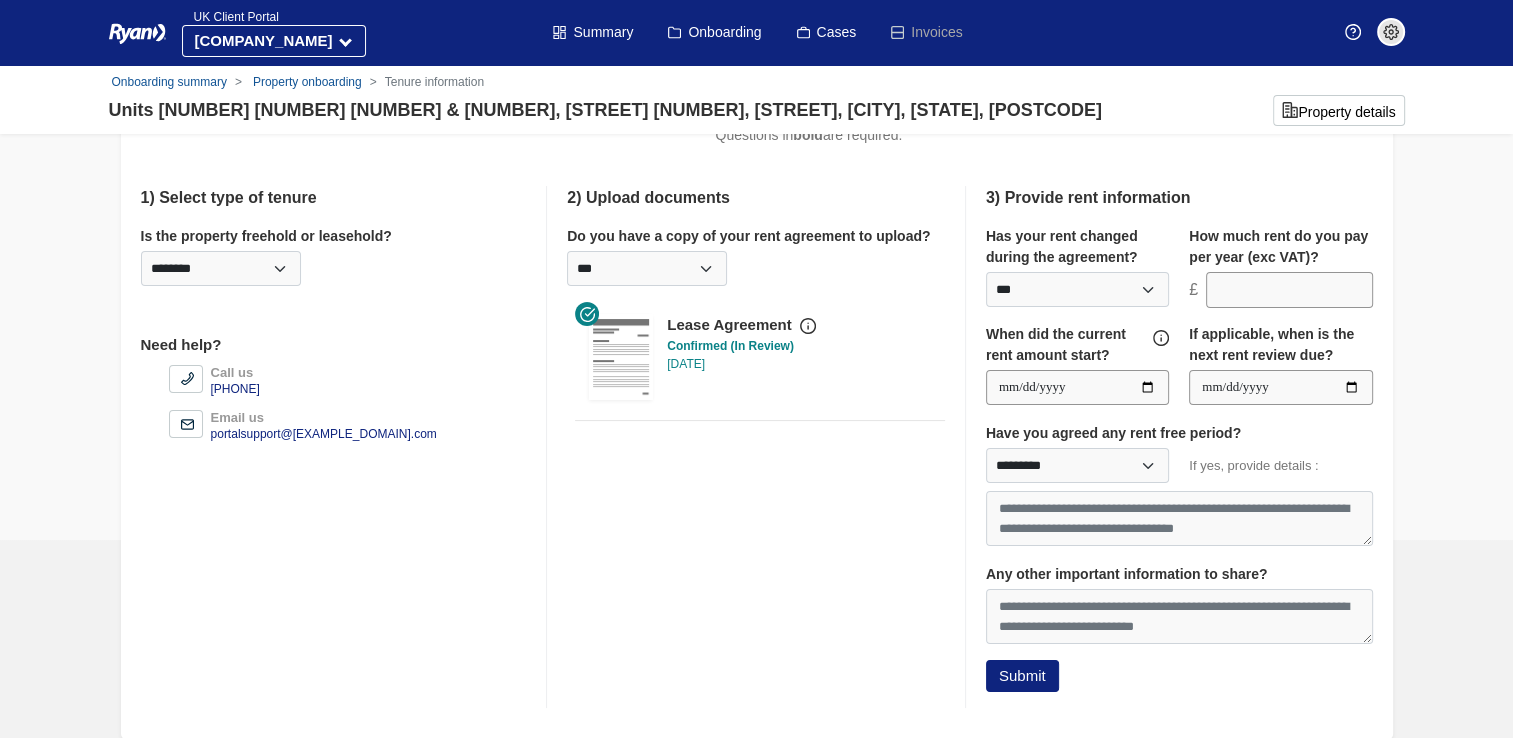 click on "If yes, provide details :" at bounding box center [1280, 466] 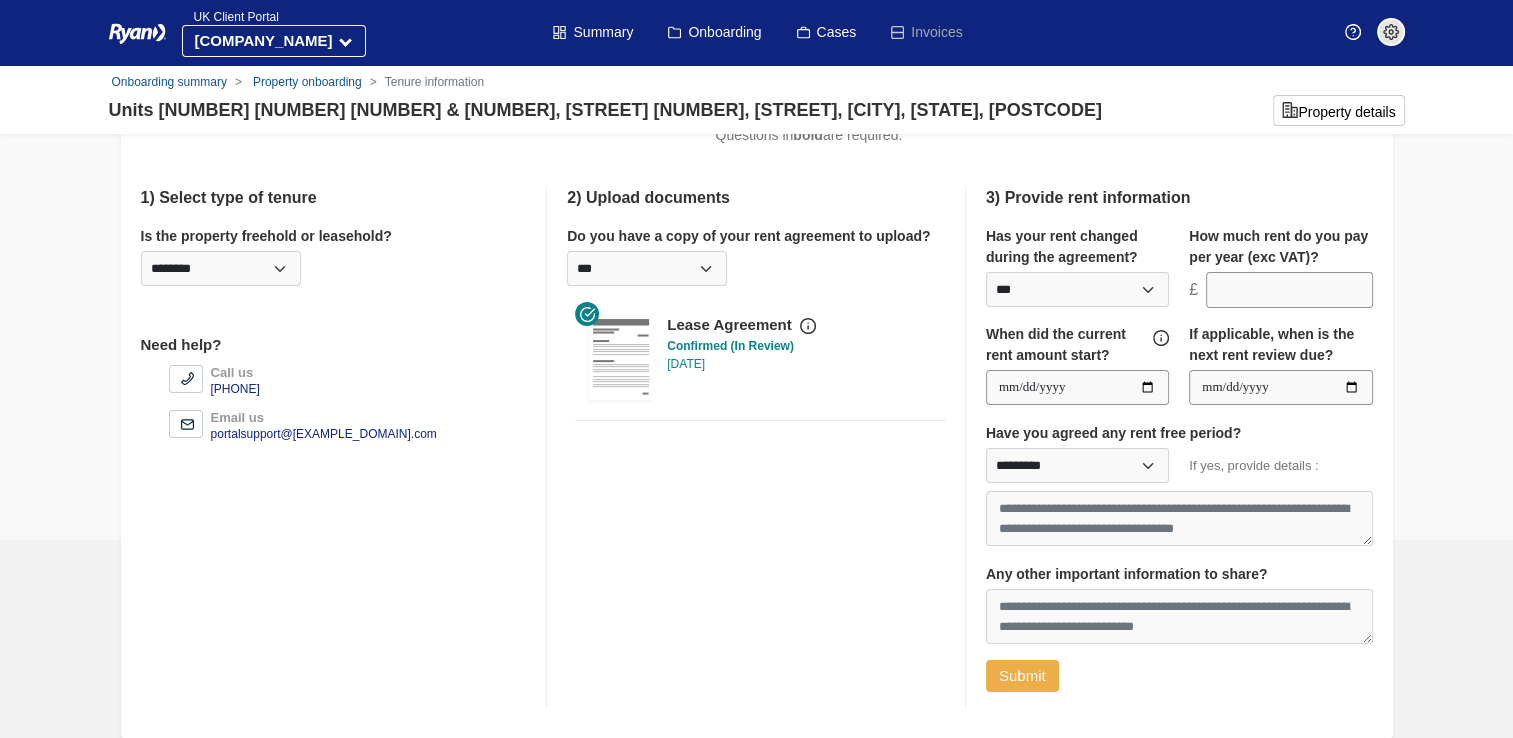 click on "Submit" at bounding box center [1022, 676] 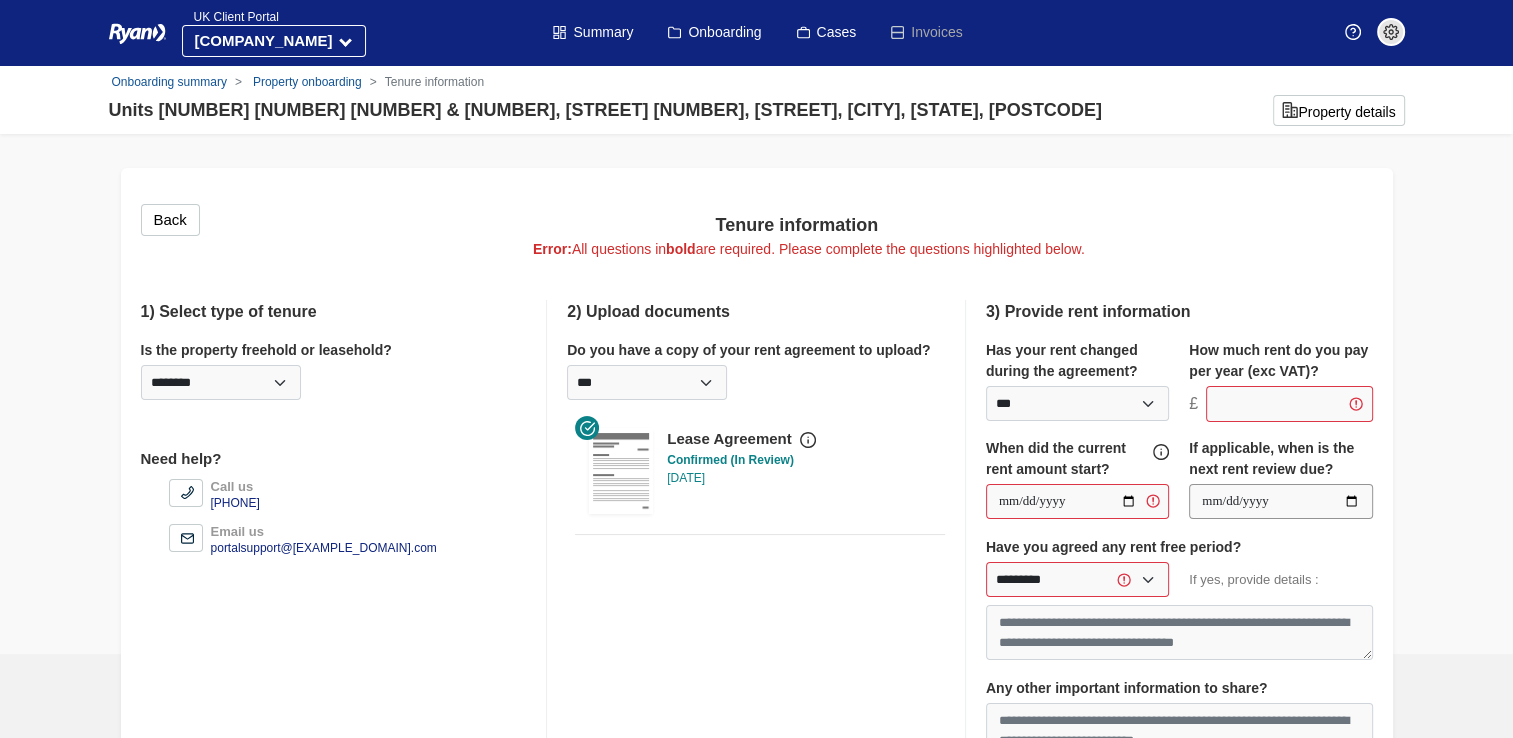 scroll, scrollTop: 0, scrollLeft: 0, axis: both 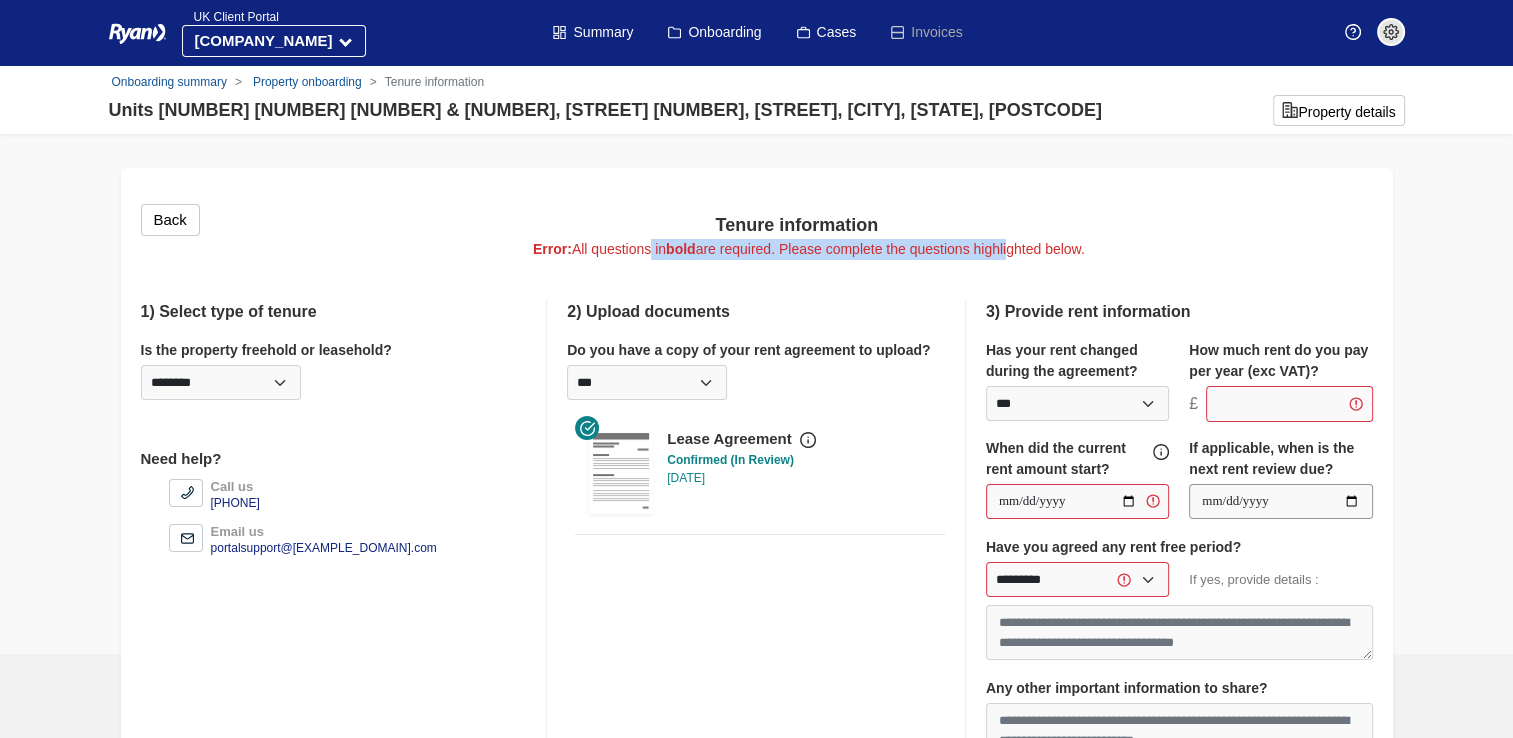 drag, startPoint x: 640, startPoint y: 249, endPoint x: 1007, endPoint y: 251, distance: 367.00546 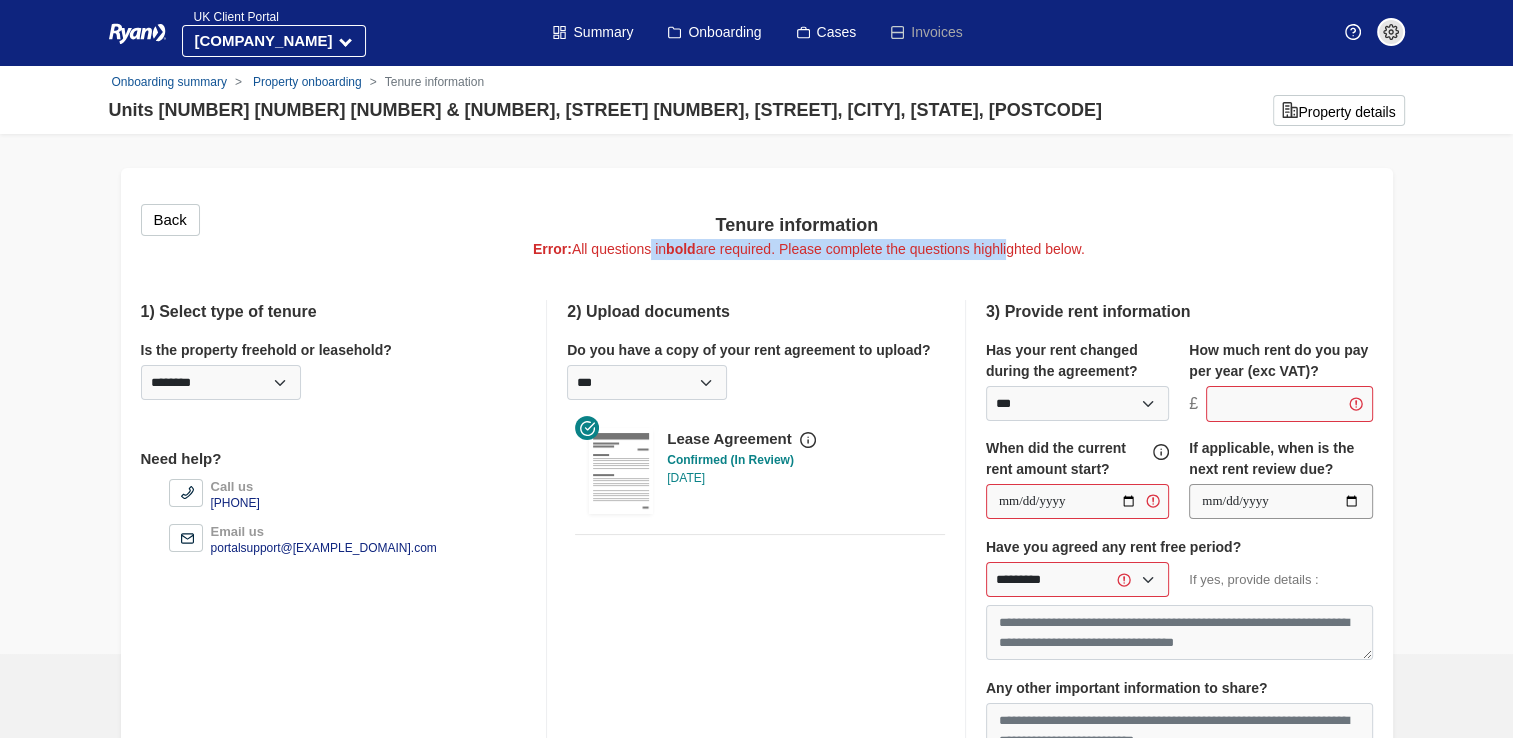 click on "Error:  All questions in  bold  are required. Please complete the questions highlighted below." at bounding box center (808, 249) 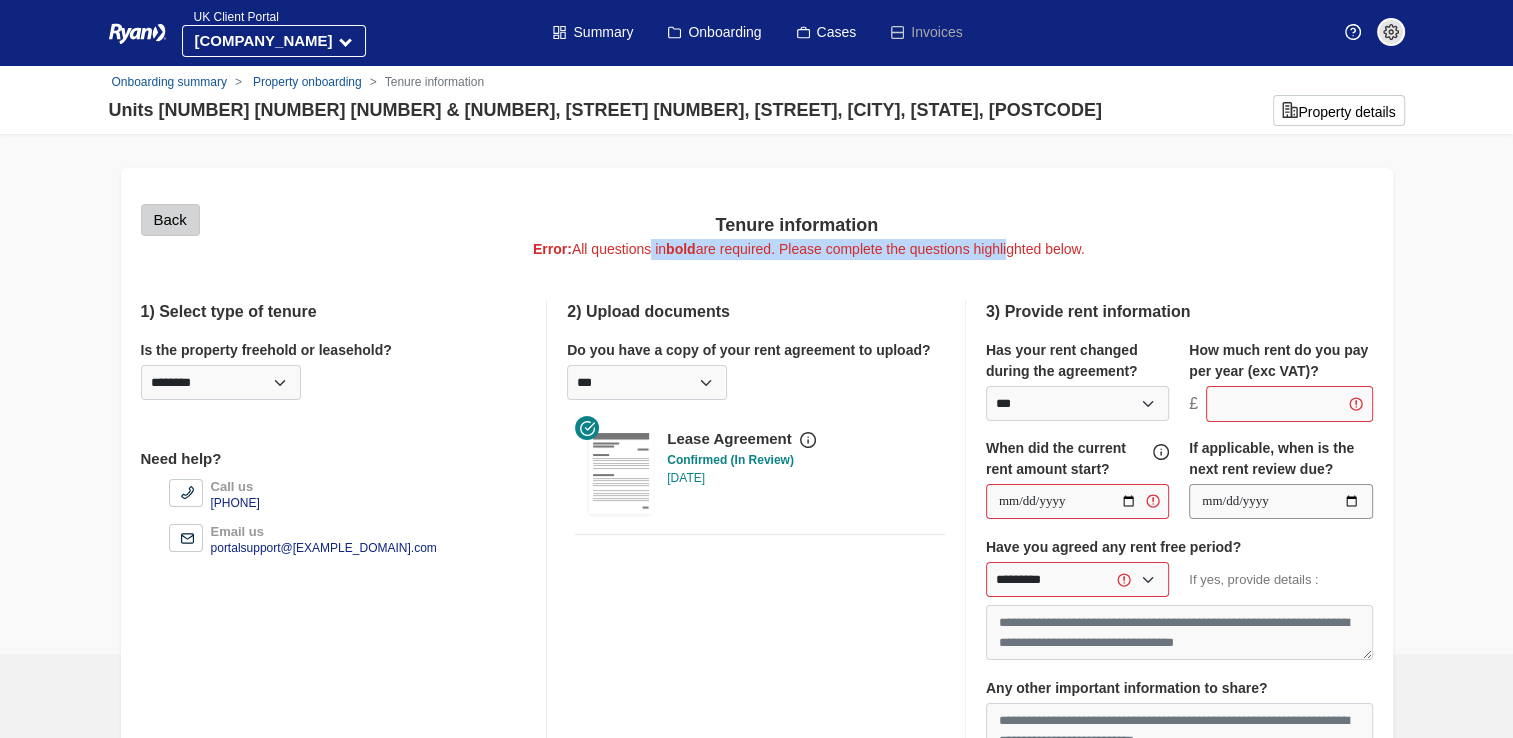 click on "Back" at bounding box center (170, 220) 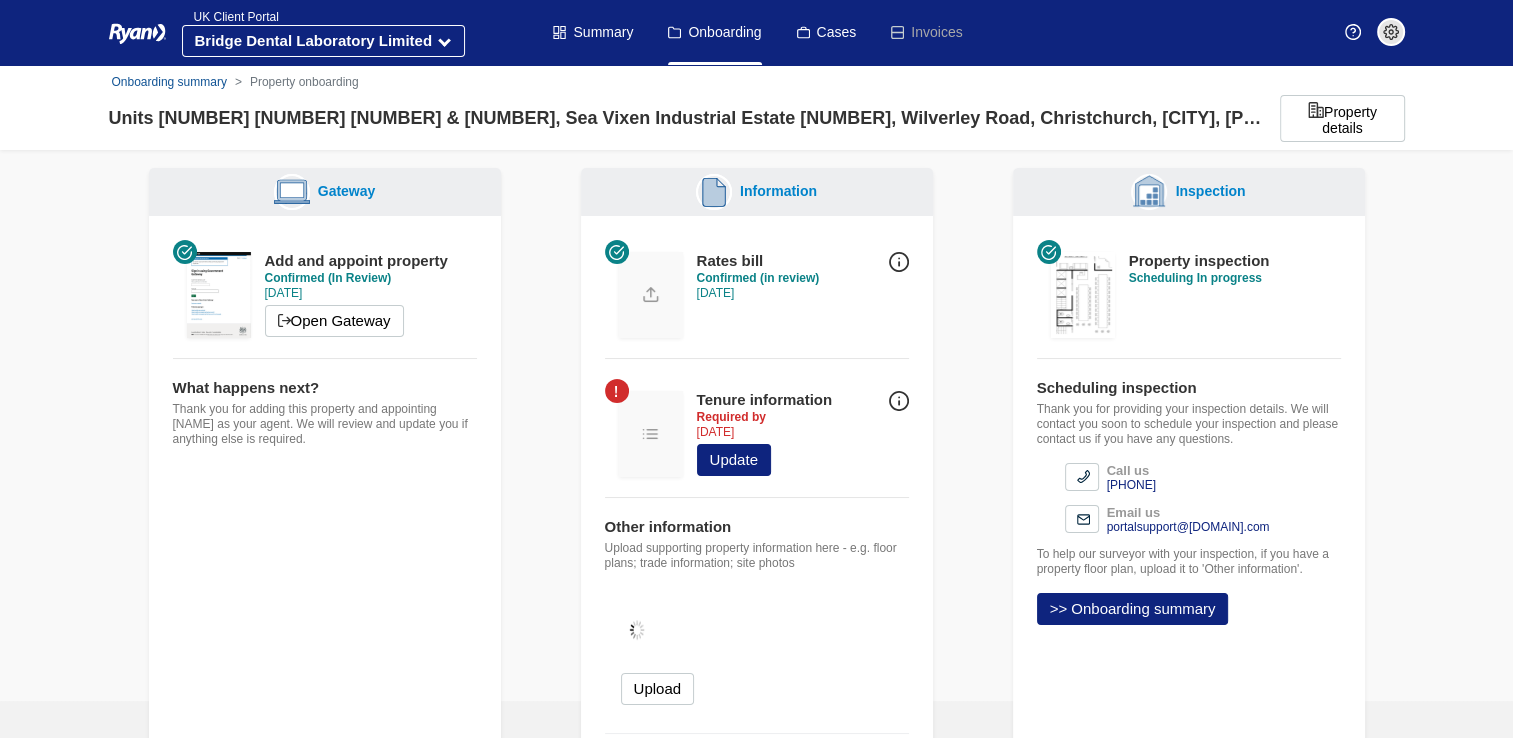 scroll, scrollTop: 161, scrollLeft: 0, axis: vertical 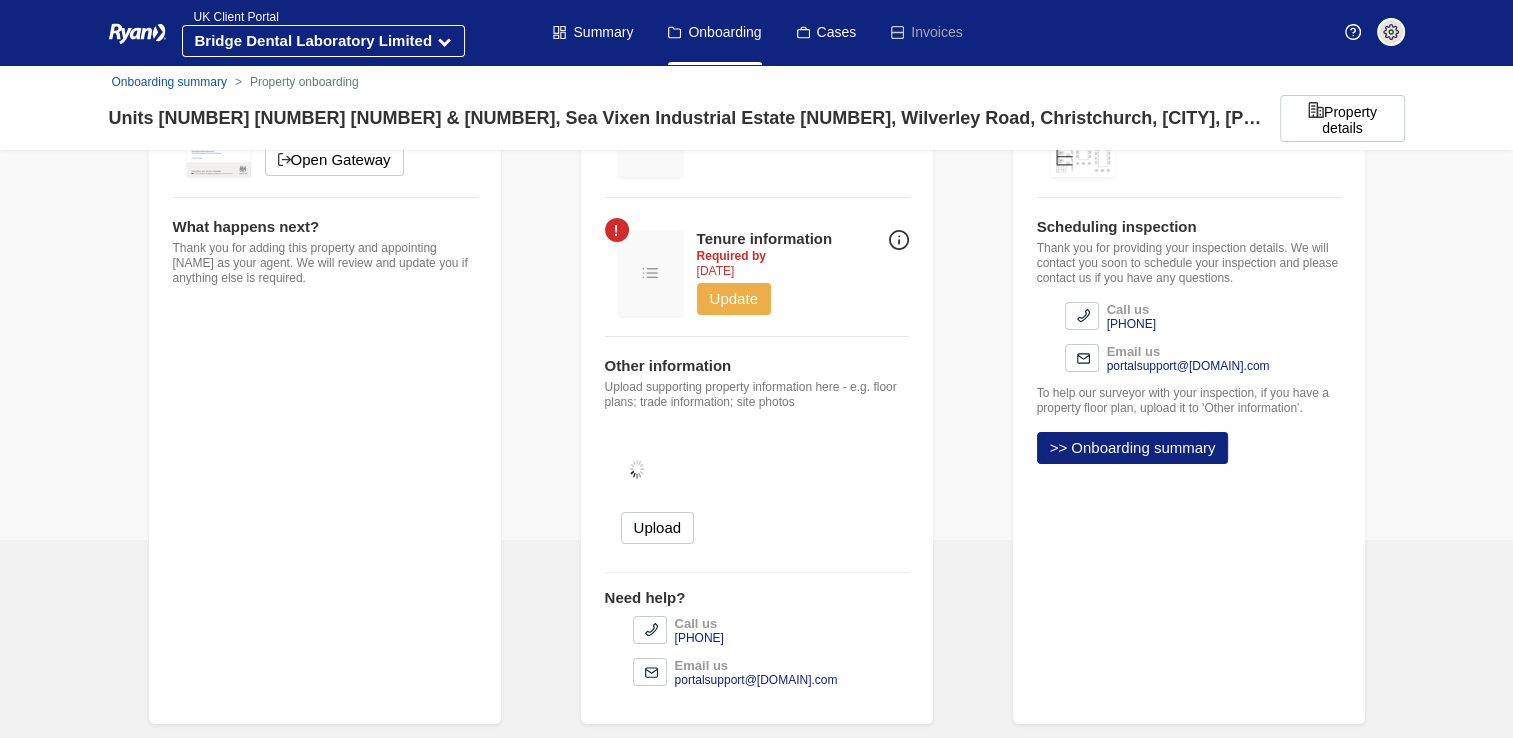 click on "Update" at bounding box center [734, 299] 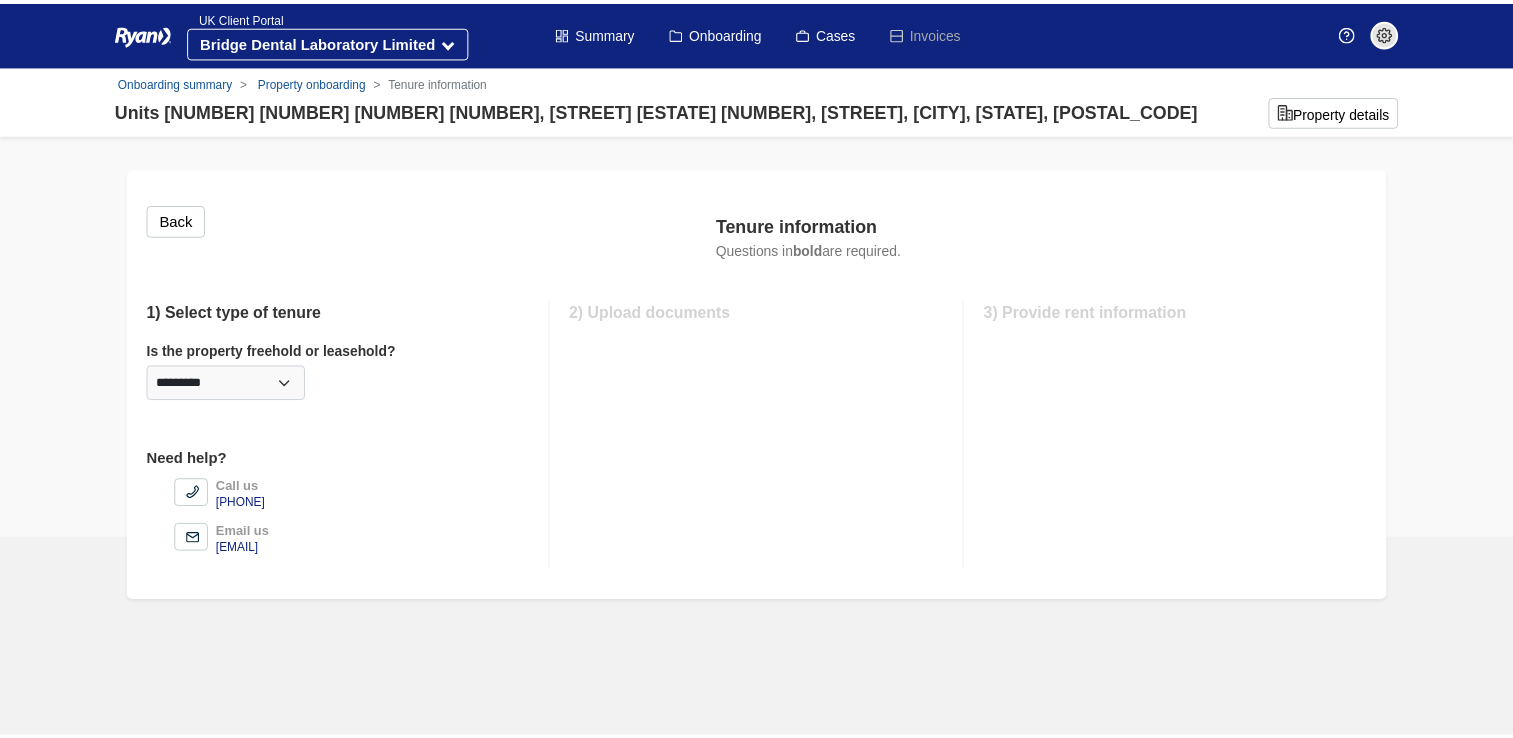 scroll, scrollTop: 0, scrollLeft: 0, axis: both 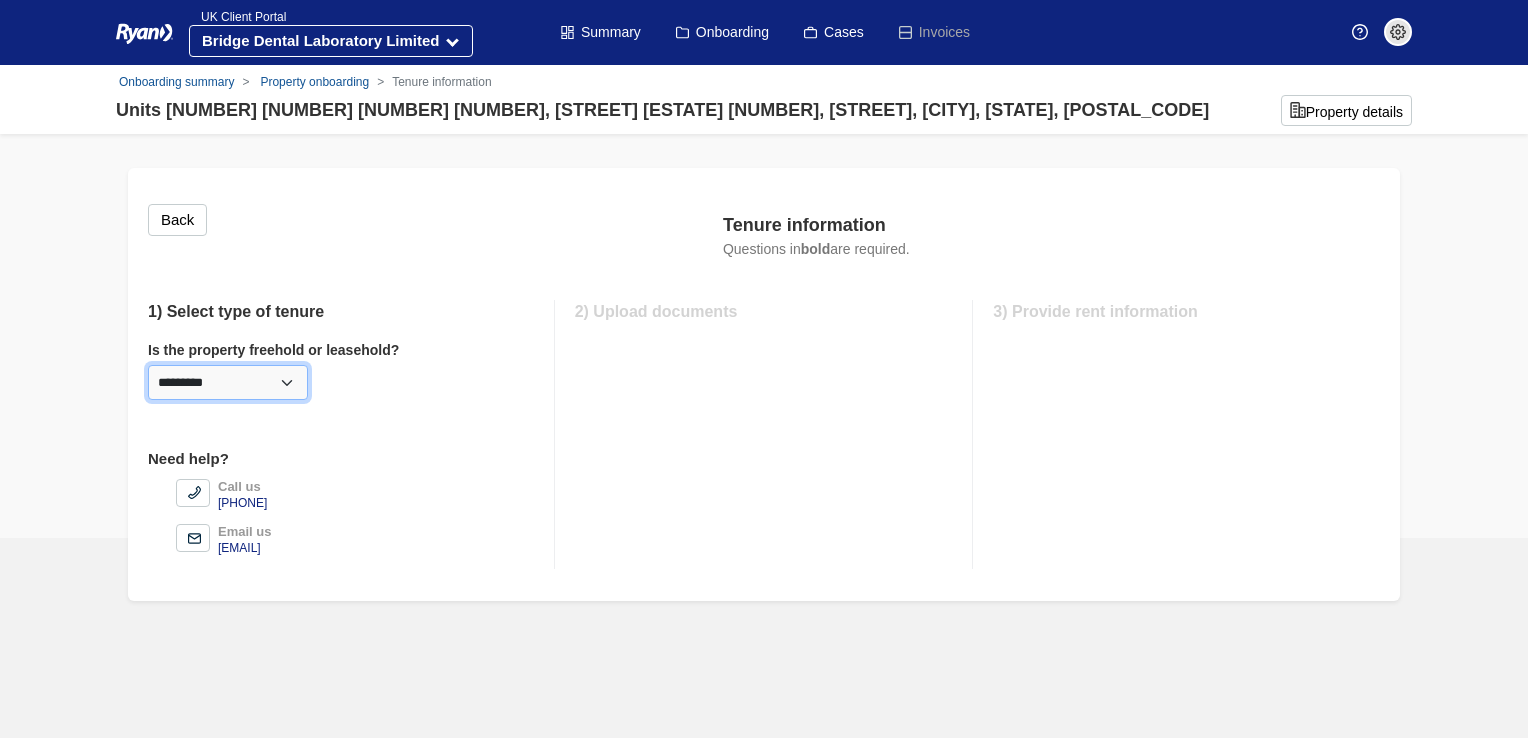 click on "[NUMBER]
[NUMBER]
[NUMBER]" at bounding box center (228, 382) 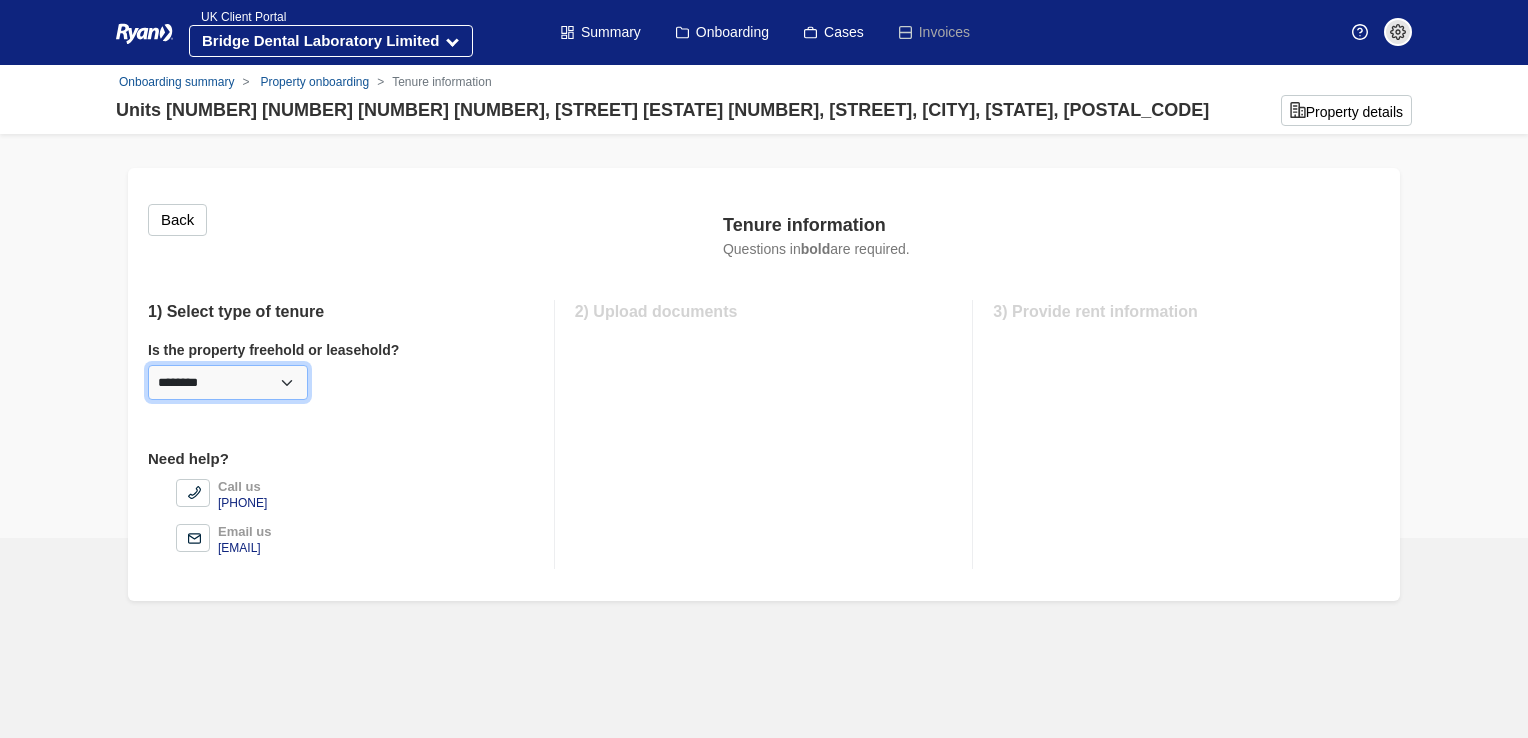 click on "[NUMBER]
[NUMBER]
[NUMBER]" at bounding box center [228, 382] 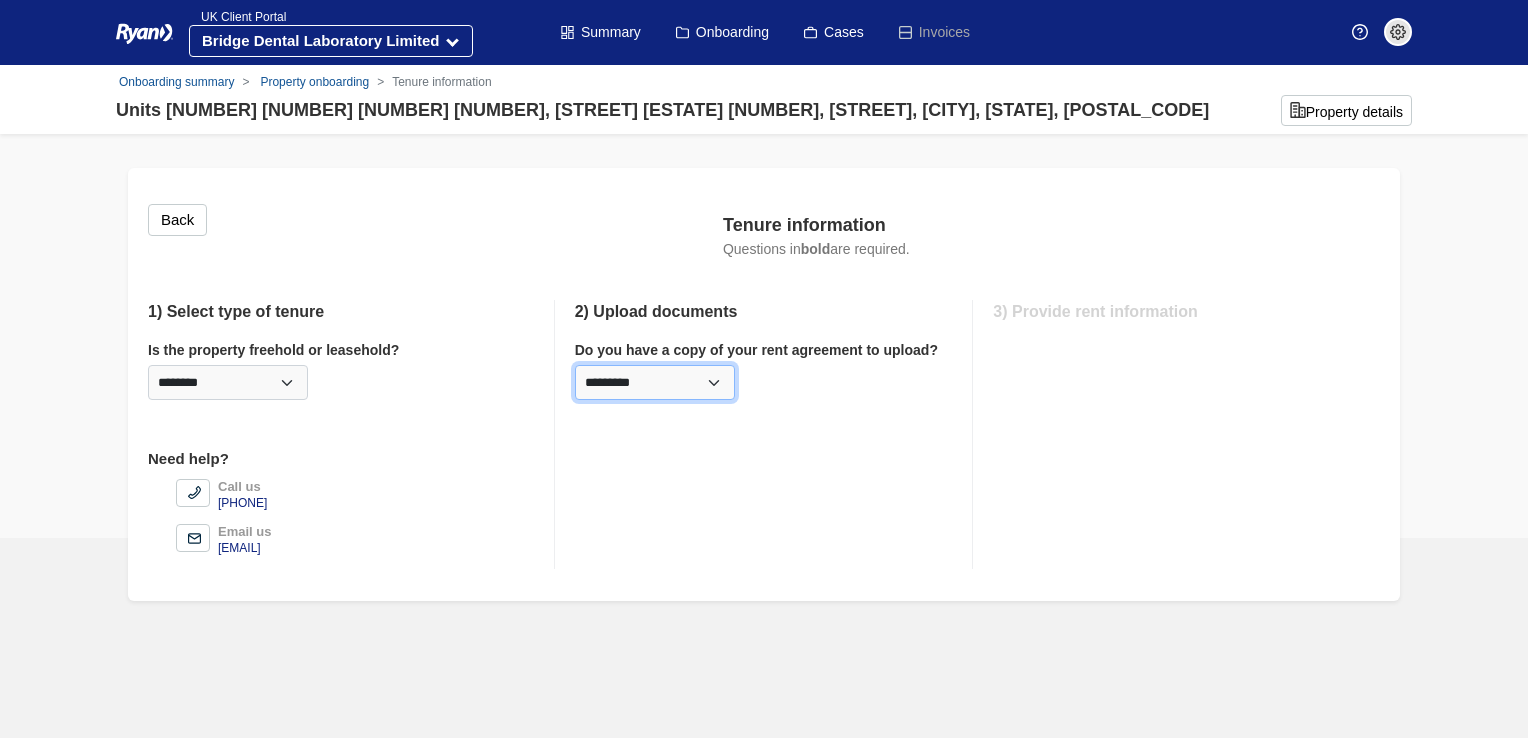 click on "*********
***
**" at bounding box center (655, 382) 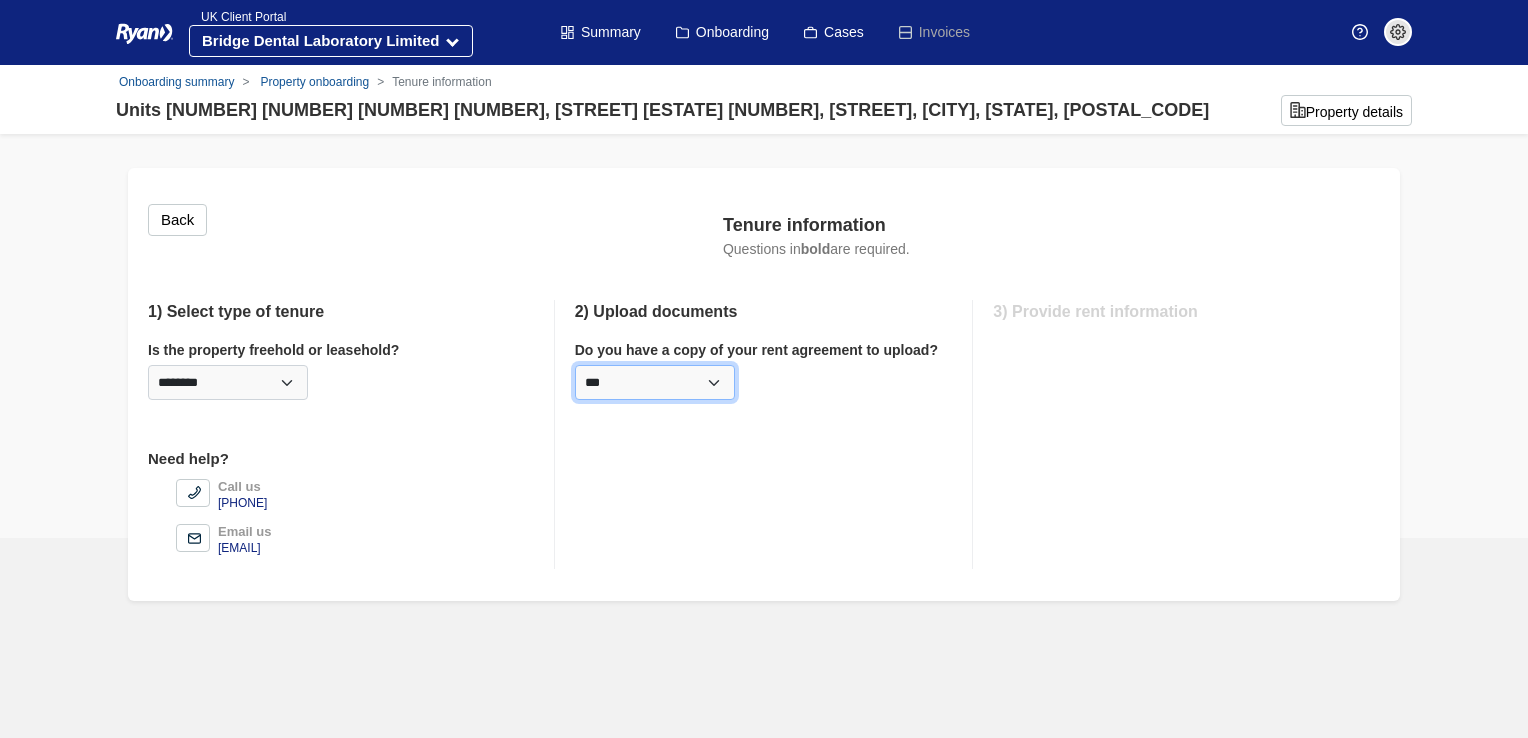 click on "*********
***
**" at bounding box center [655, 382] 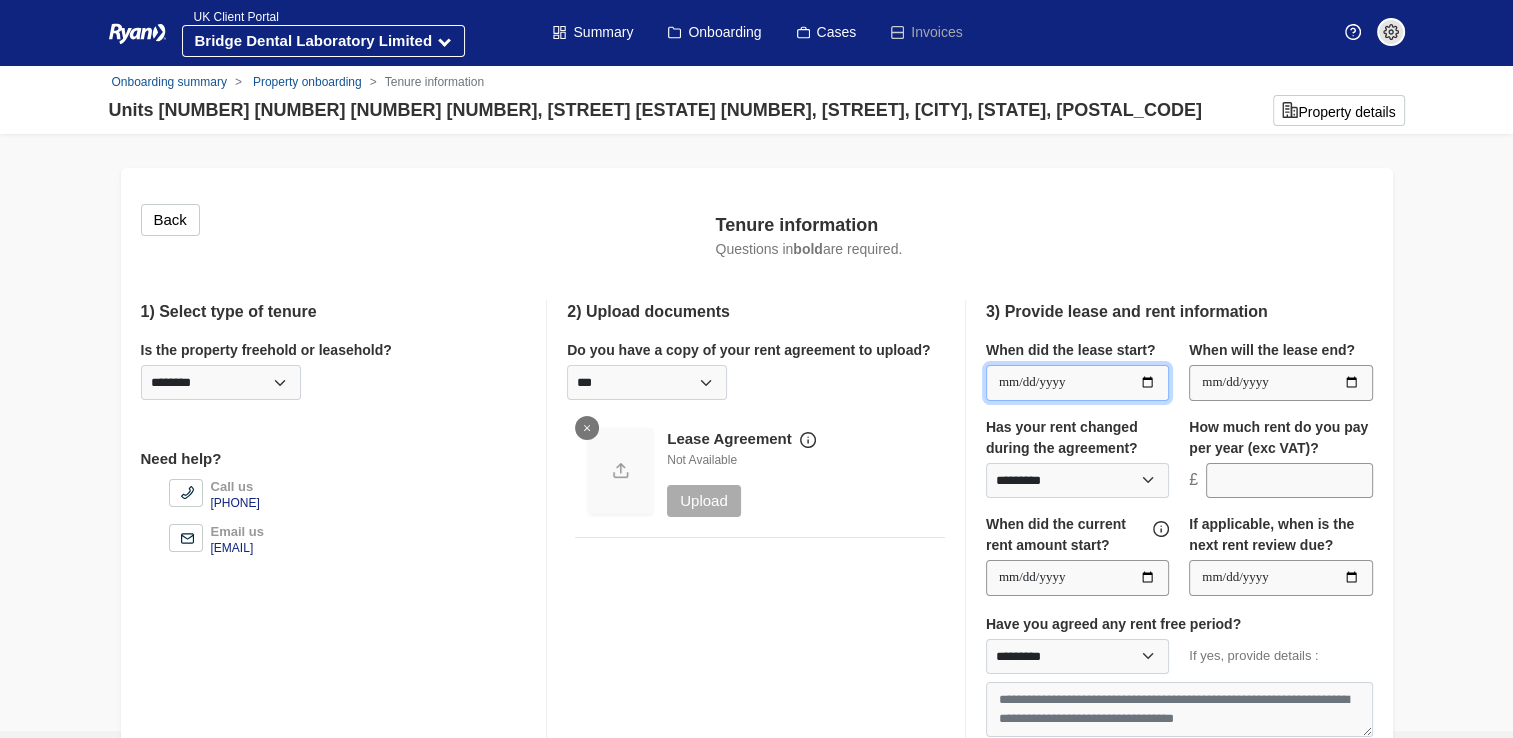click at bounding box center [1077, 383] 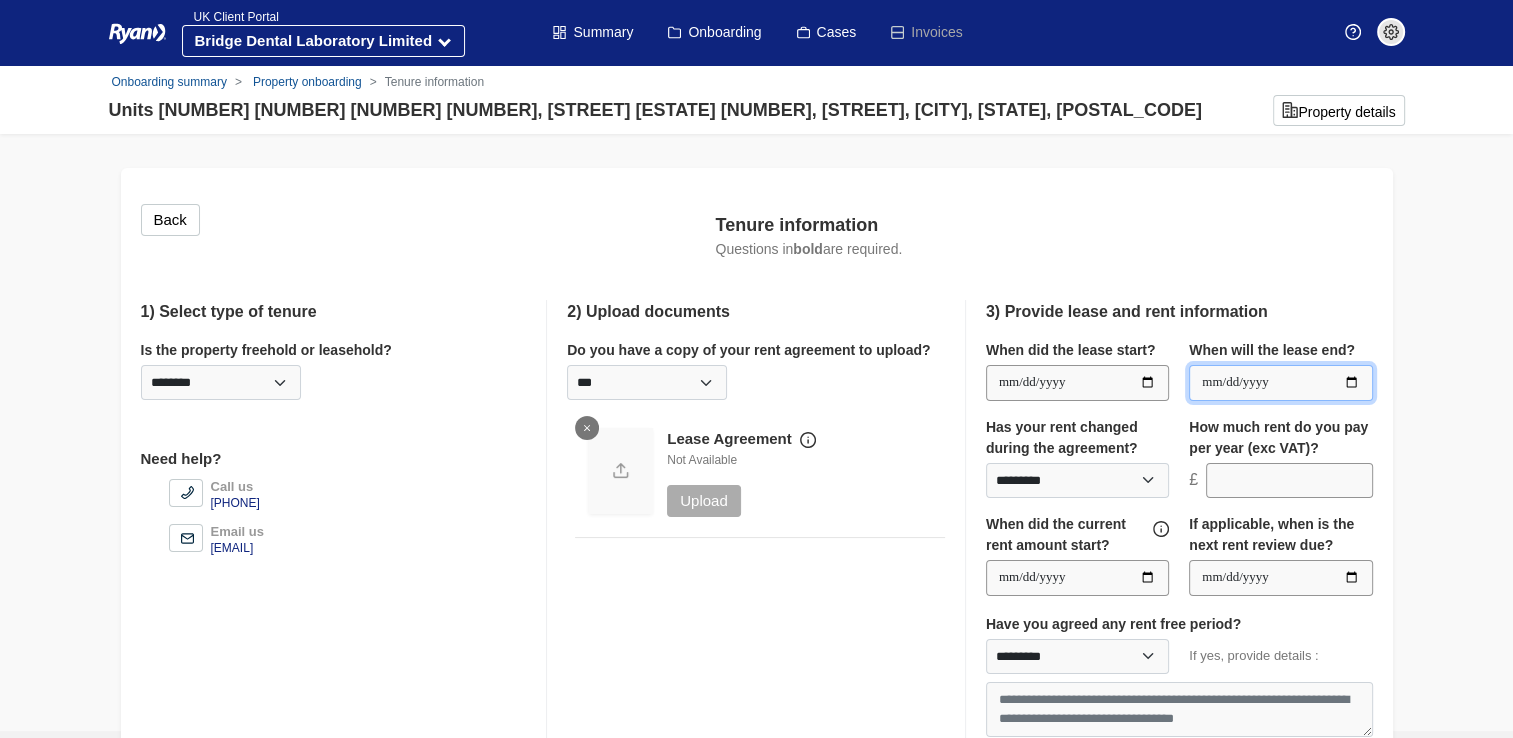 type on "**********" 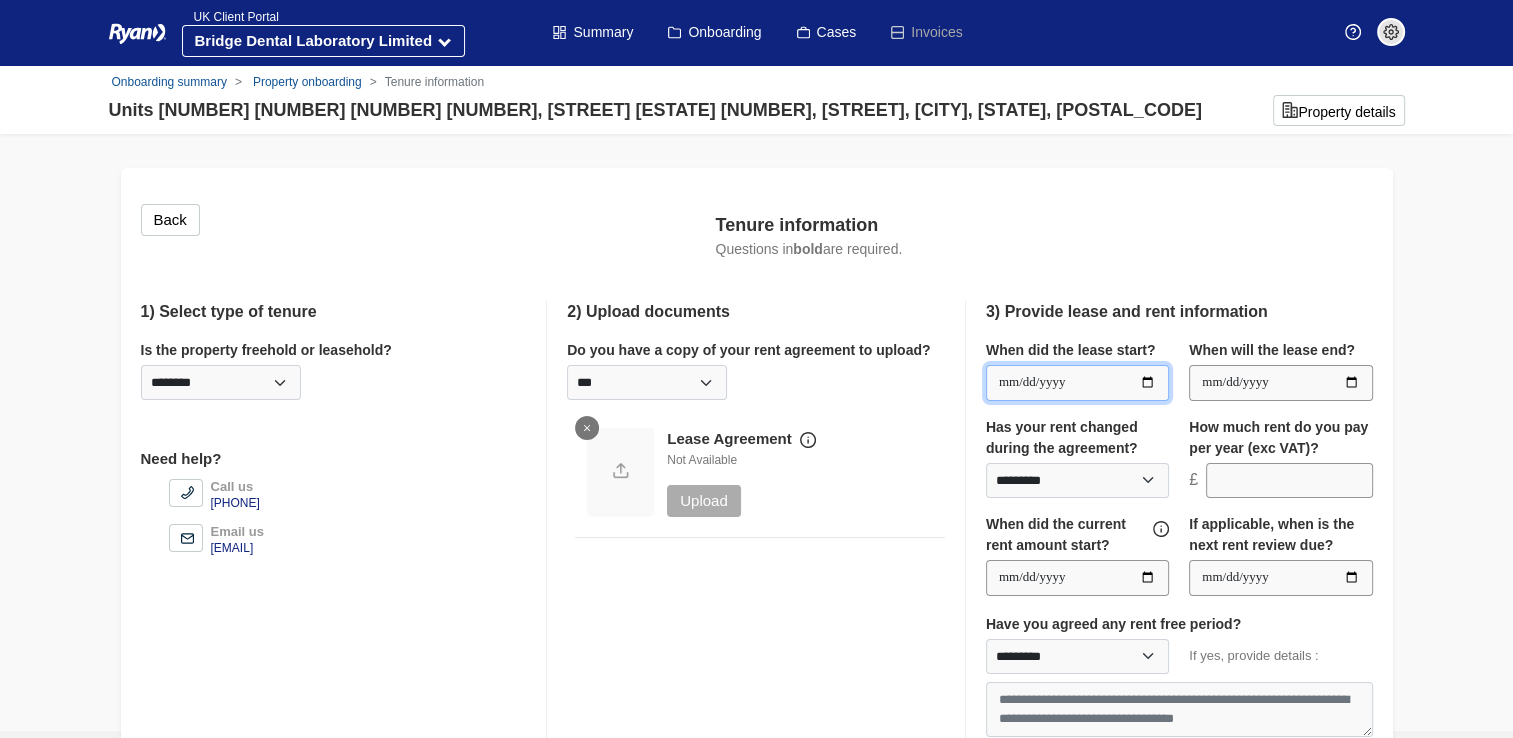 click on "**********" at bounding box center [1077, 383] 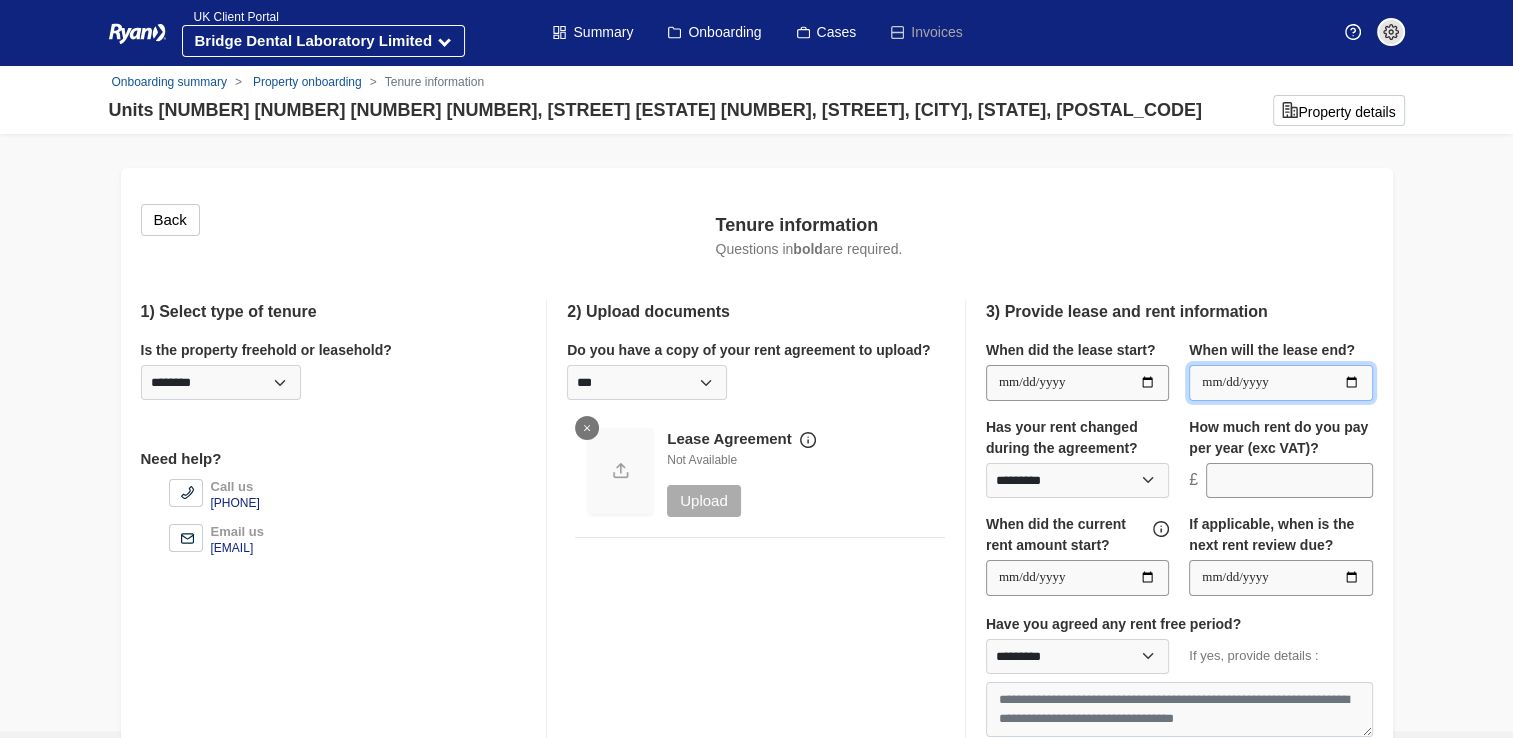 click on "**********" at bounding box center [1280, 383] 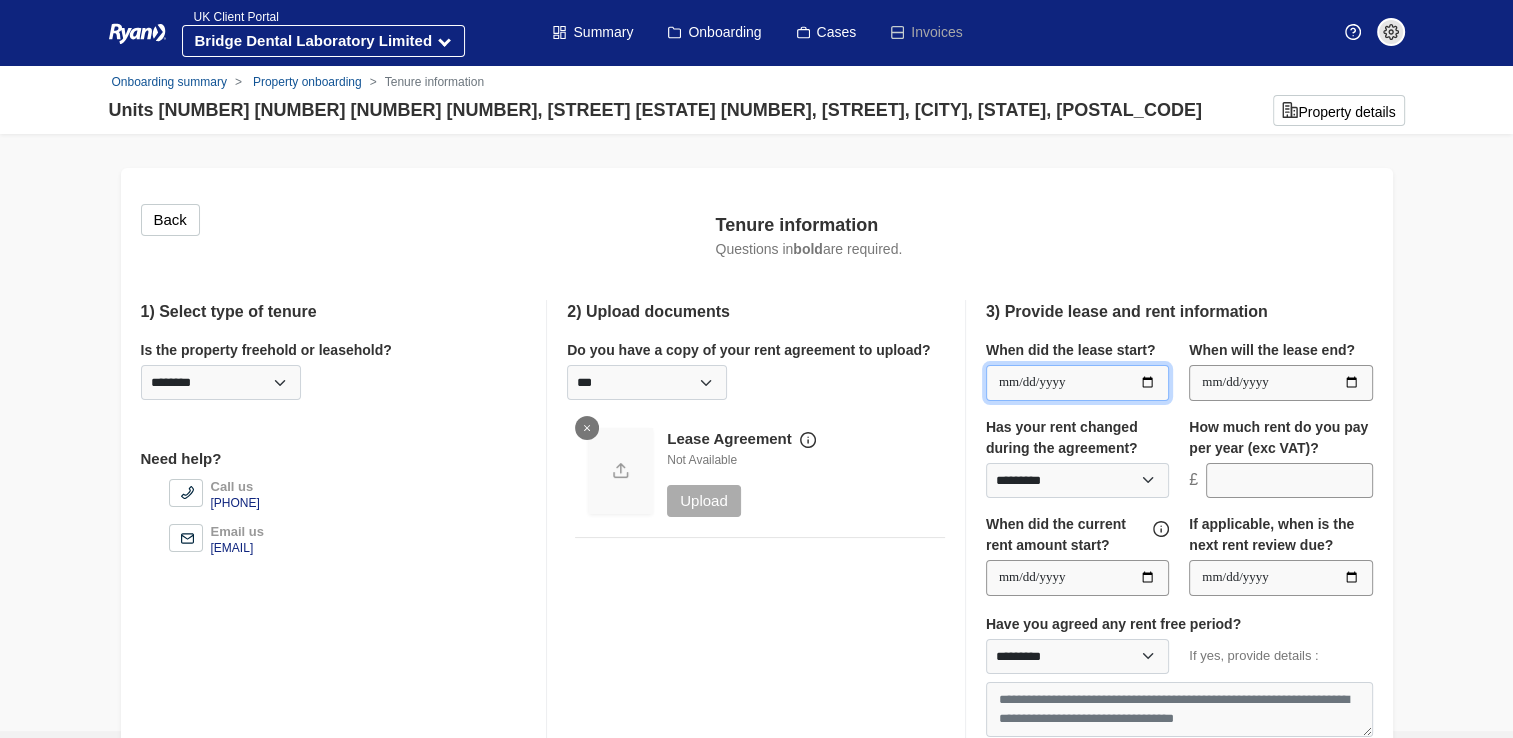 click on "**********" at bounding box center [1077, 383] 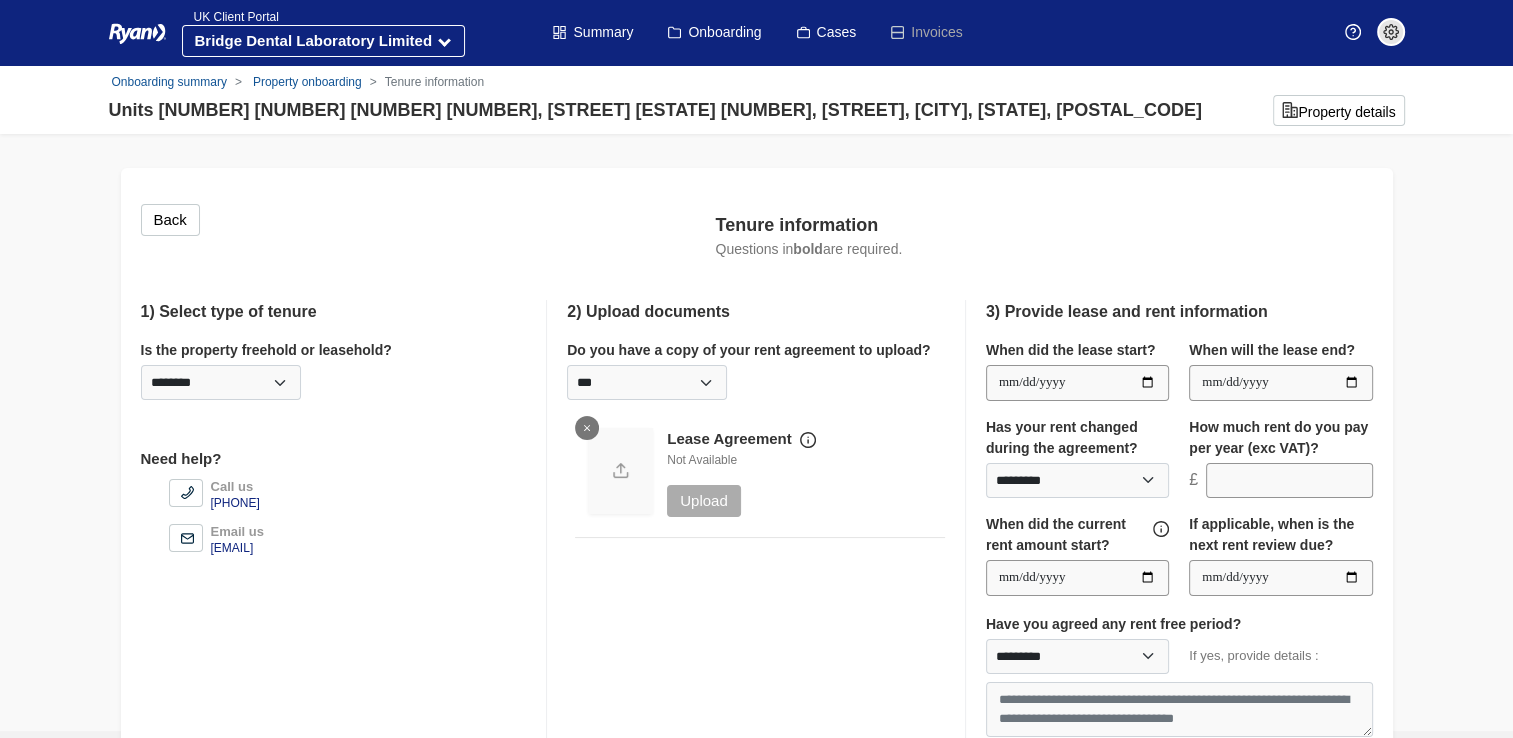 click on "**********" at bounding box center [757, 537] 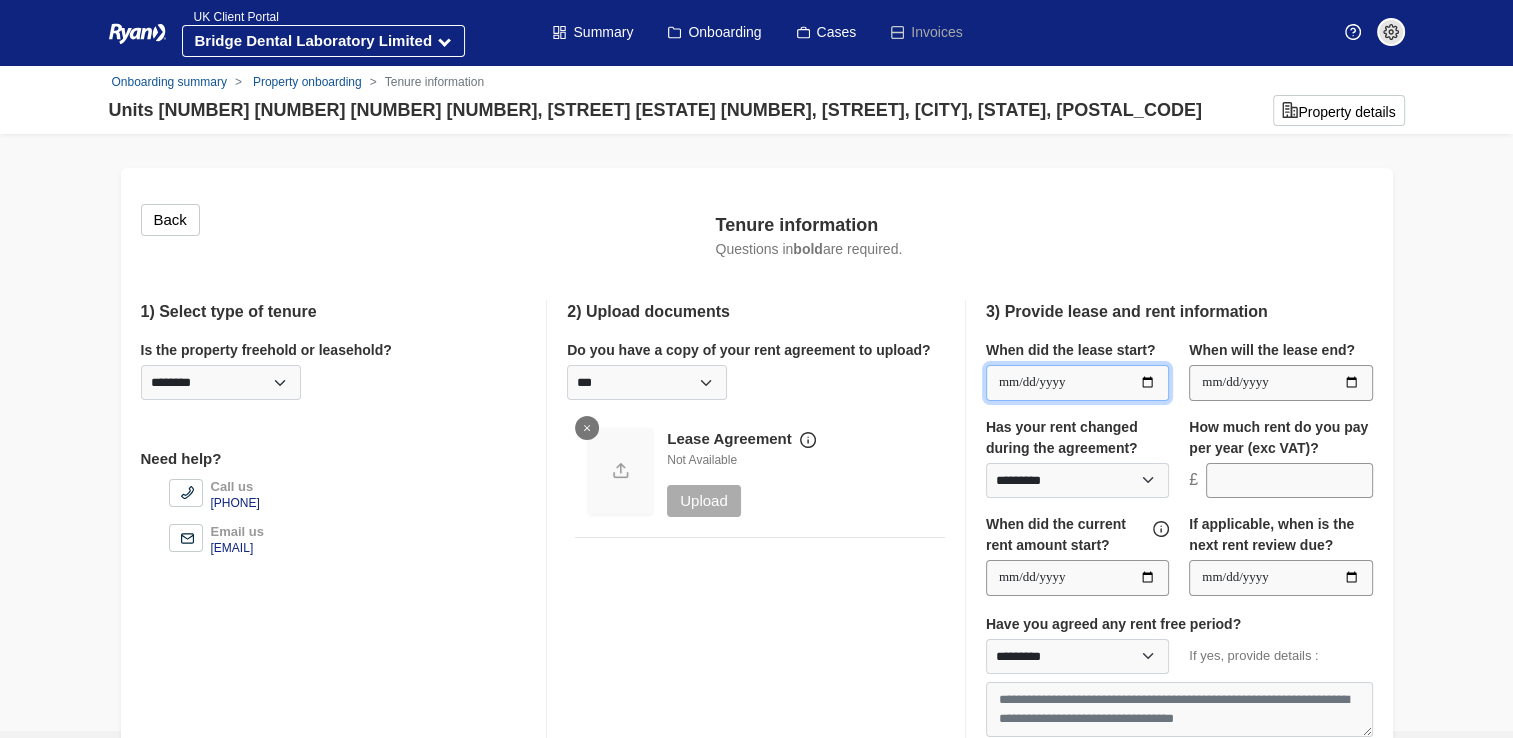 click on "**********" at bounding box center (1077, 383) 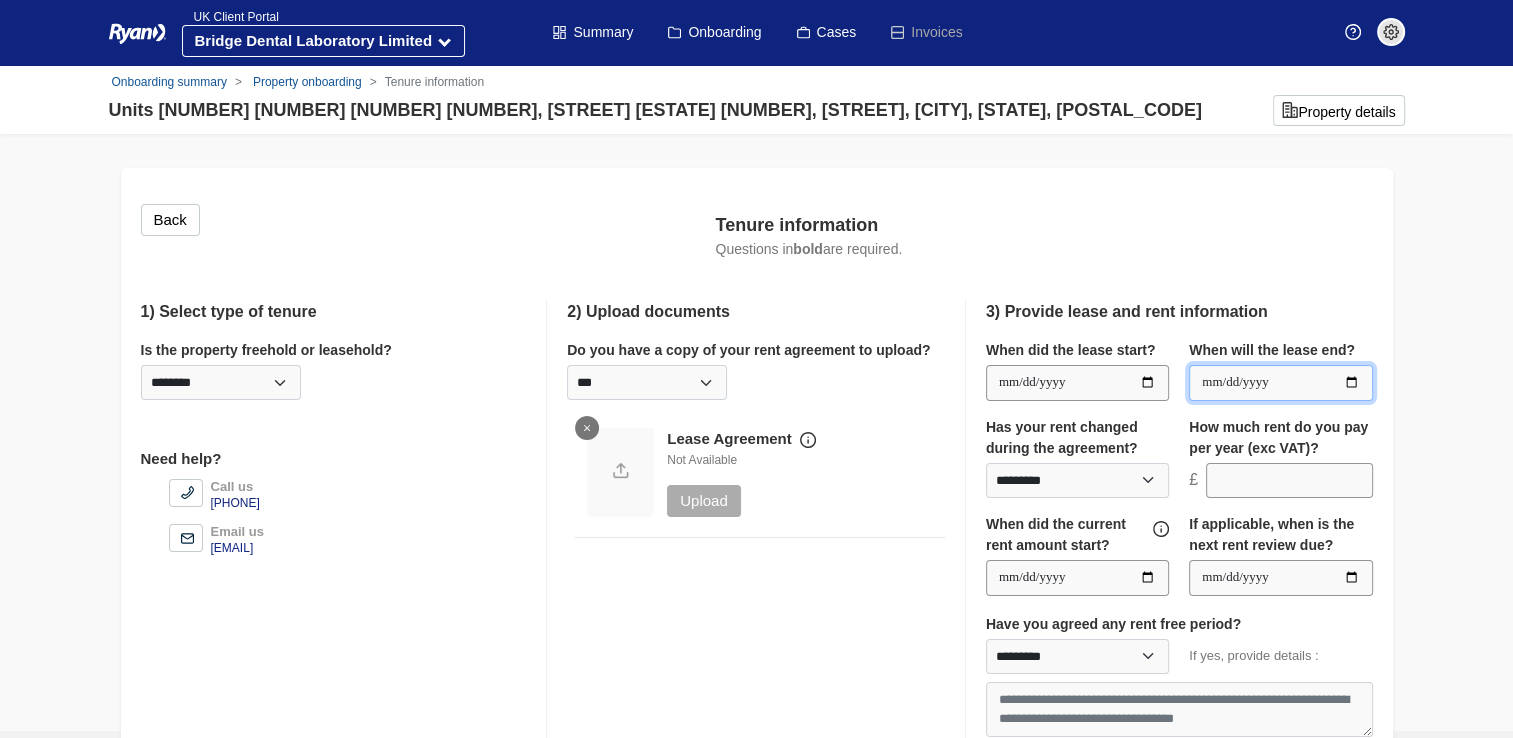 click on "**********" at bounding box center [1280, 383] 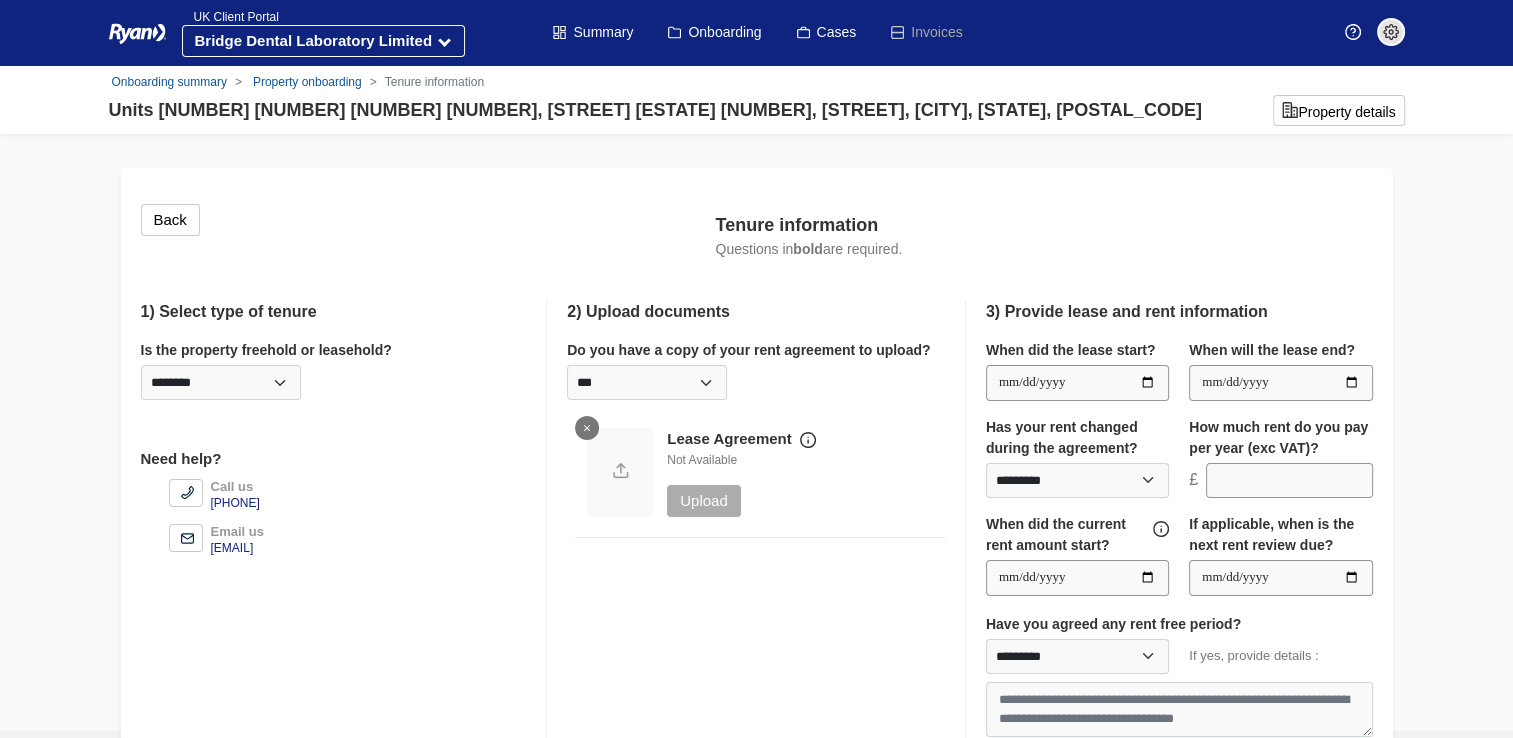 click on "**********" at bounding box center (757, 537) 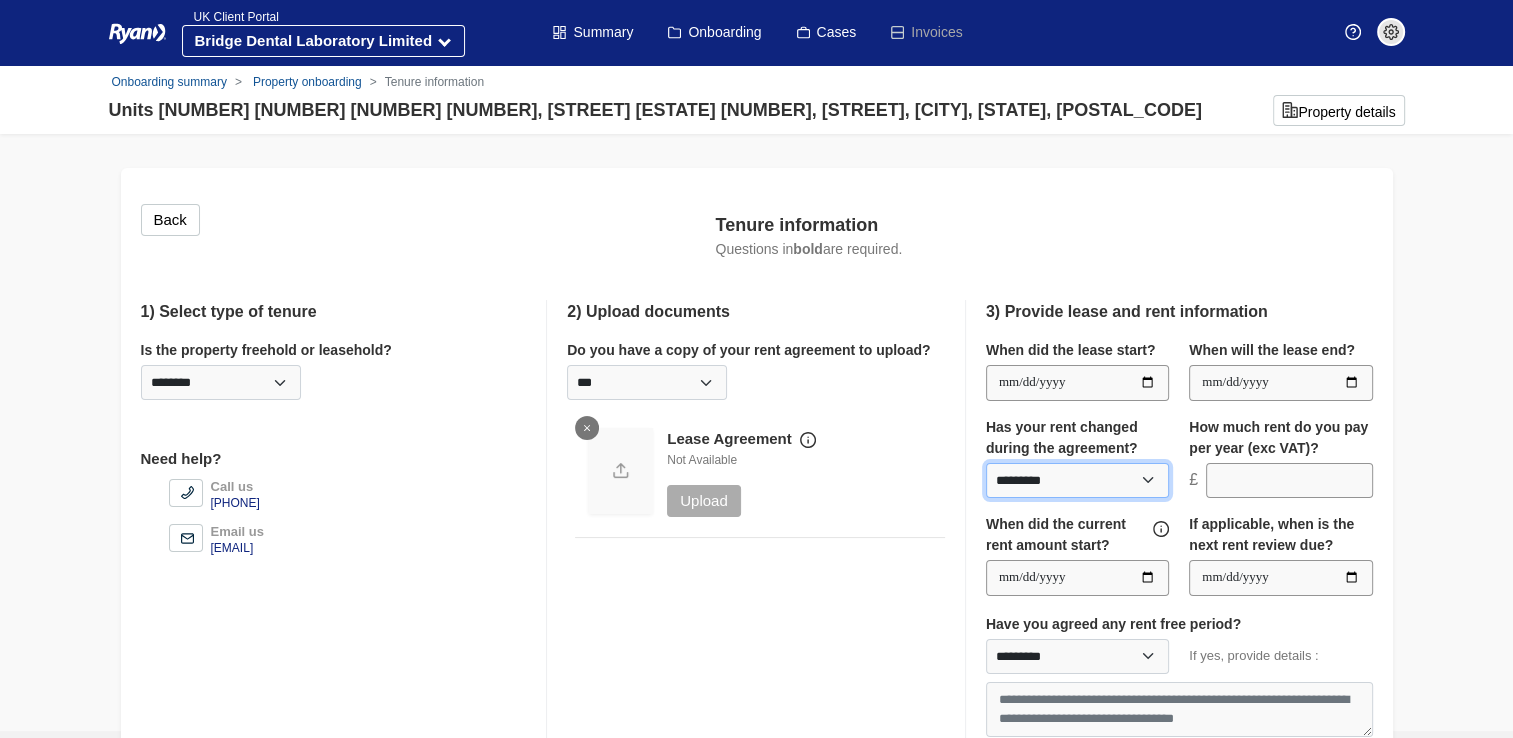 click on "*********
***
**" at bounding box center [1077, 480] 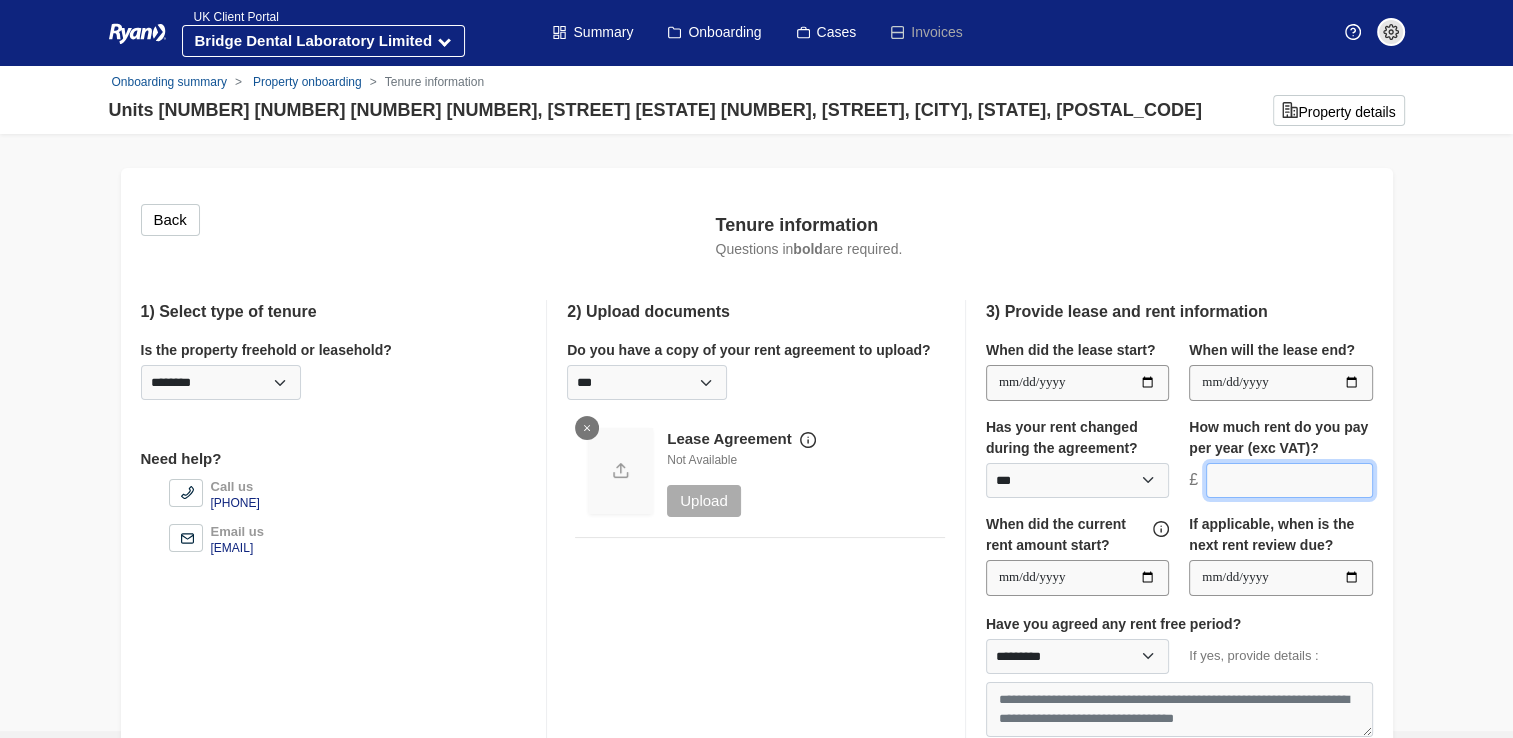 click at bounding box center [1289, 481] 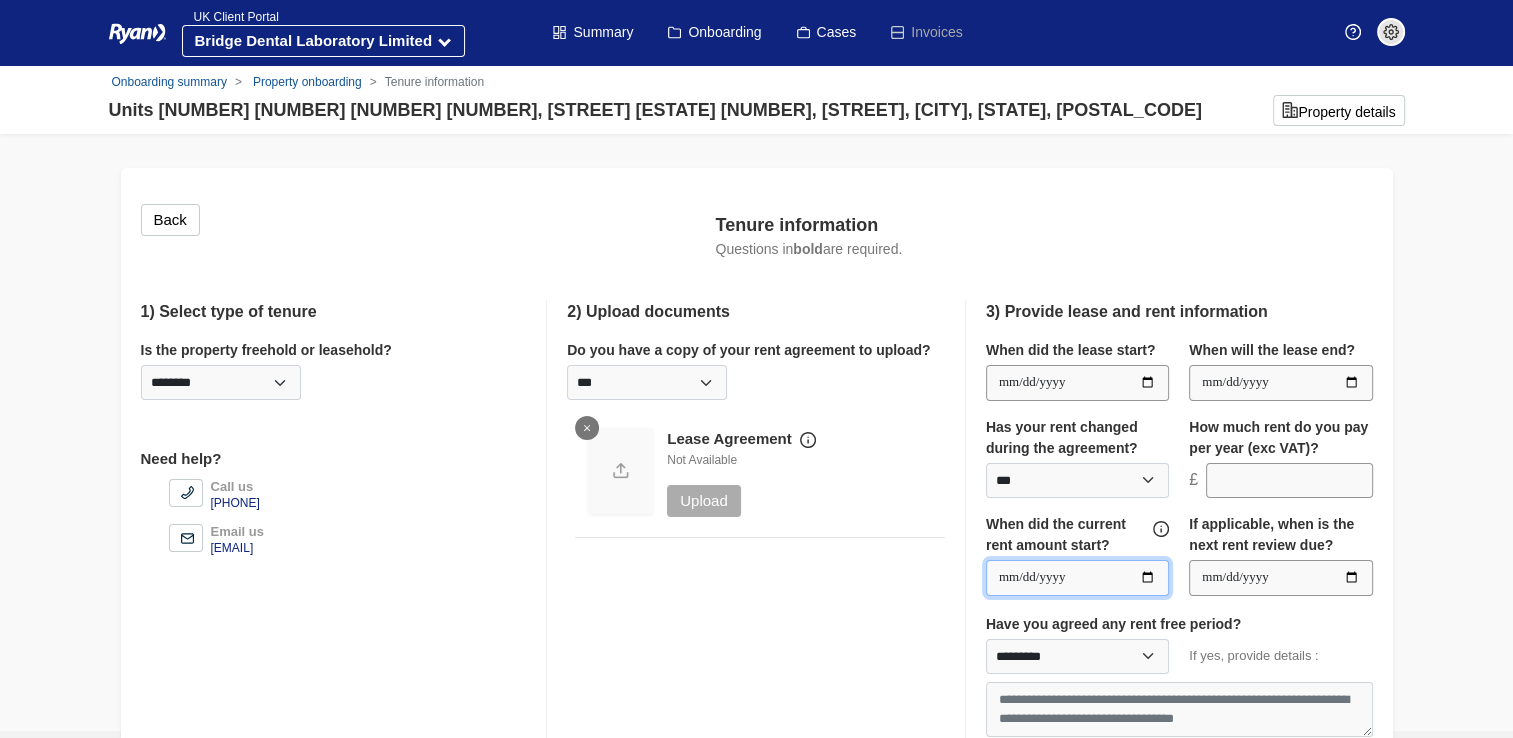 click at bounding box center [1077, 578] 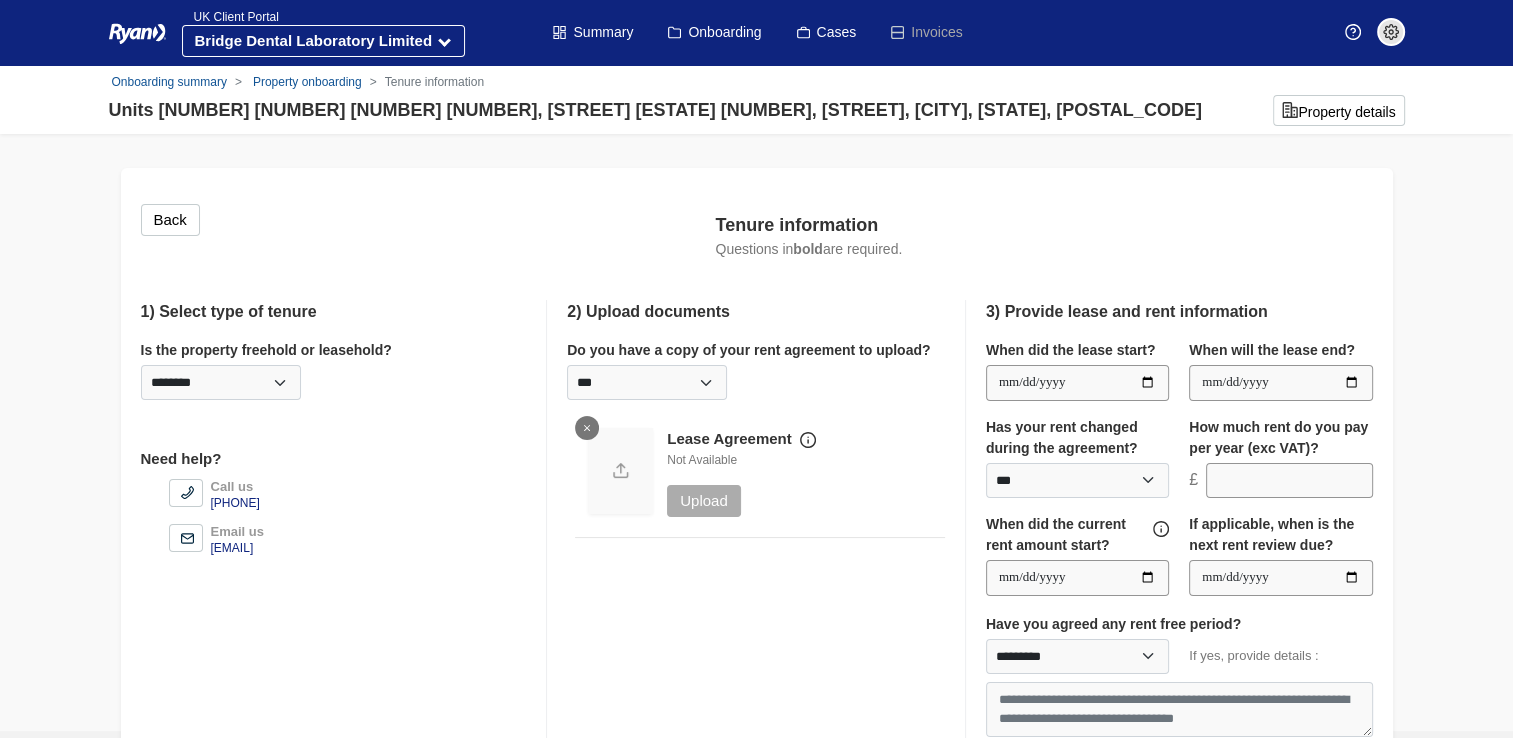 click on "Have you agreed any rent free period?
*********
***
**
If yes, provide details :" at bounding box center (1179, 674) 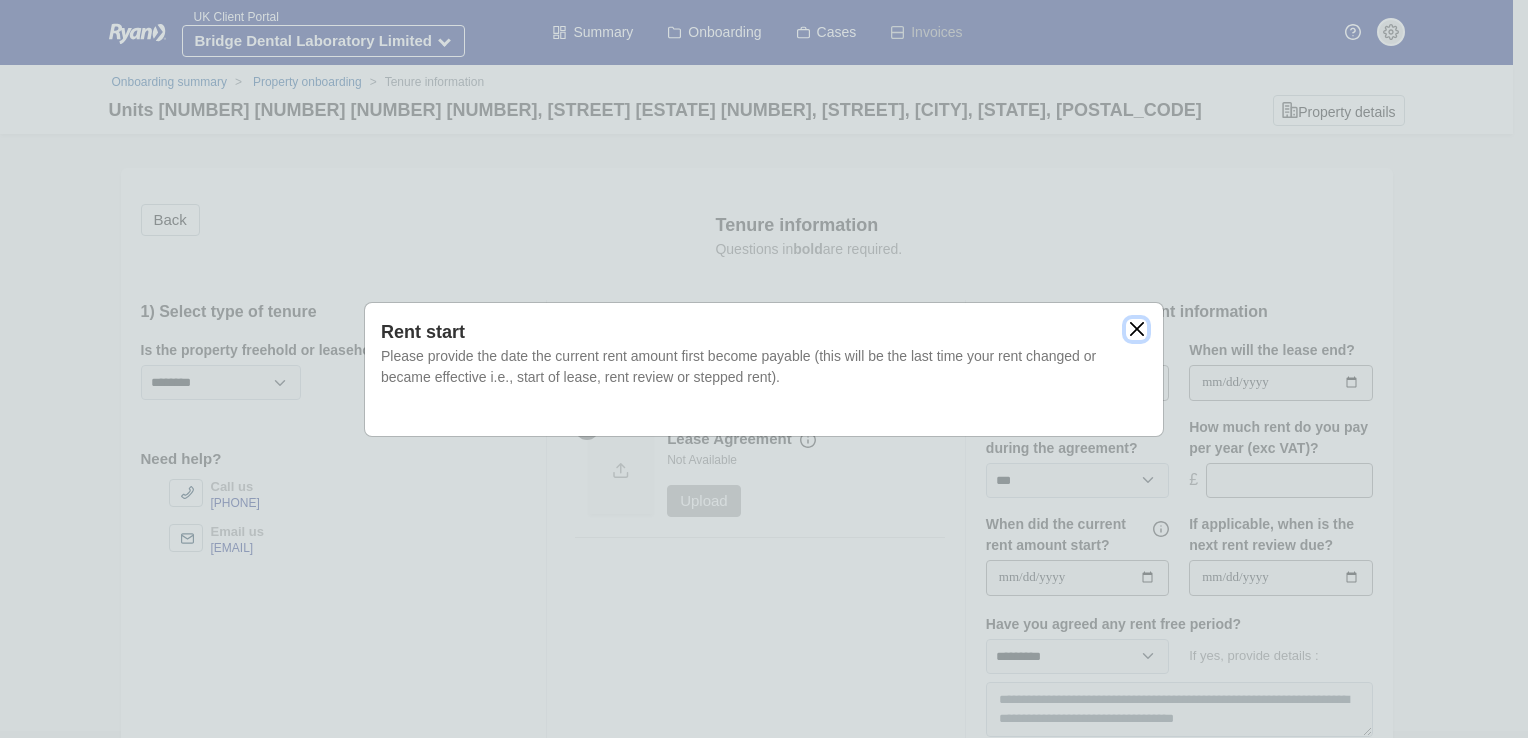 click at bounding box center [1136, 329] 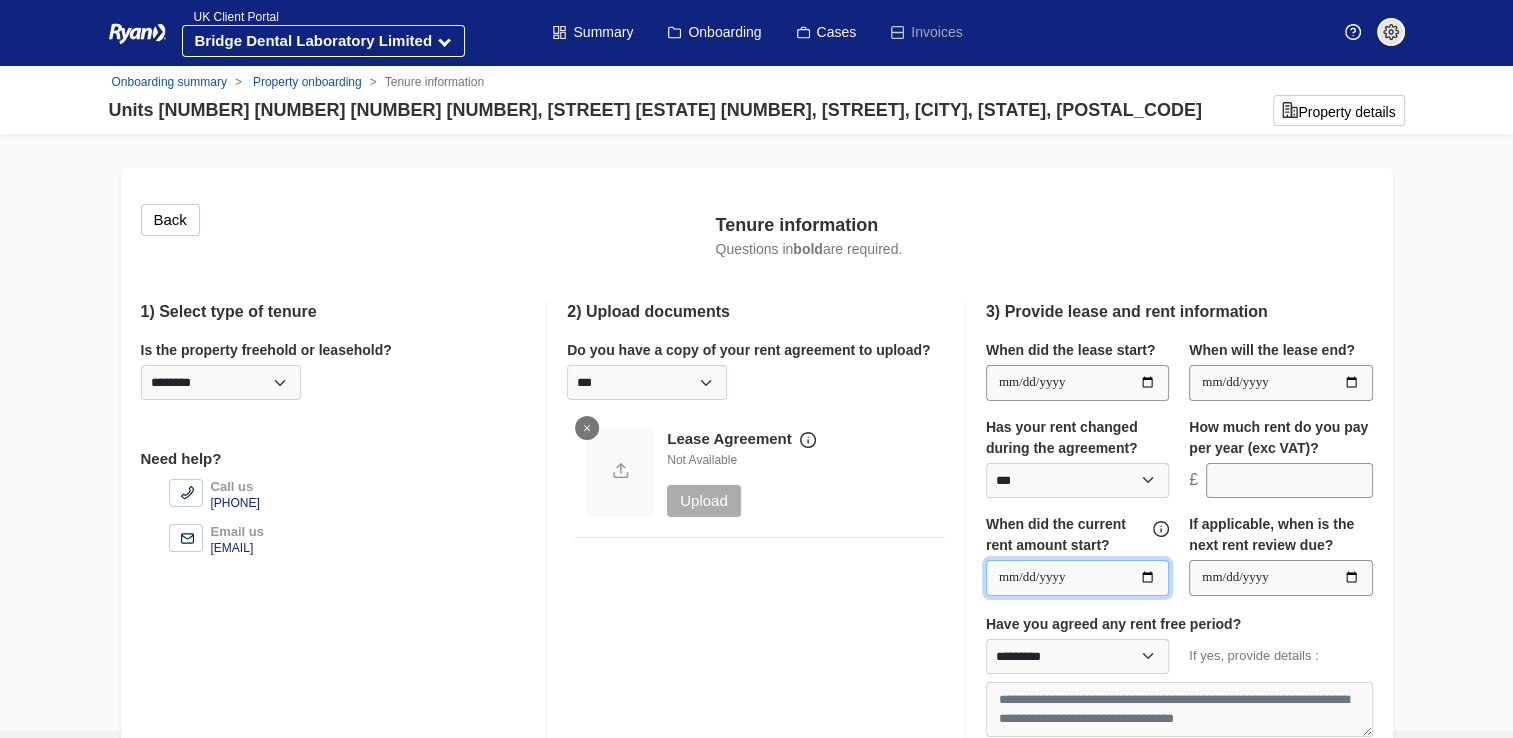click at bounding box center [1077, 578] 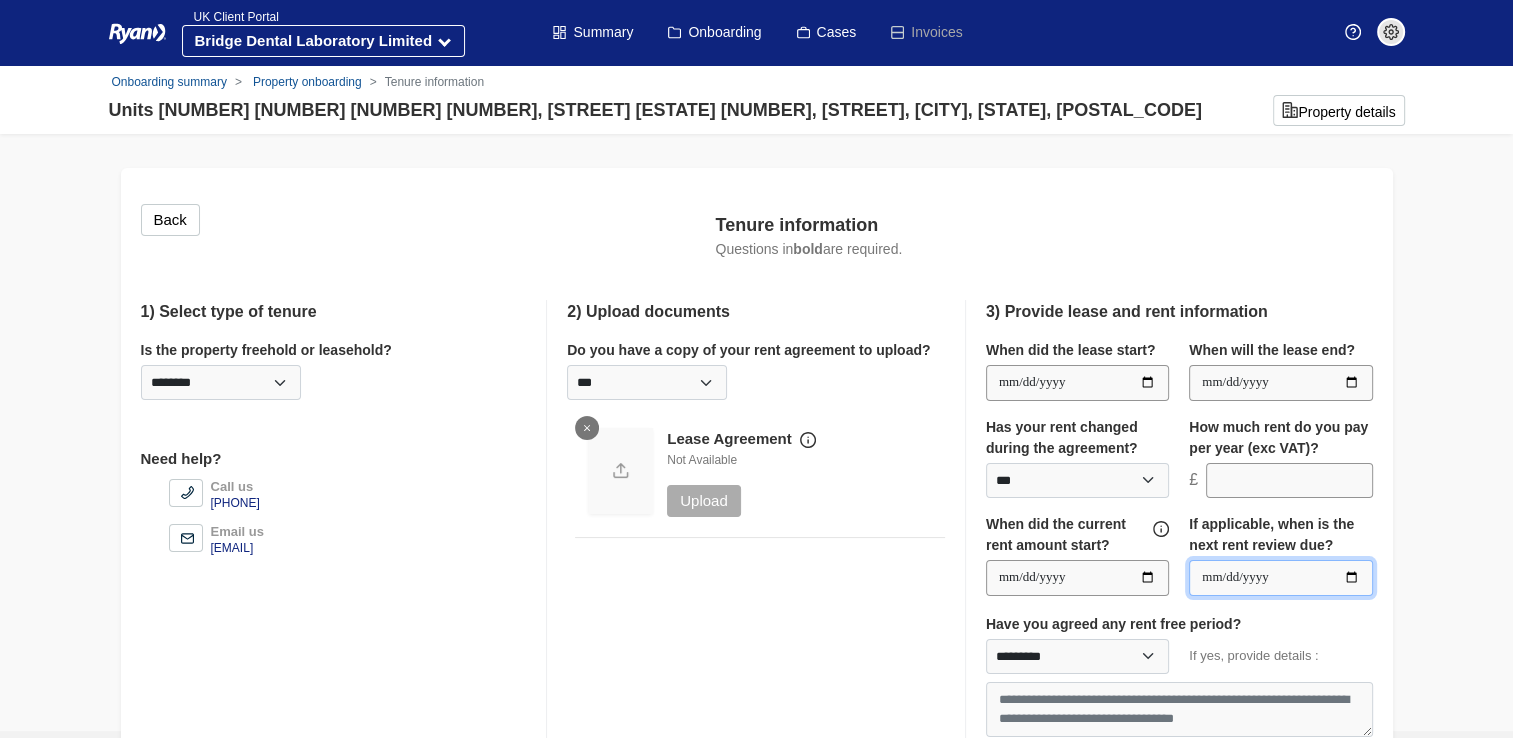 drag, startPoint x: 1356, startPoint y: 577, endPoint x: 1368, endPoint y: 529, distance: 49.47727 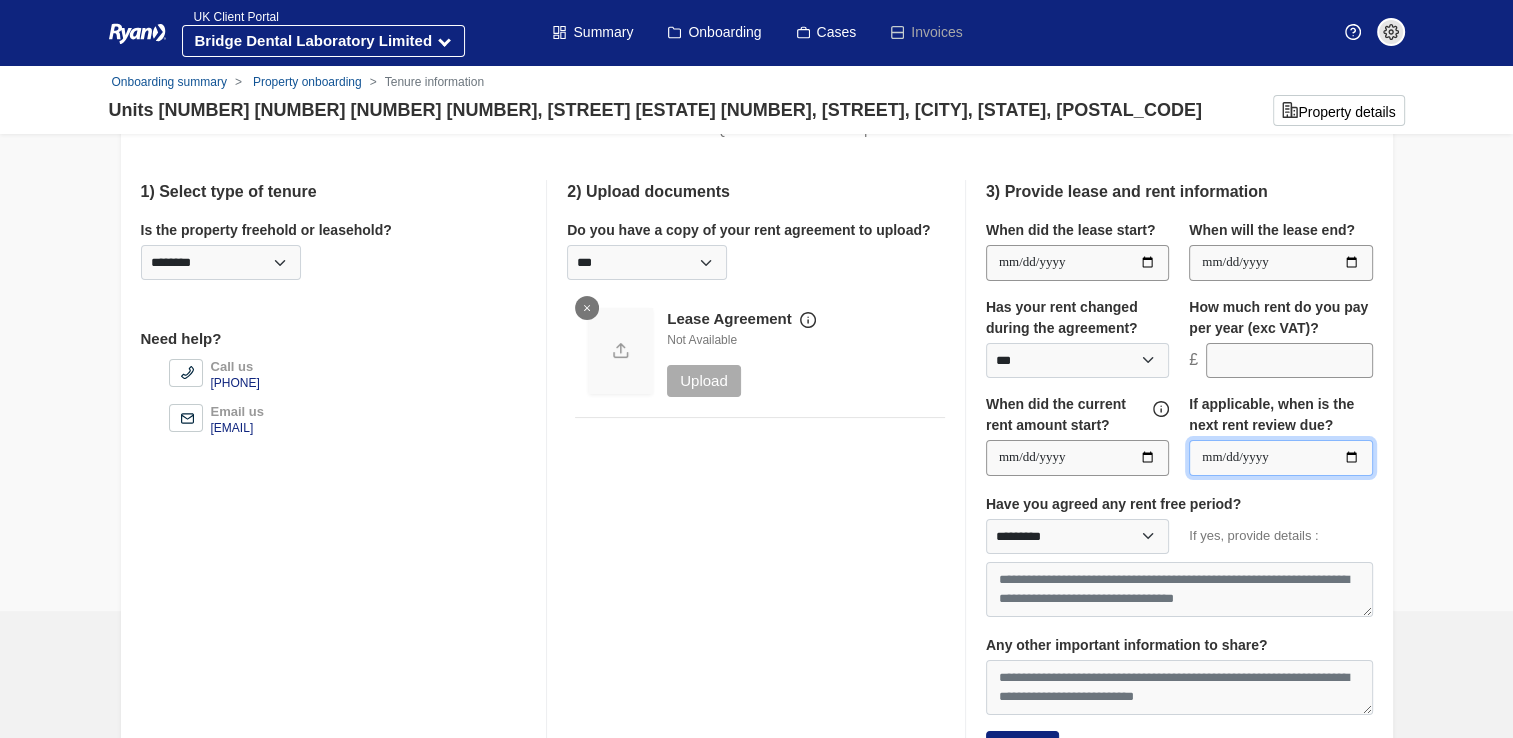 scroll, scrollTop: 123, scrollLeft: 0, axis: vertical 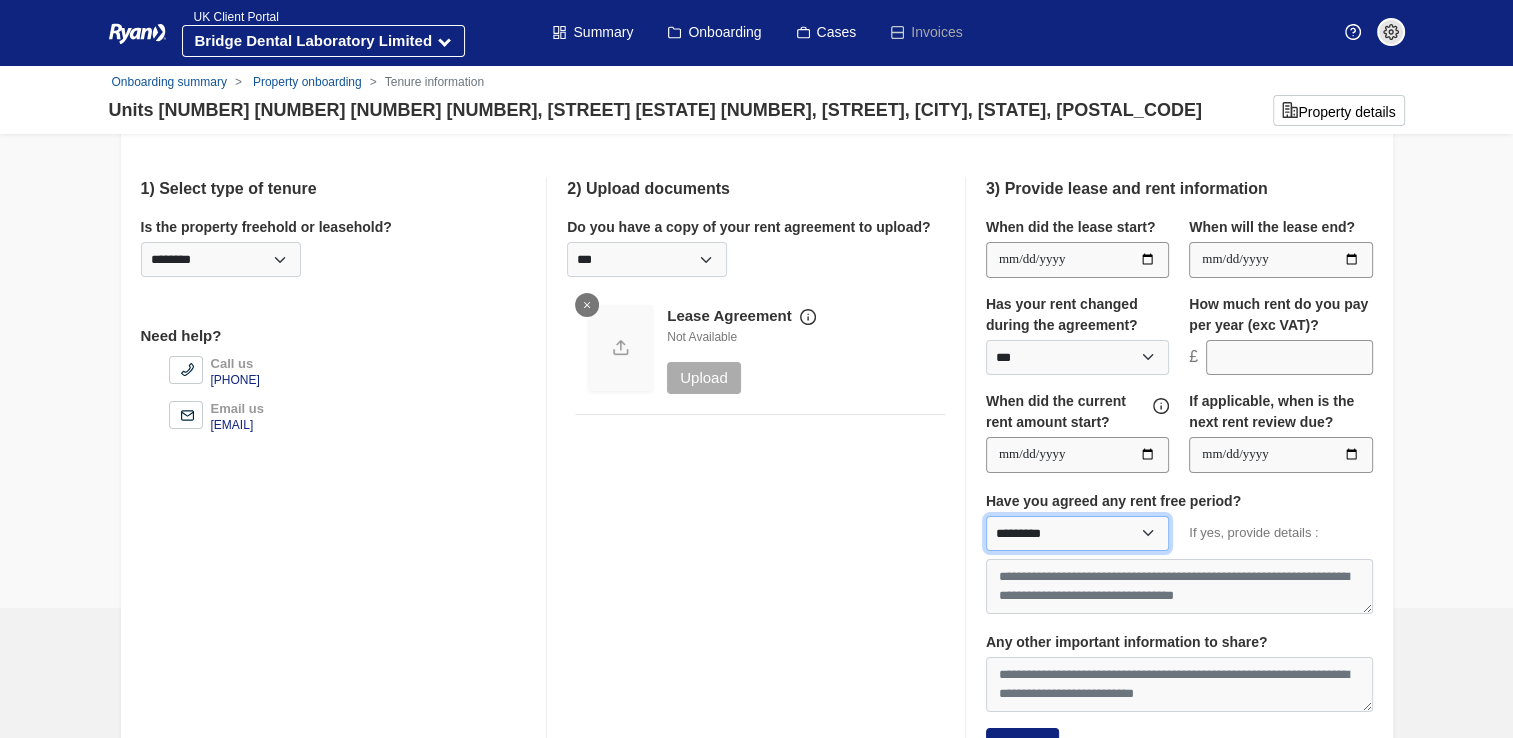 click on "*********
***
**" at bounding box center [1077, 533] 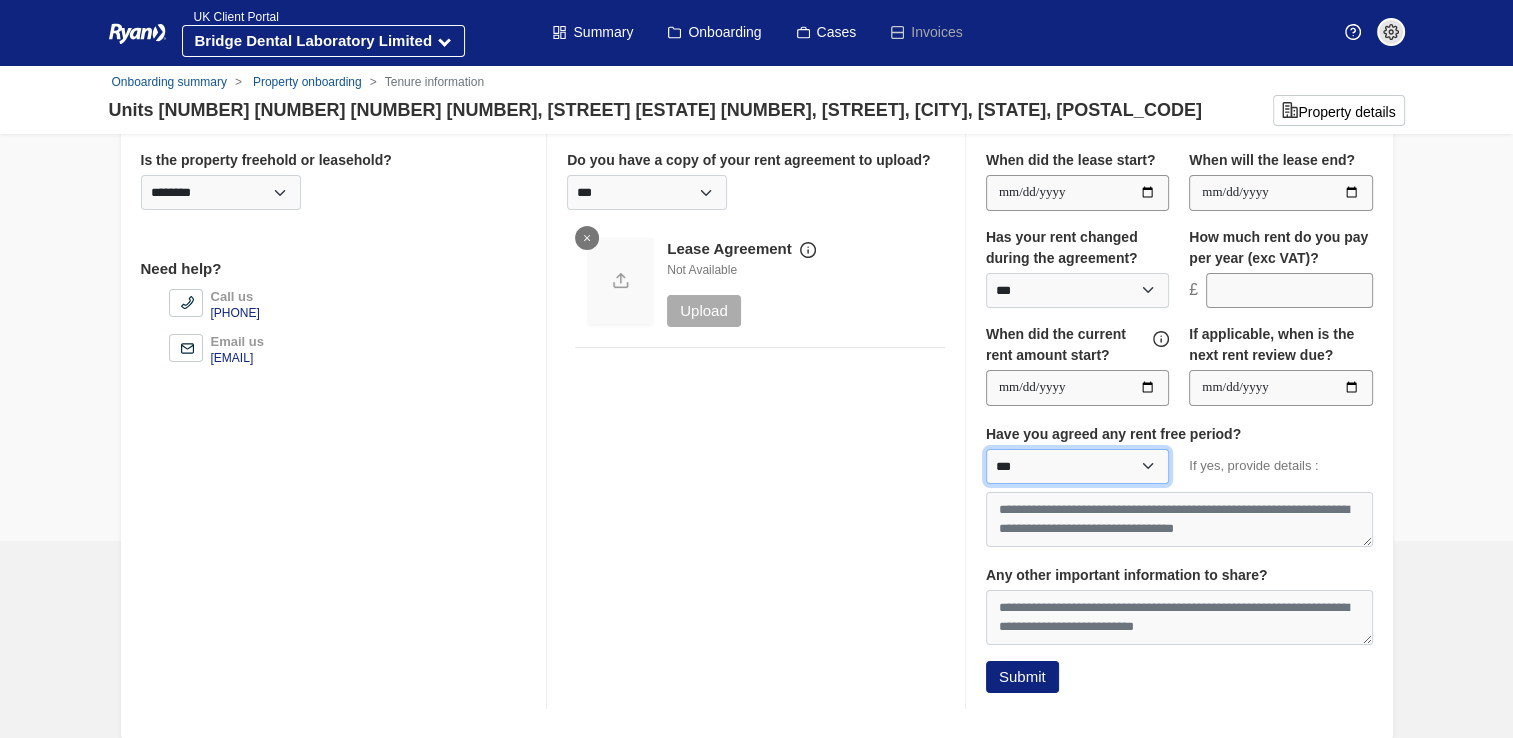 scroll, scrollTop: 0, scrollLeft: 0, axis: both 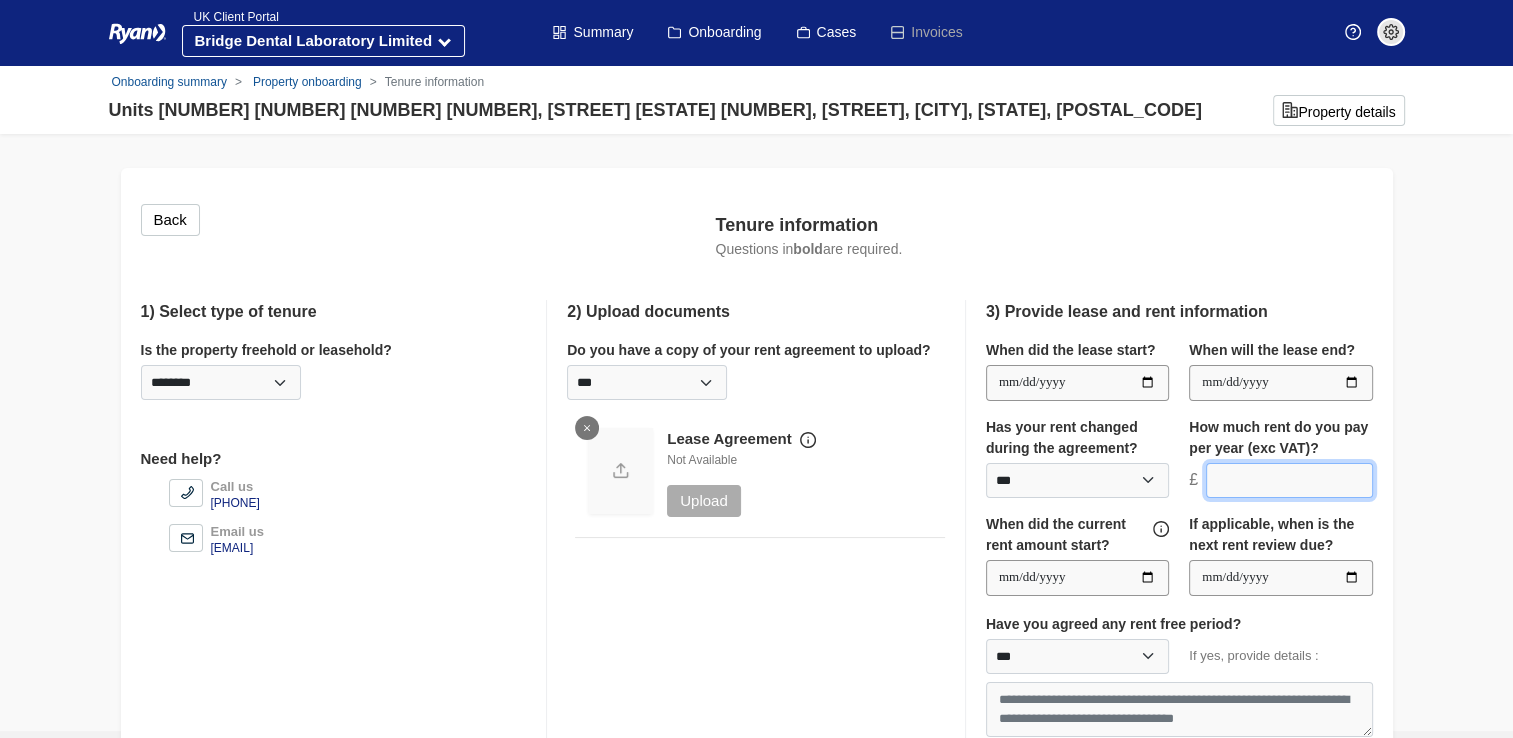 click at bounding box center [1289, 481] 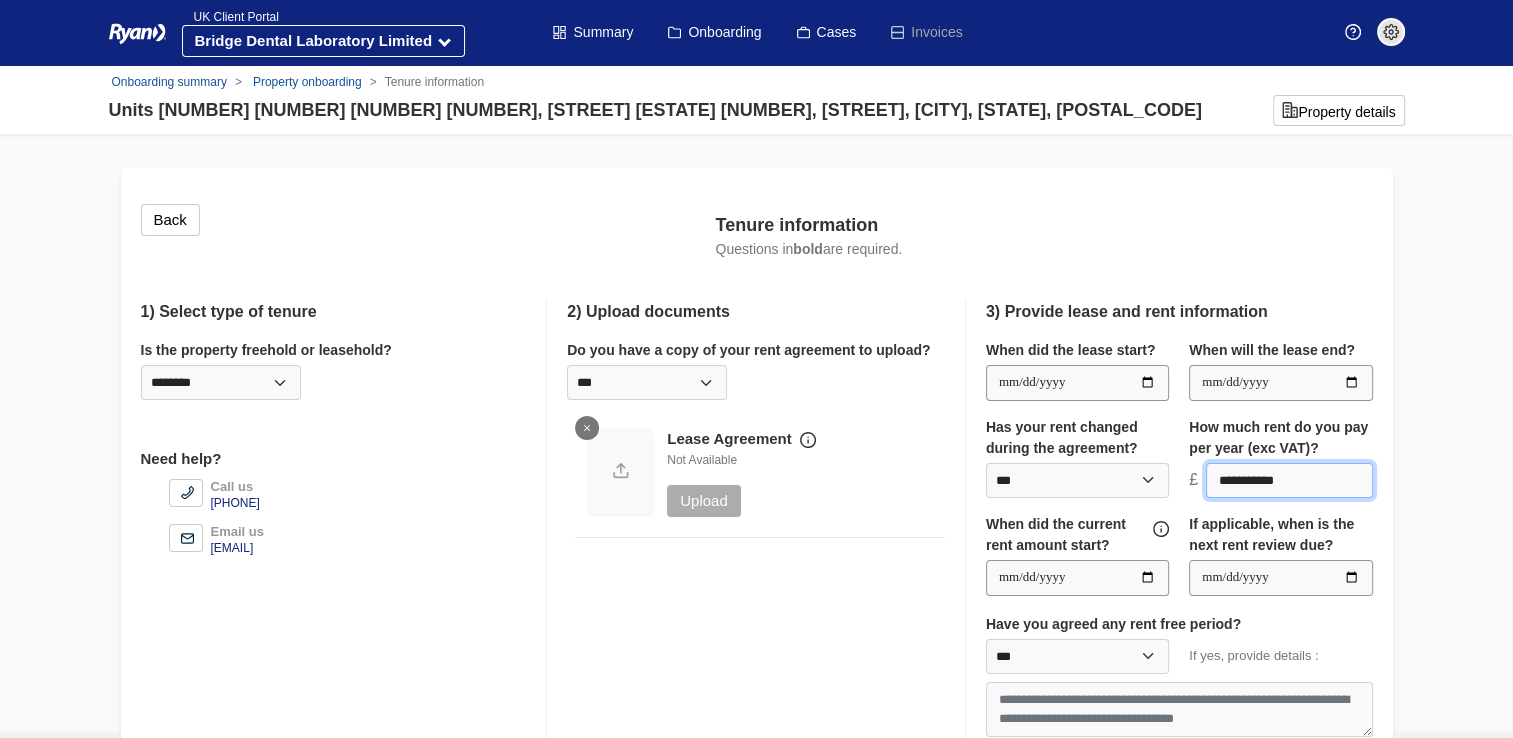 type on "**********" 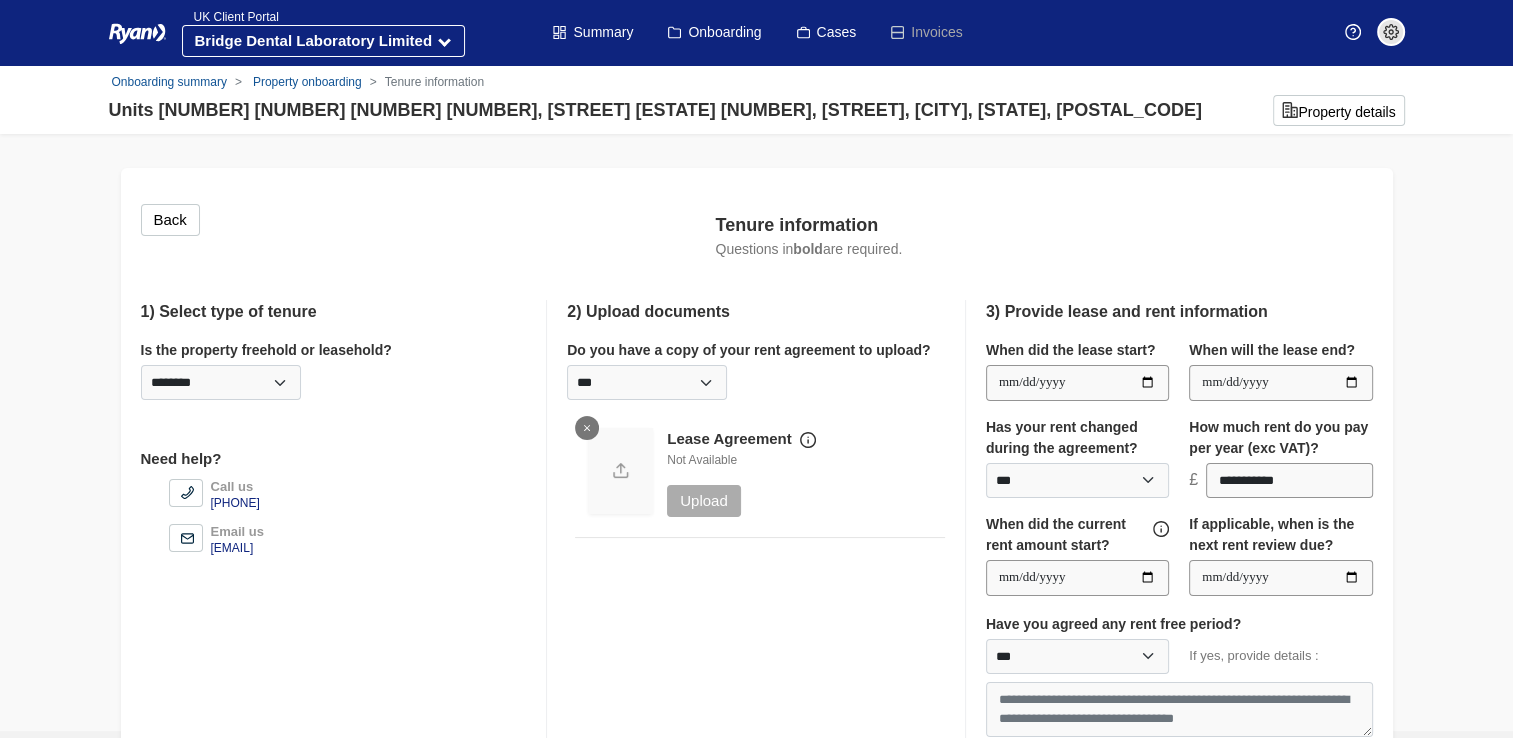 click on "You’re offline. This is a read only version of the page.
[FIRST]
Company Selection
Click the company name dropdown to view/manage a company.  Note: you may only have one company available.
Select a company to manage cases and properties
View or request an update to company details
Request to add or remove a company
Choose a company to load as default after login
Default Company
Choose a default company from the list. This company will load automatically each time you log in. NOTE:  You can have only 1 default company." at bounding box center (756, 465) 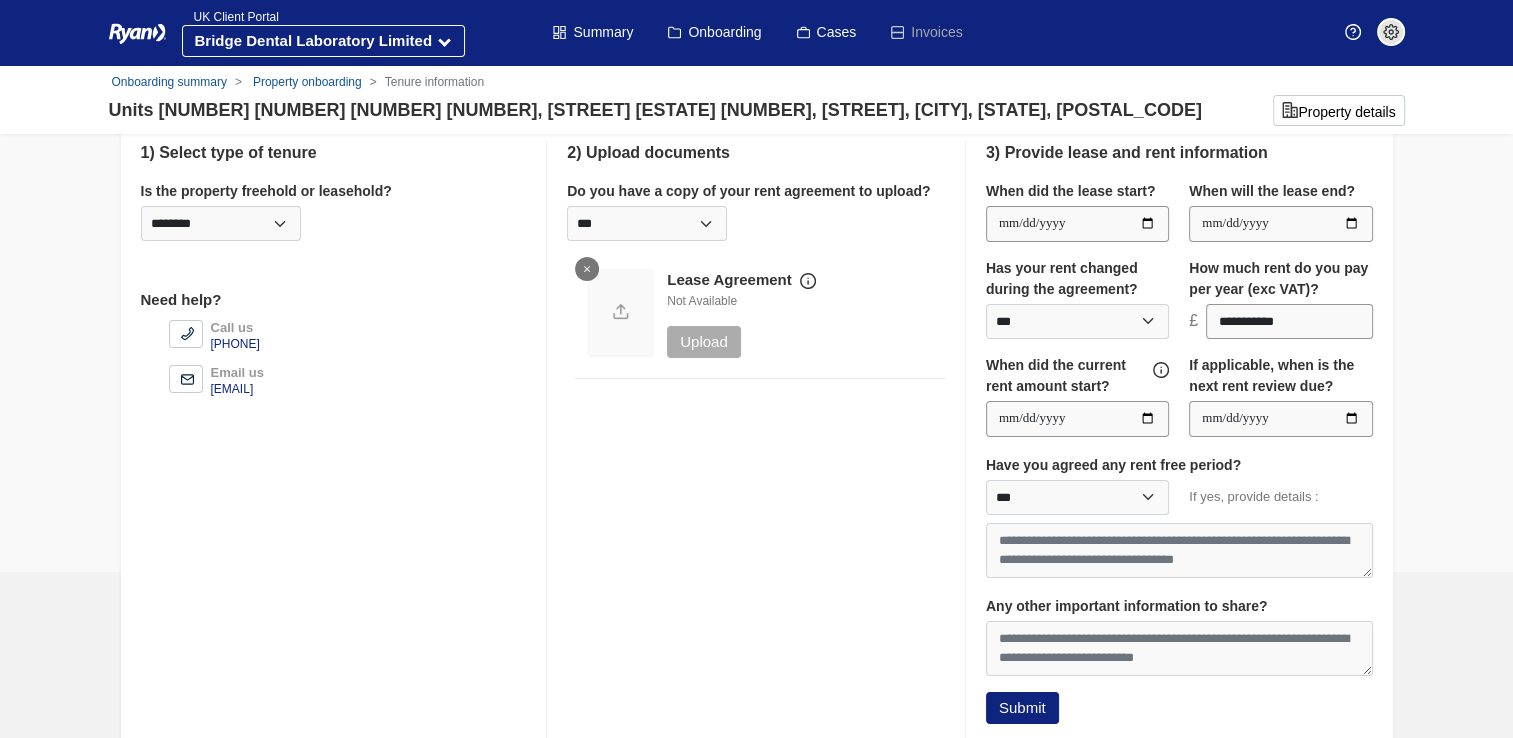 scroll, scrollTop: 190, scrollLeft: 0, axis: vertical 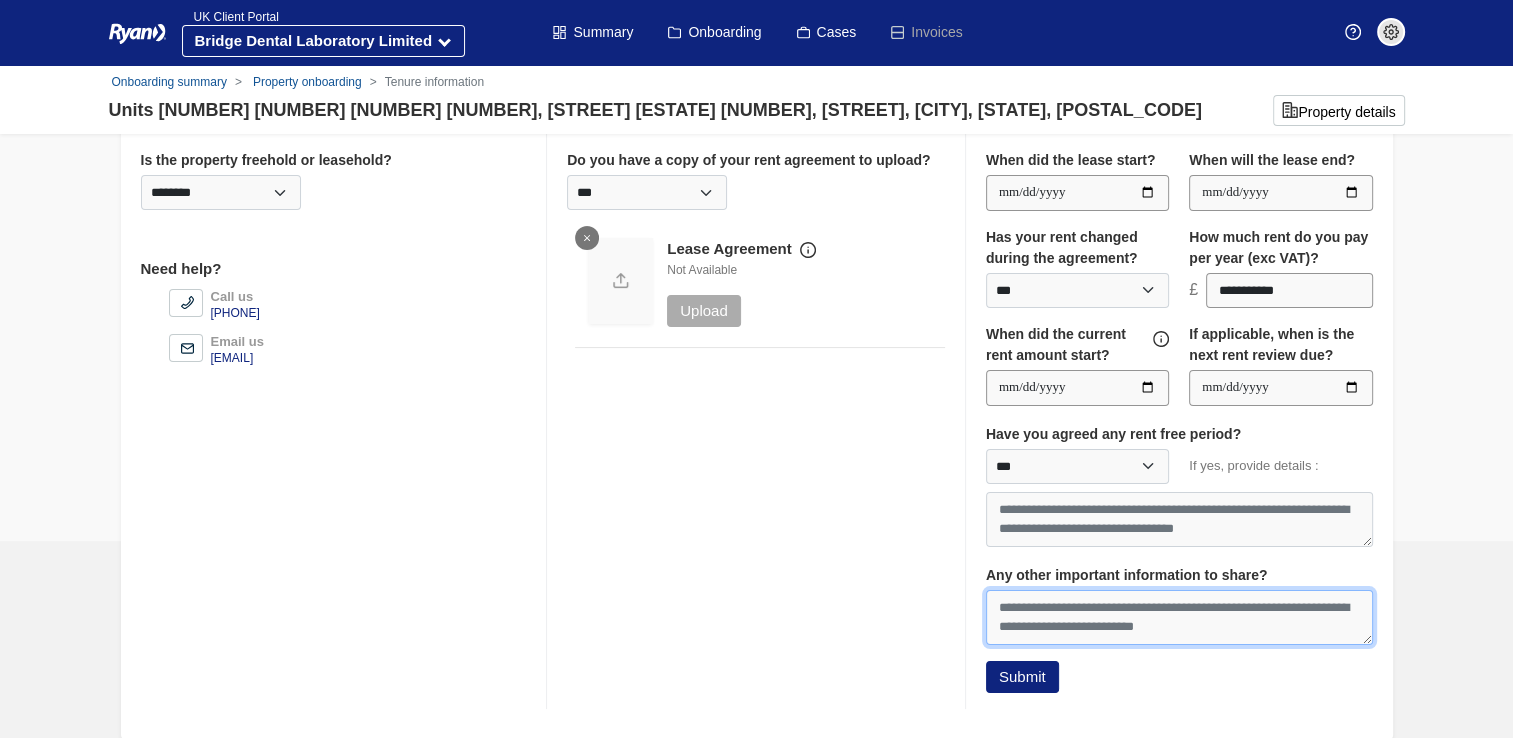 click on "Any other important information to share?" at bounding box center (1179, 617) 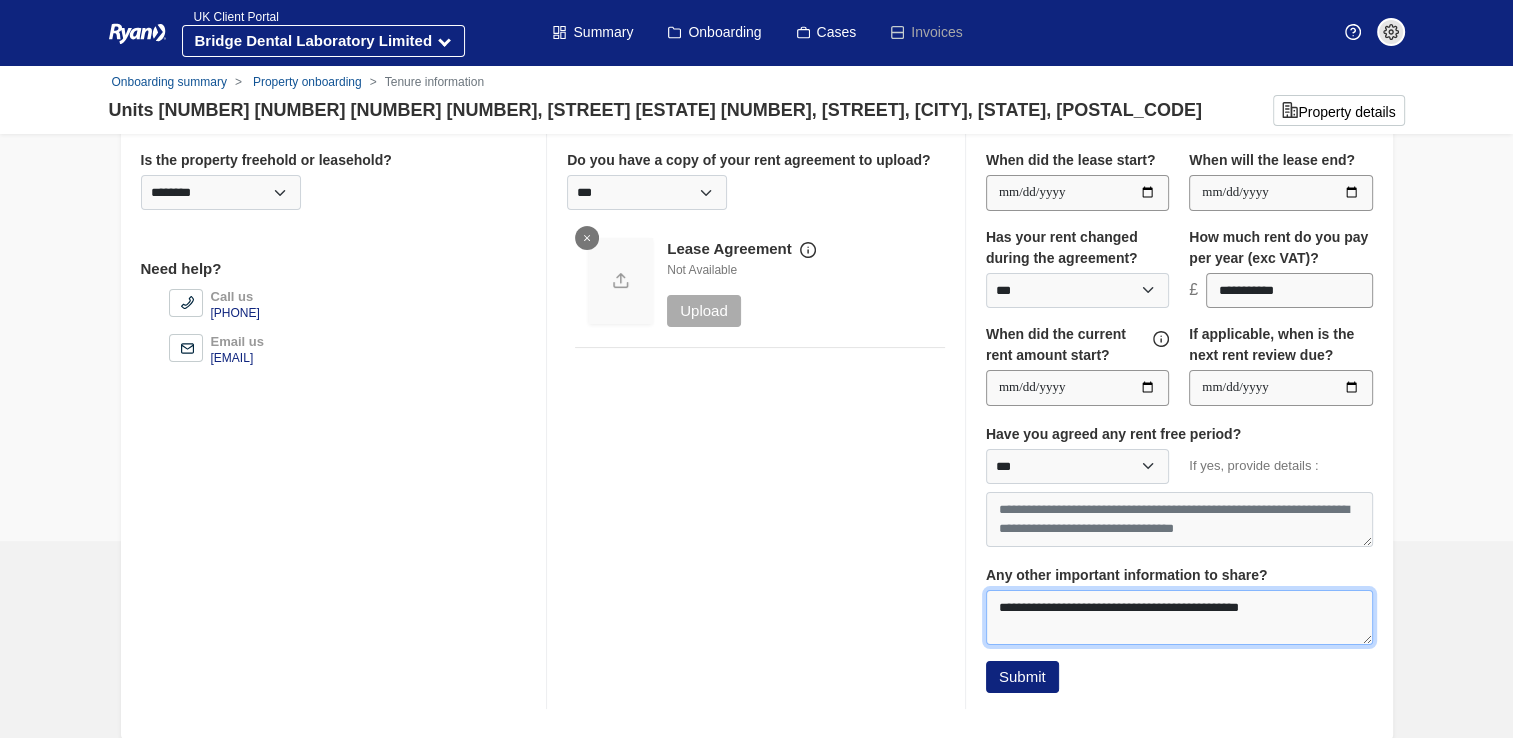 click on "**********" at bounding box center [1179, 617] 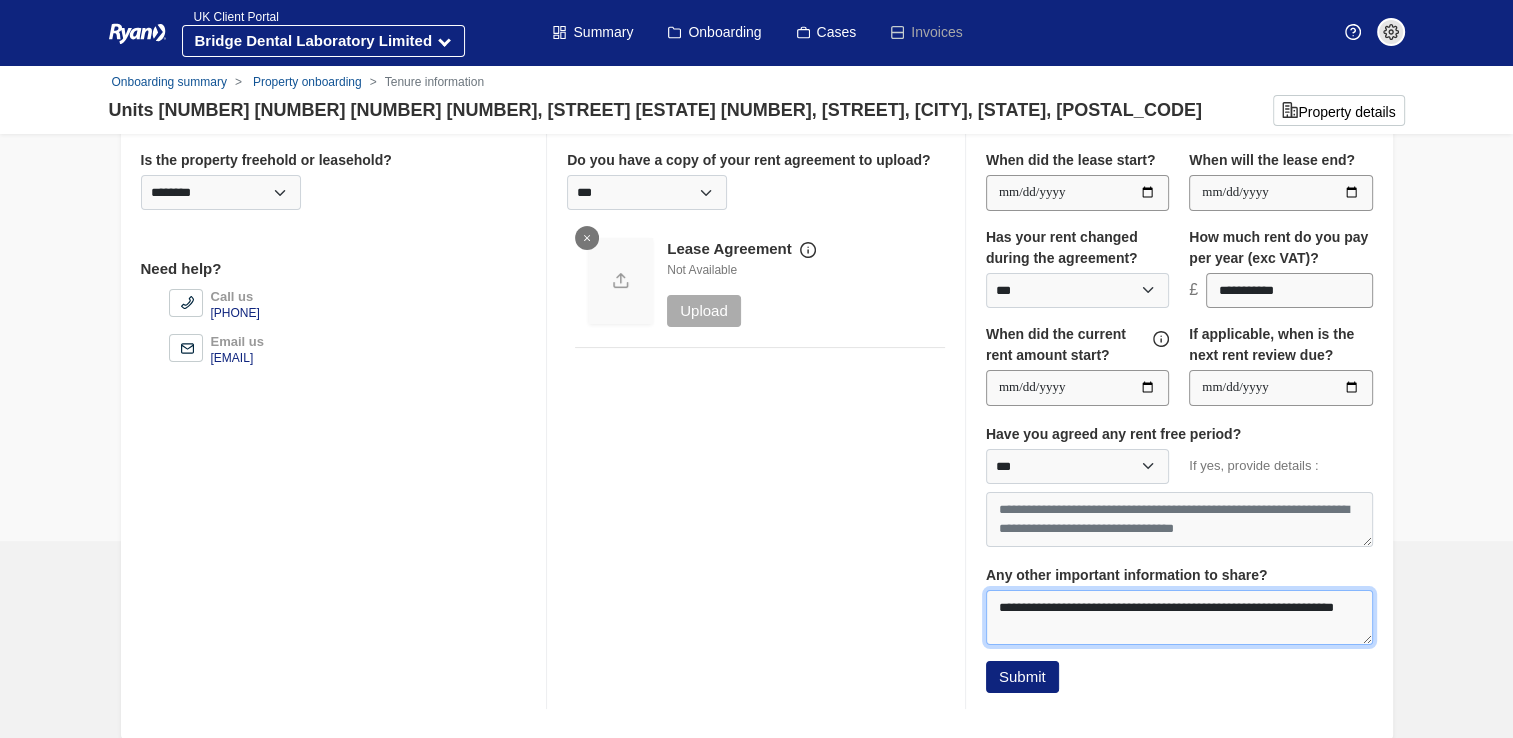 click on "**********" at bounding box center [1179, 617] 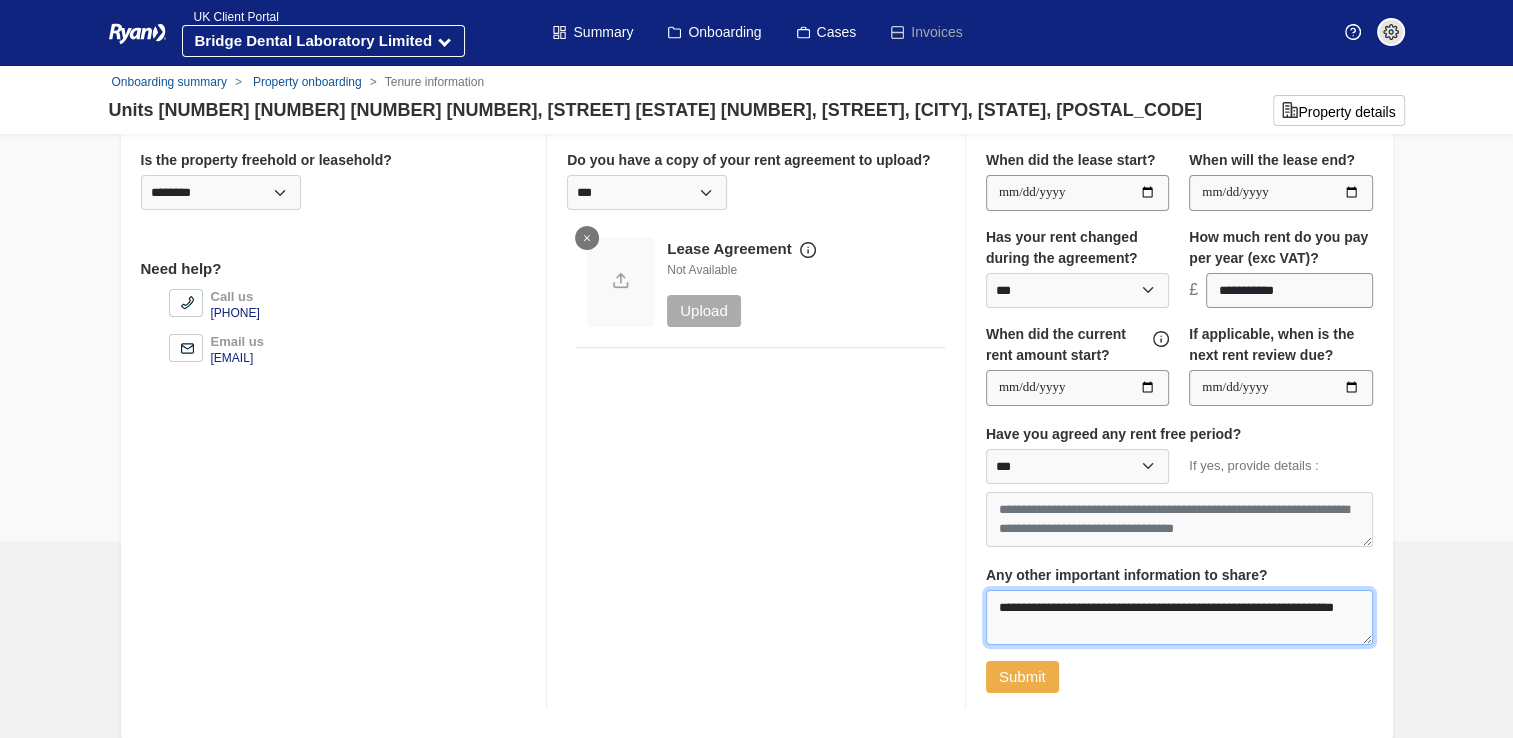 type on "**********" 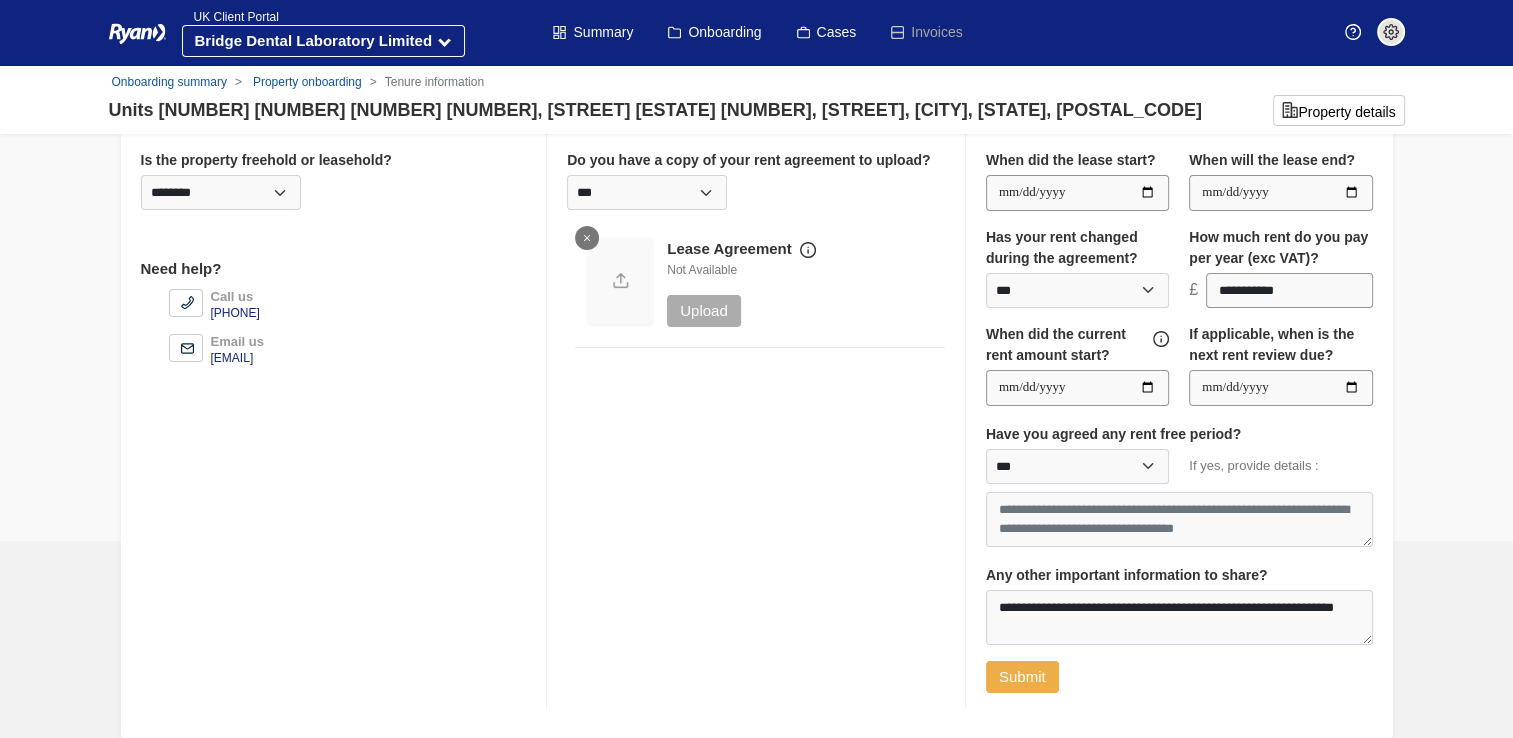 click on "Submit" at bounding box center (1022, 677) 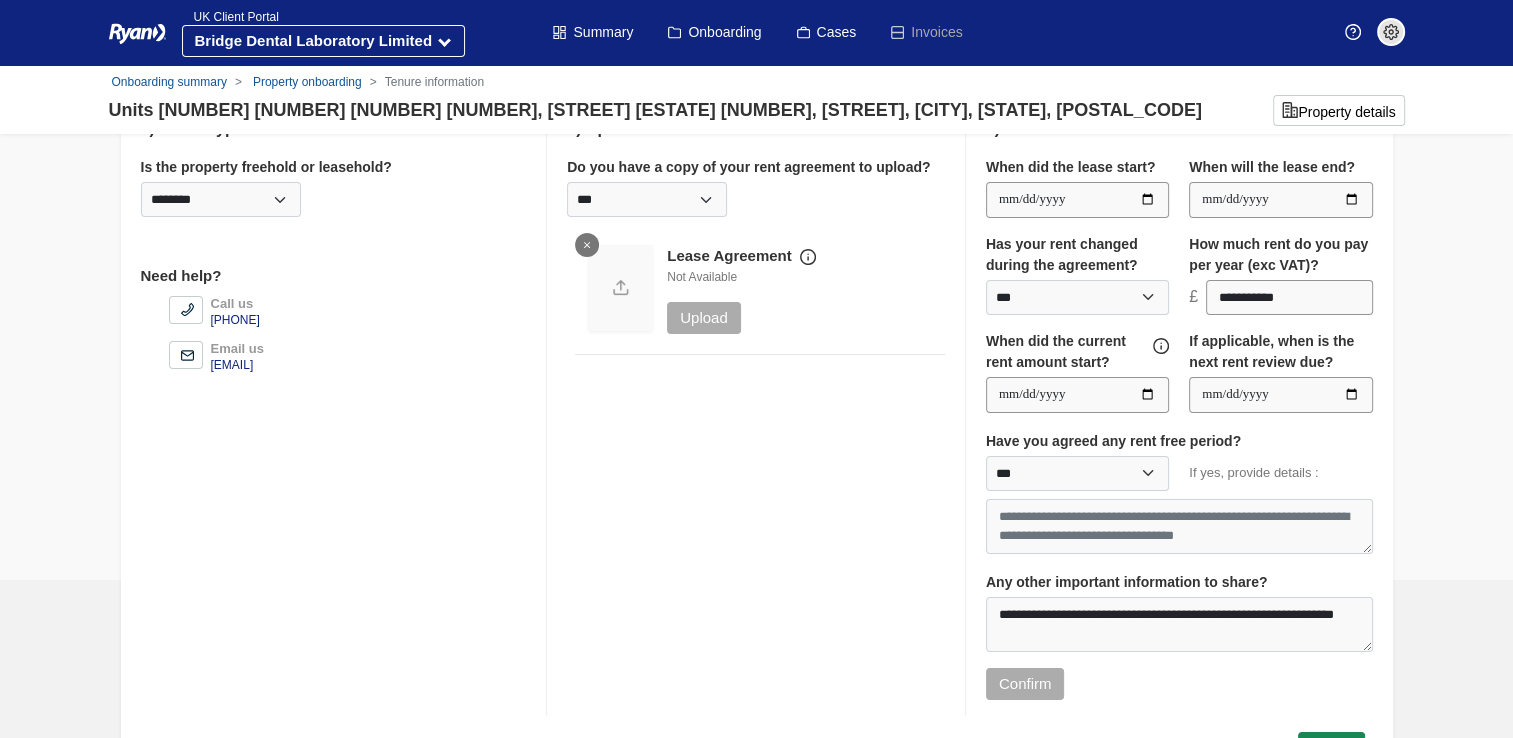 scroll, scrollTop: 222, scrollLeft: 0, axis: vertical 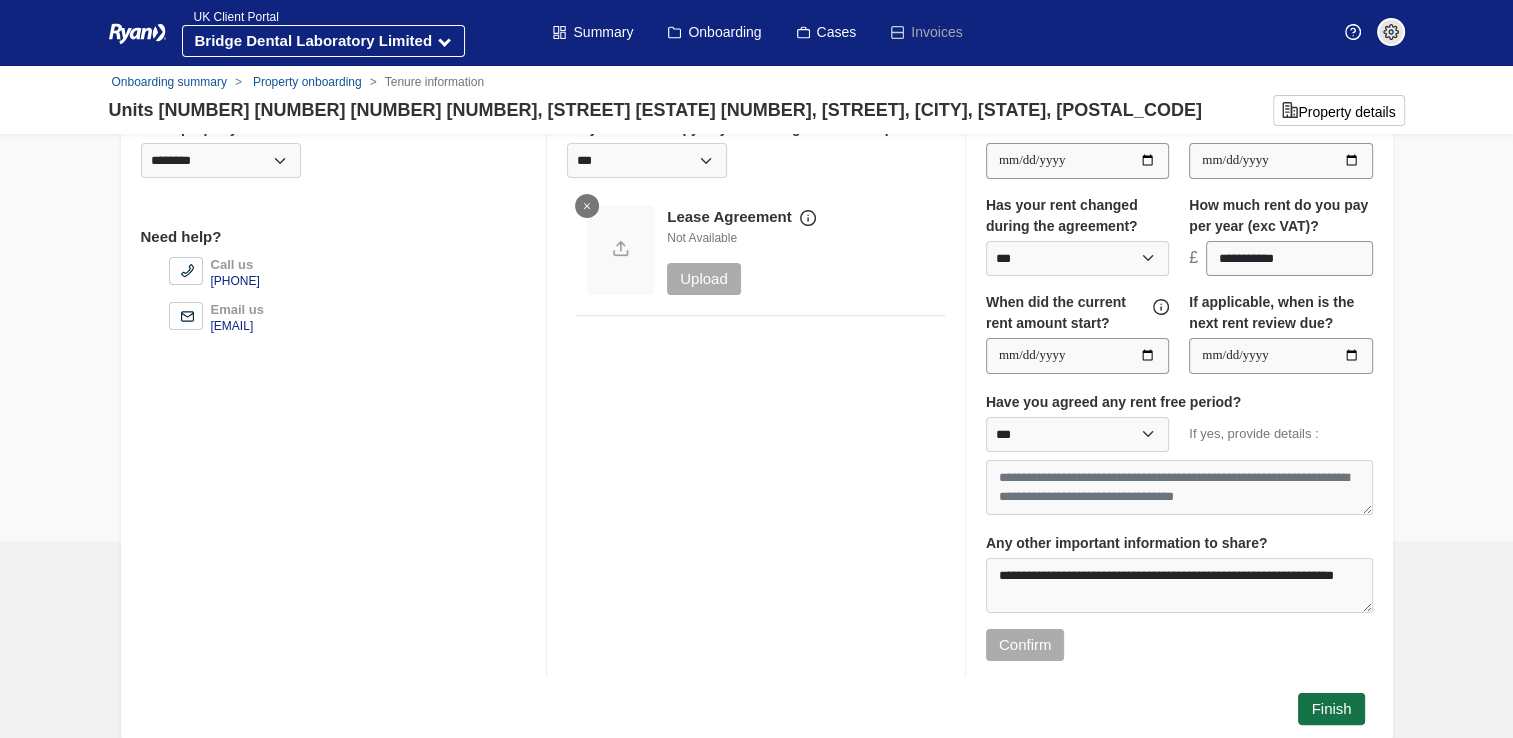 click on "Finish" at bounding box center (1331, 709) 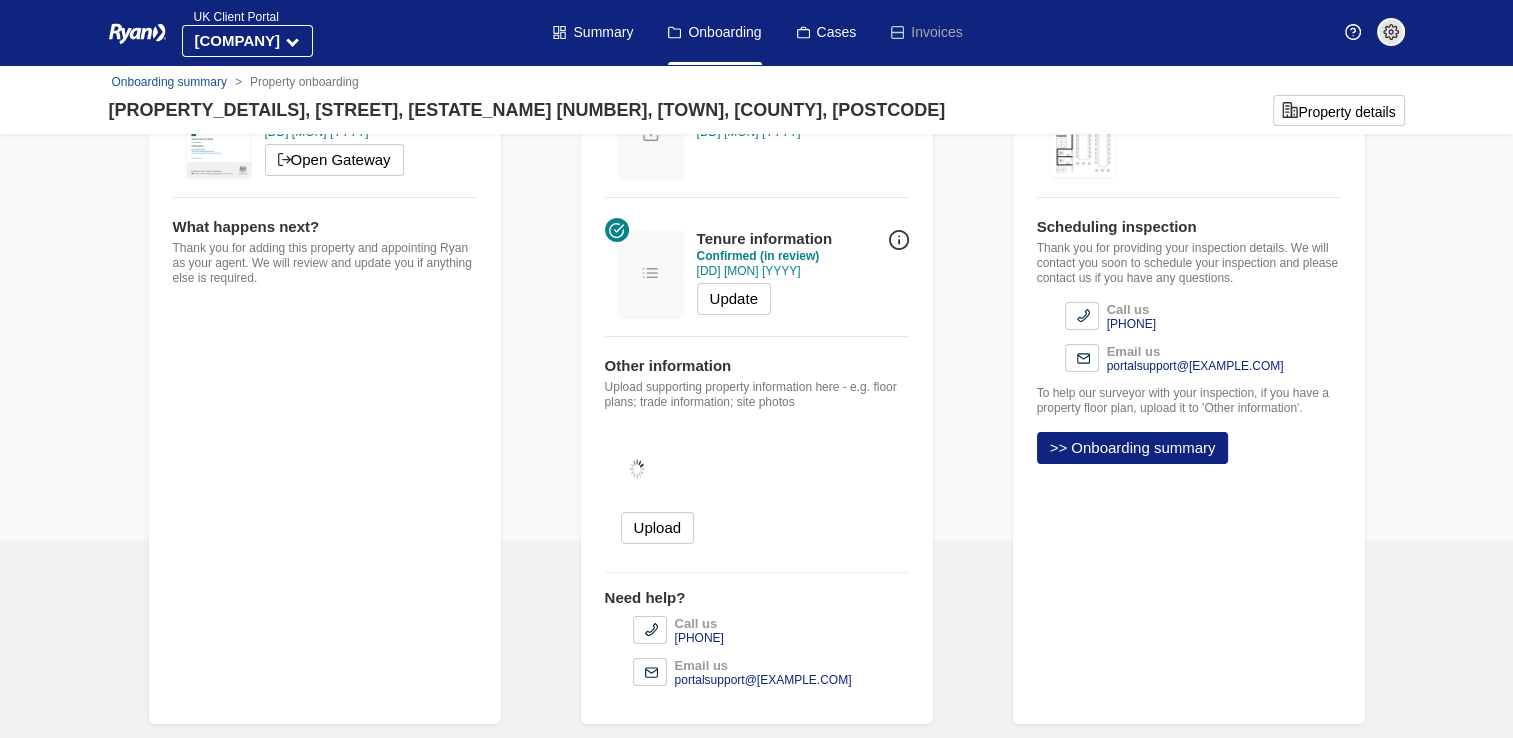 scroll, scrollTop: 0, scrollLeft: 0, axis: both 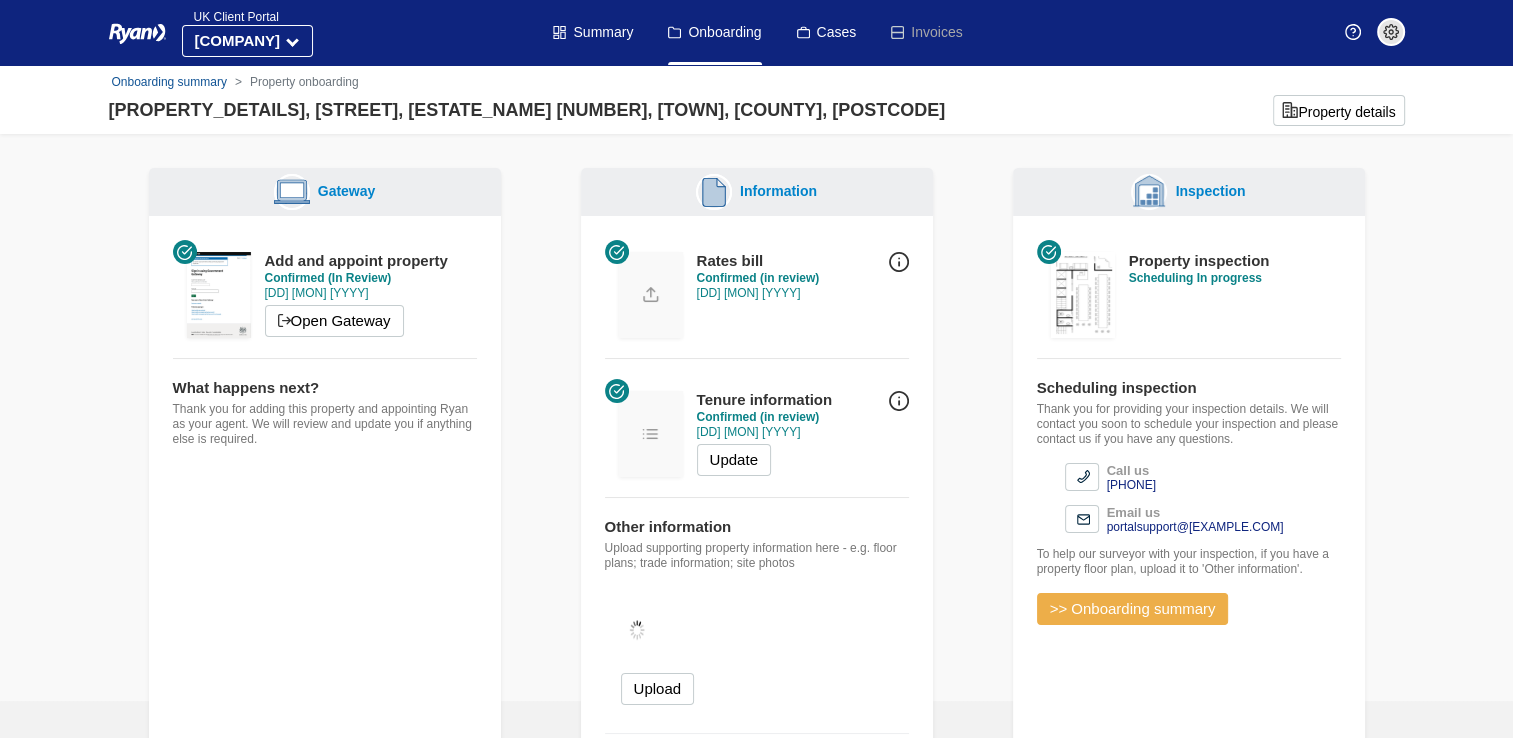 click on ">> Onboarding summary" at bounding box center (1133, 609) 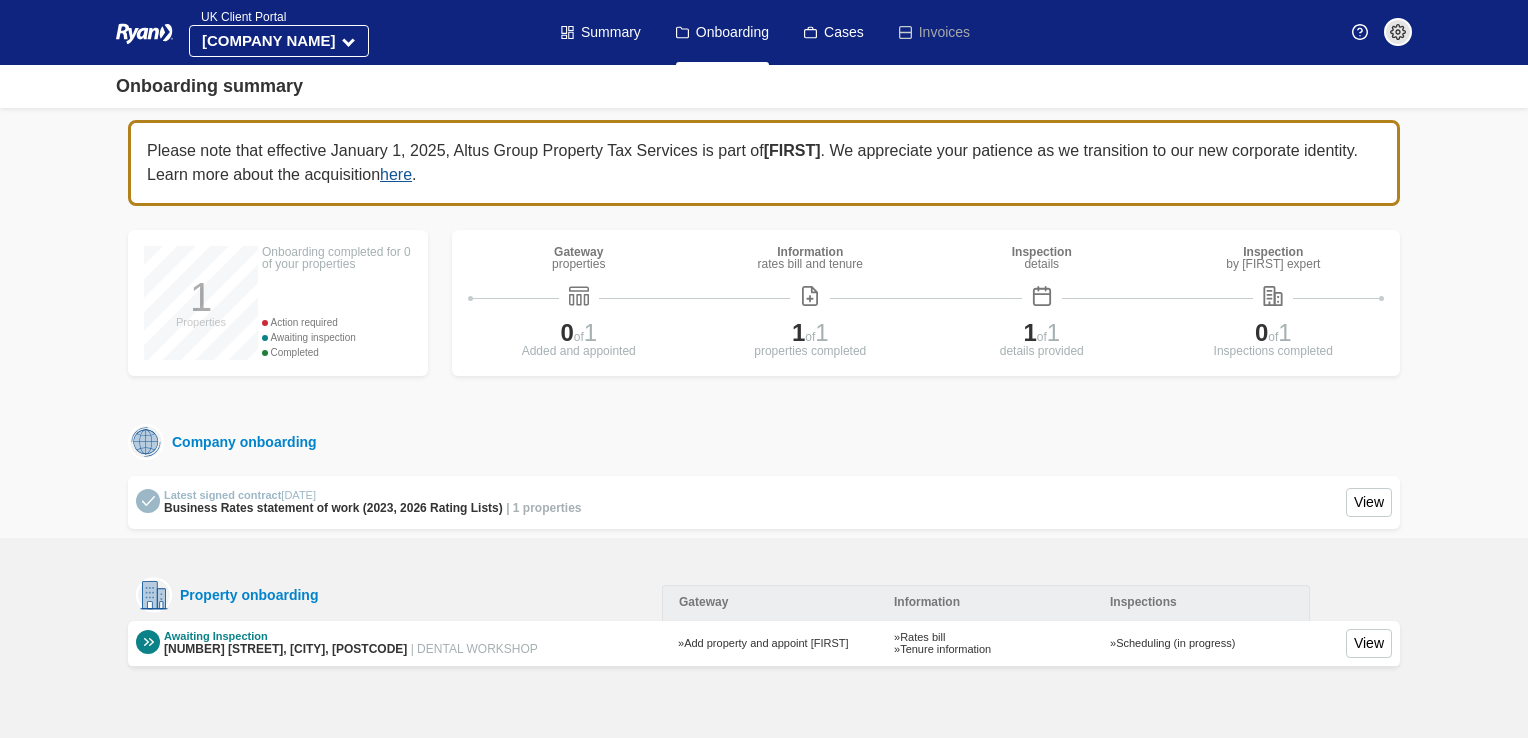 scroll, scrollTop: 0, scrollLeft: 0, axis: both 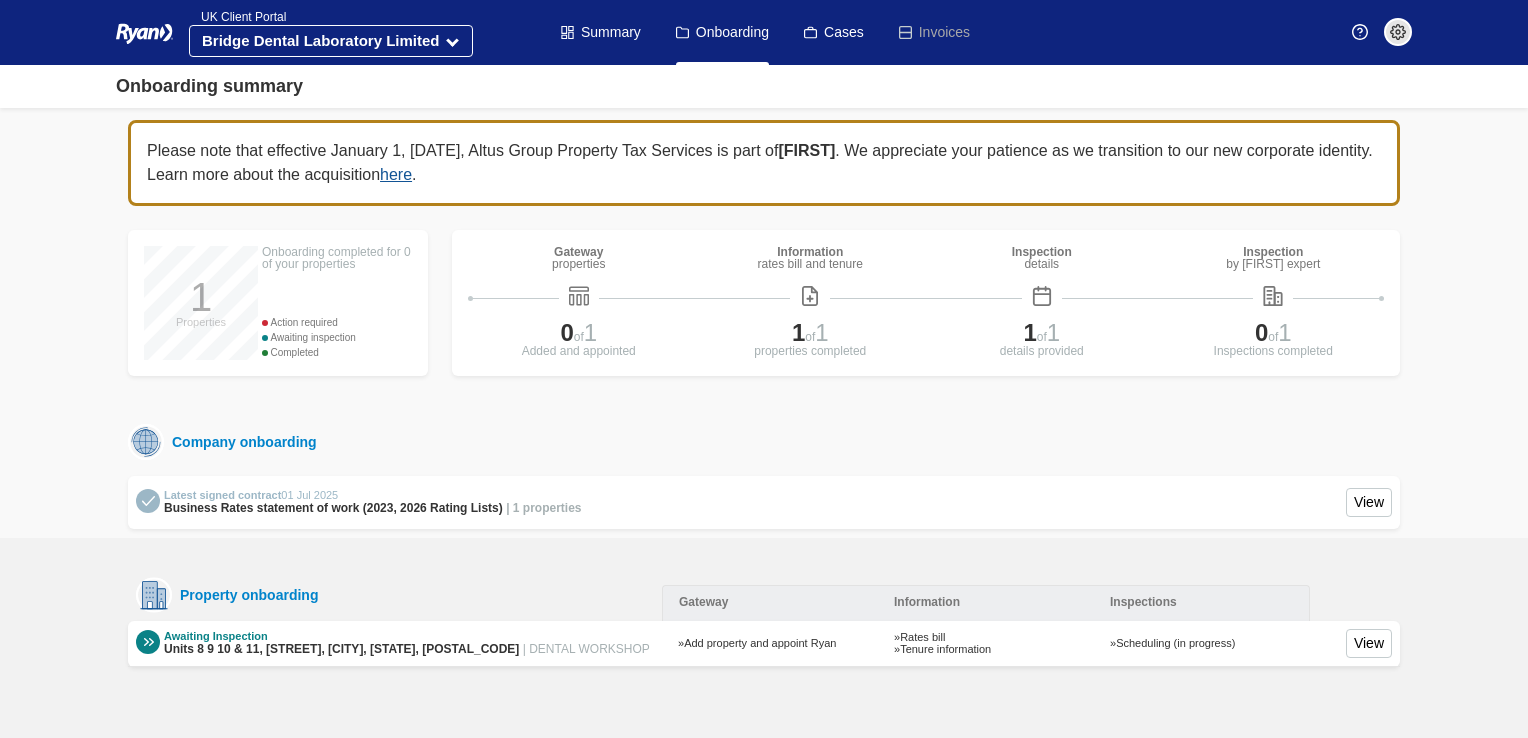 click on "You’re offline. This is a read only version of the page.
[FIRST]
Company Selection
Click the company name dropdown to view/manage a company.  Note: you may only have one company available.
Select a company to manage cases and properties
View or request an update to company details
Request to add or remove a company
Choose a company to load as default after login
Default Company
Choose a default company from the list. This company will load automatically each time you log in. NOTE:  You can have only 1 default company." at bounding box center [764, 369] 